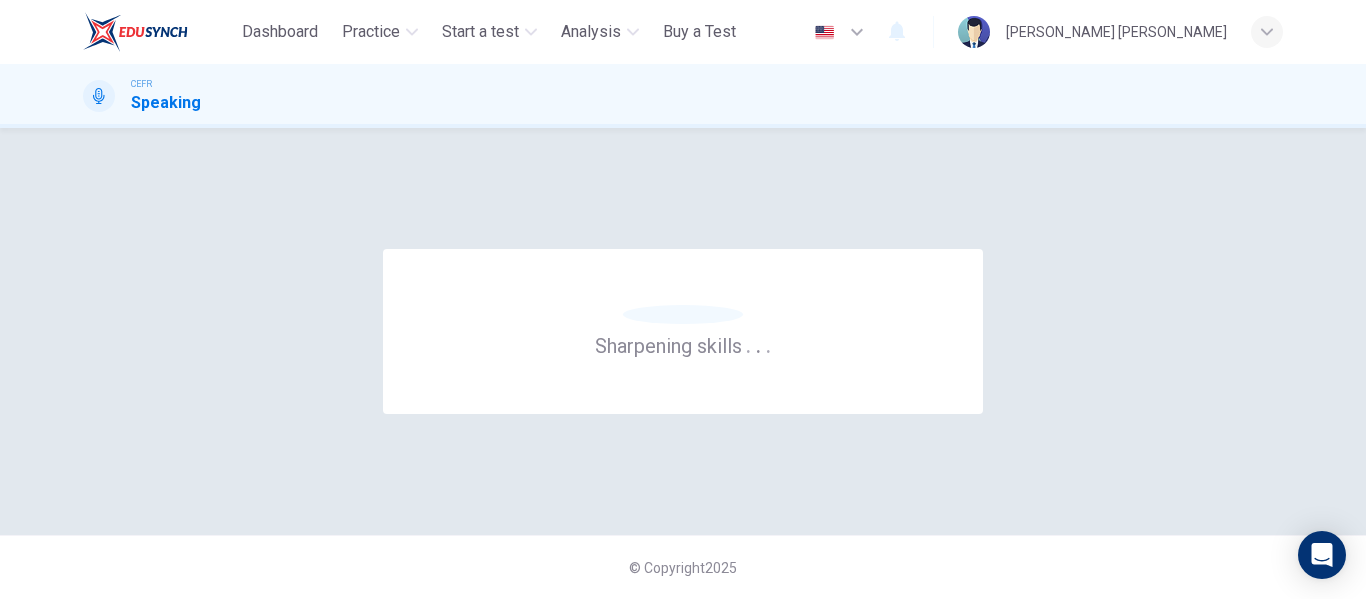 scroll, scrollTop: 0, scrollLeft: 0, axis: both 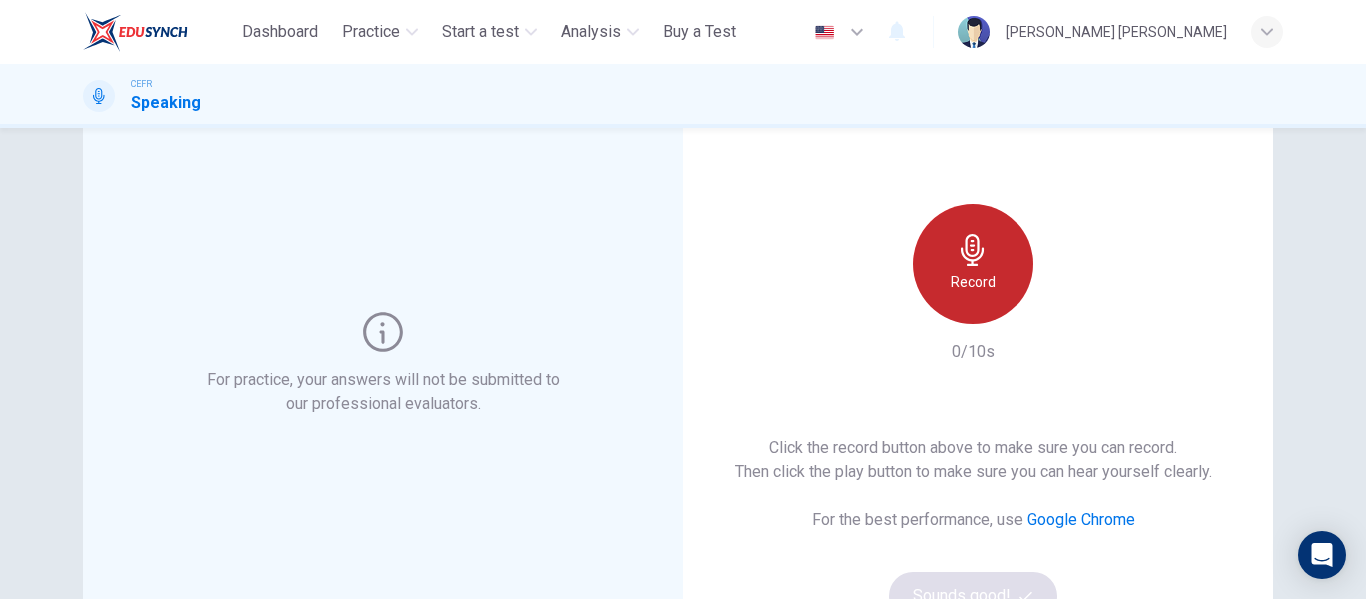 click on "Record" at bounding box center [973, 264] 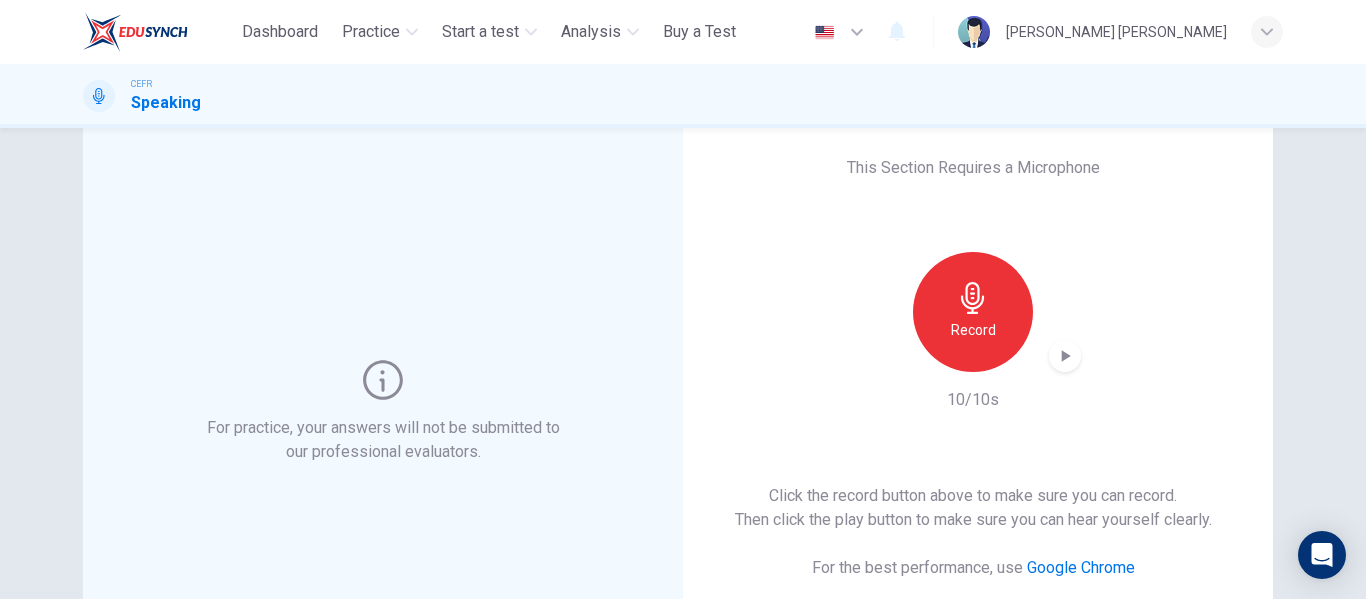 scroll, scrollTop: 0, scrollLeft: 0, axis: both 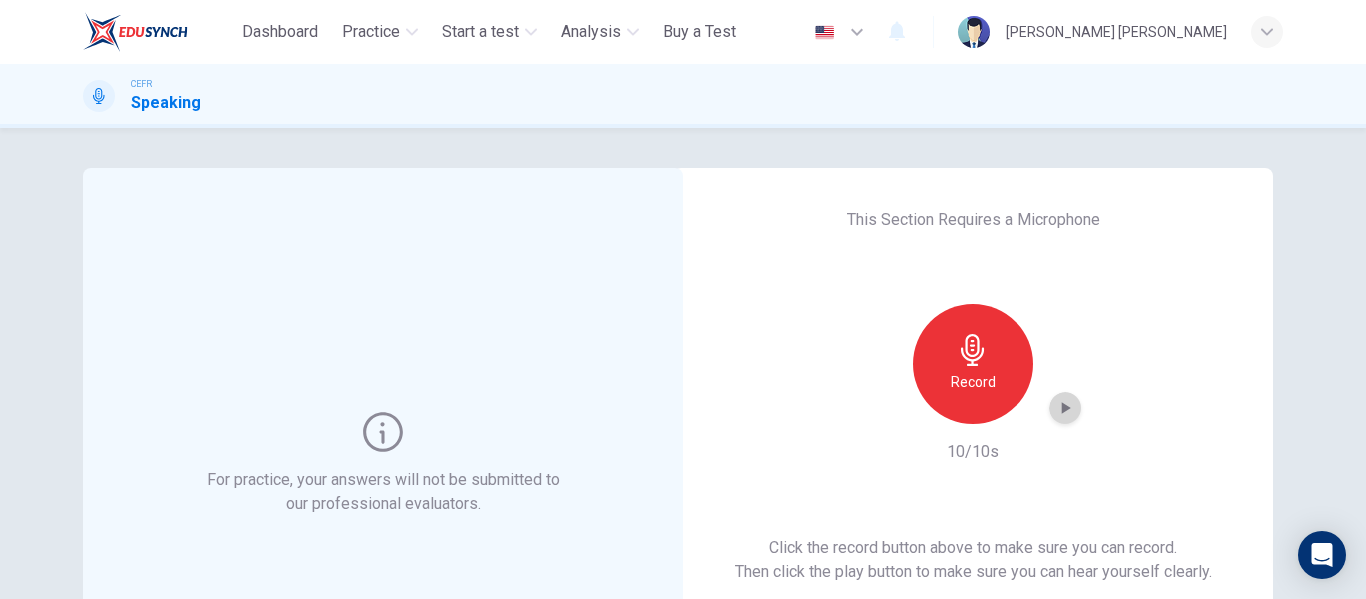 click at bounding box center (1065, 408) 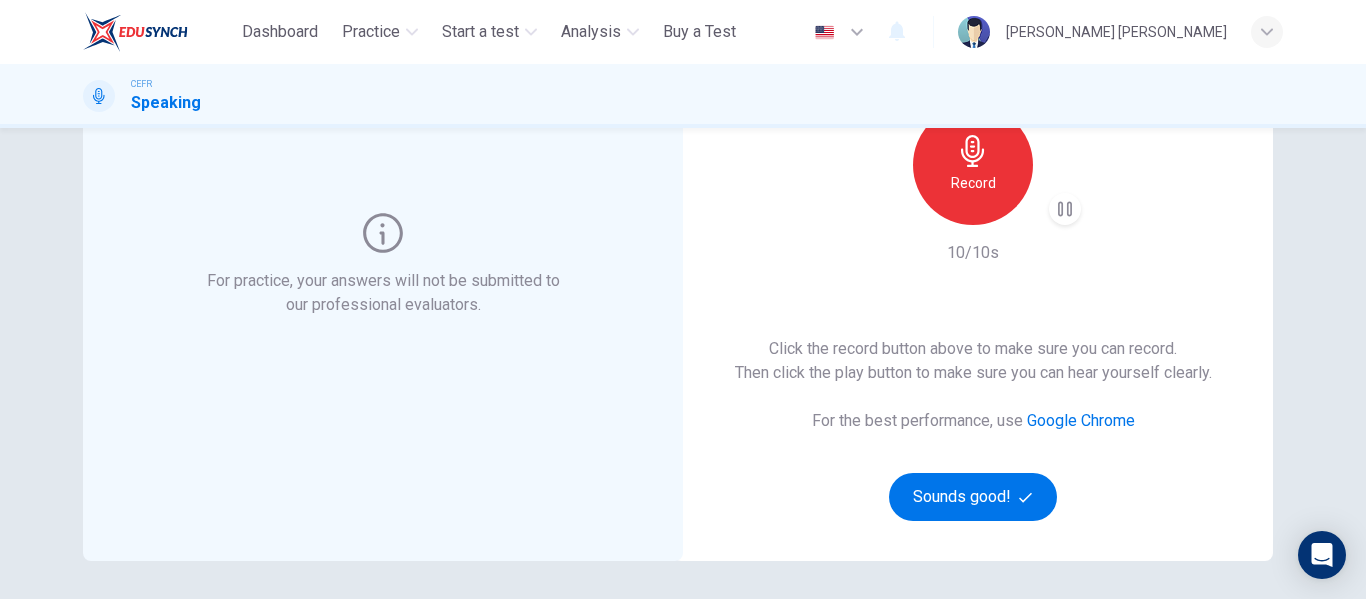 scroll, scrollTop: 200, scrollLeft: 0, axis: vertical 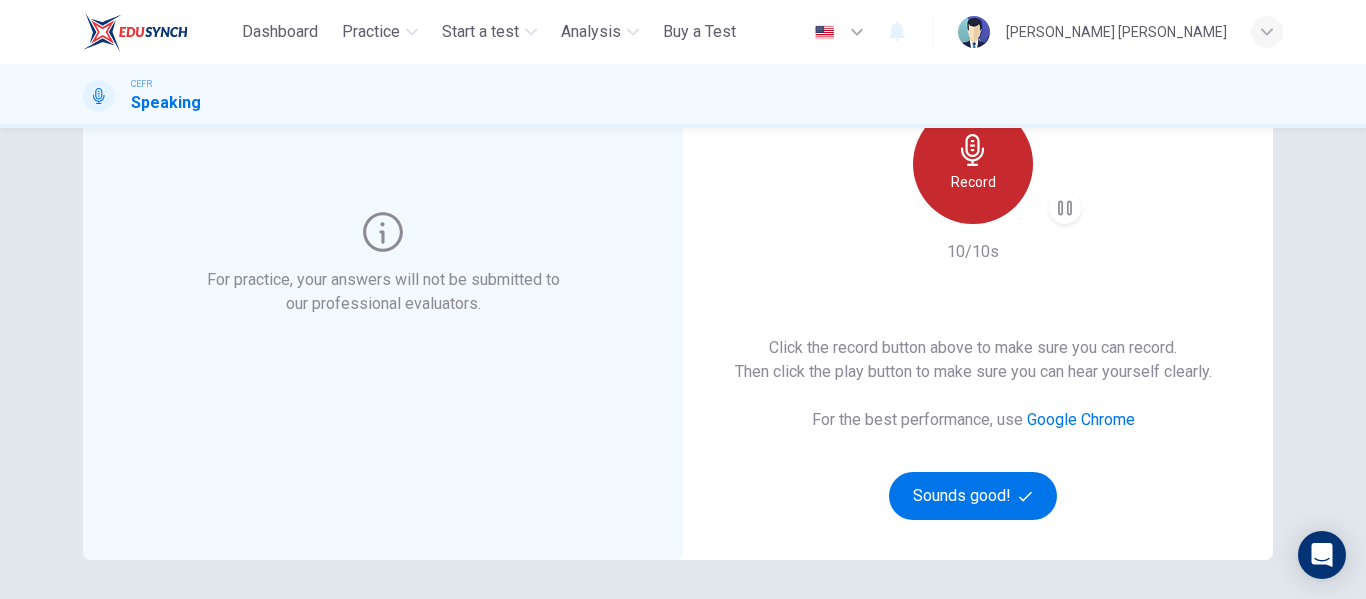 click on "Record" at bounding box center [973, 182] 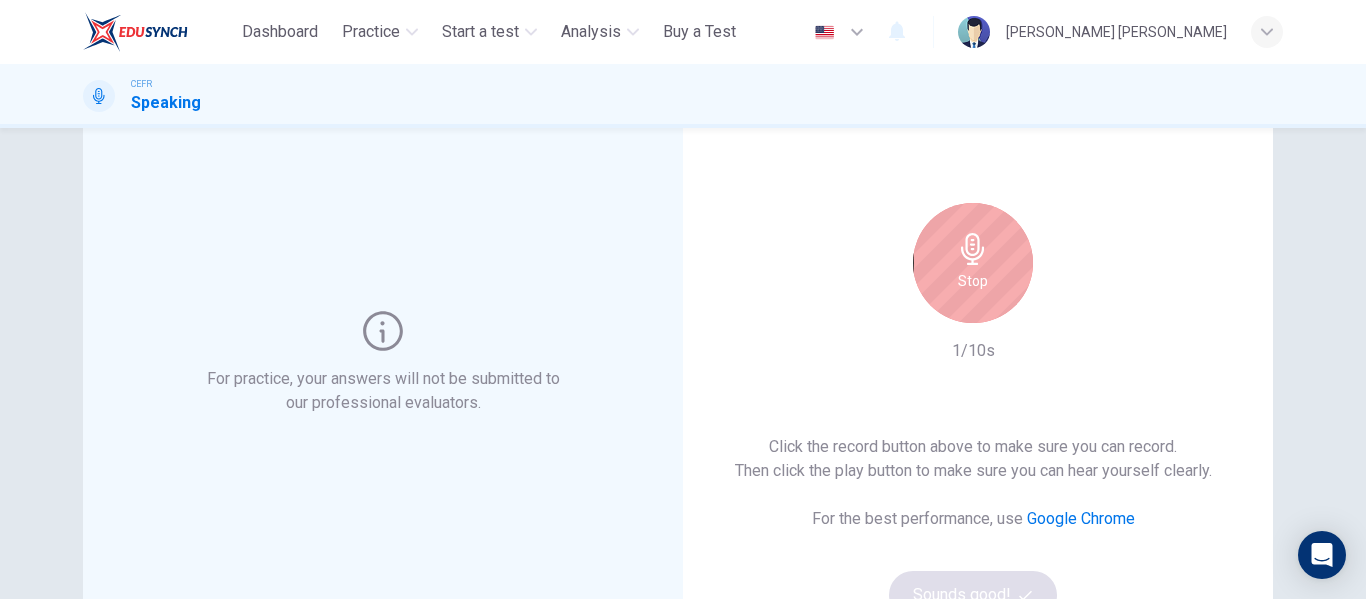 scroll, scrollTop: 100, scrollLeft: 0, axis: vertical 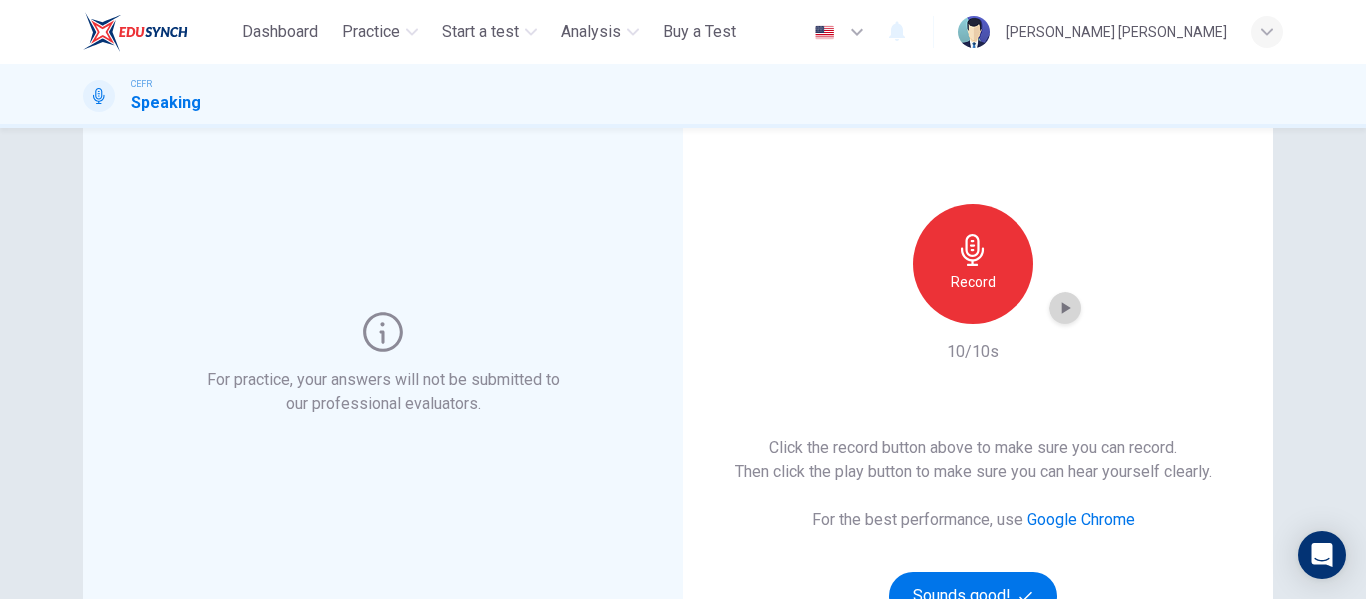 click 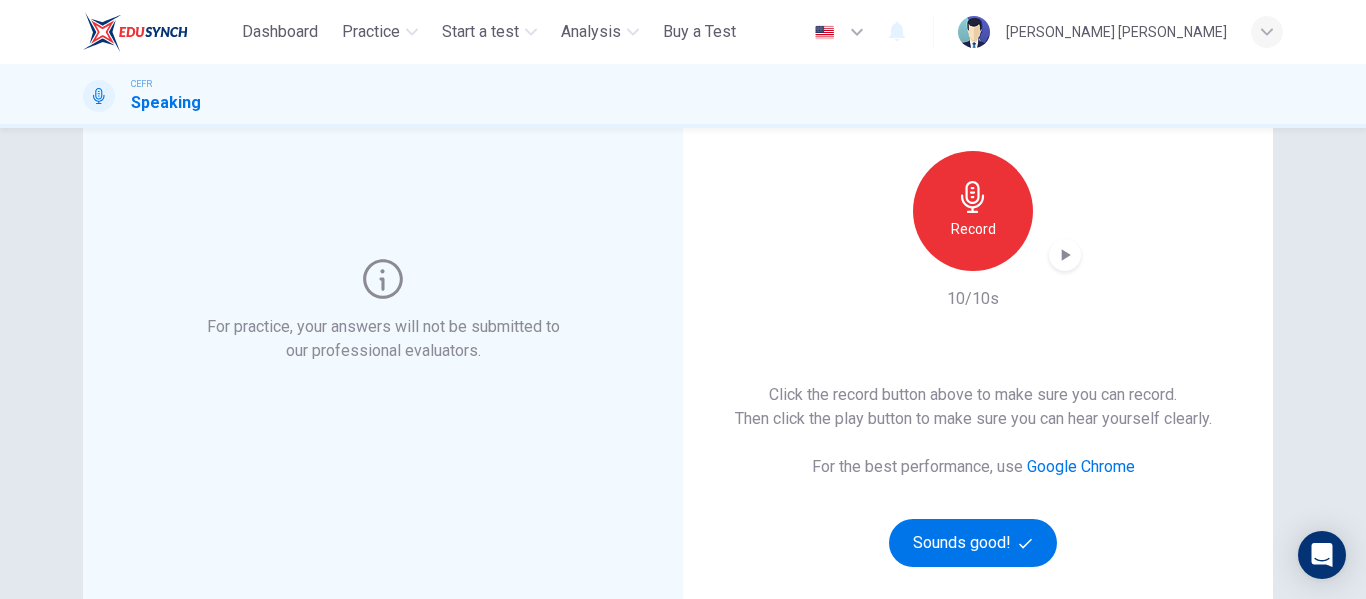 scroll, scrollTop: 200, scrollLeft: 0, axis: vertical 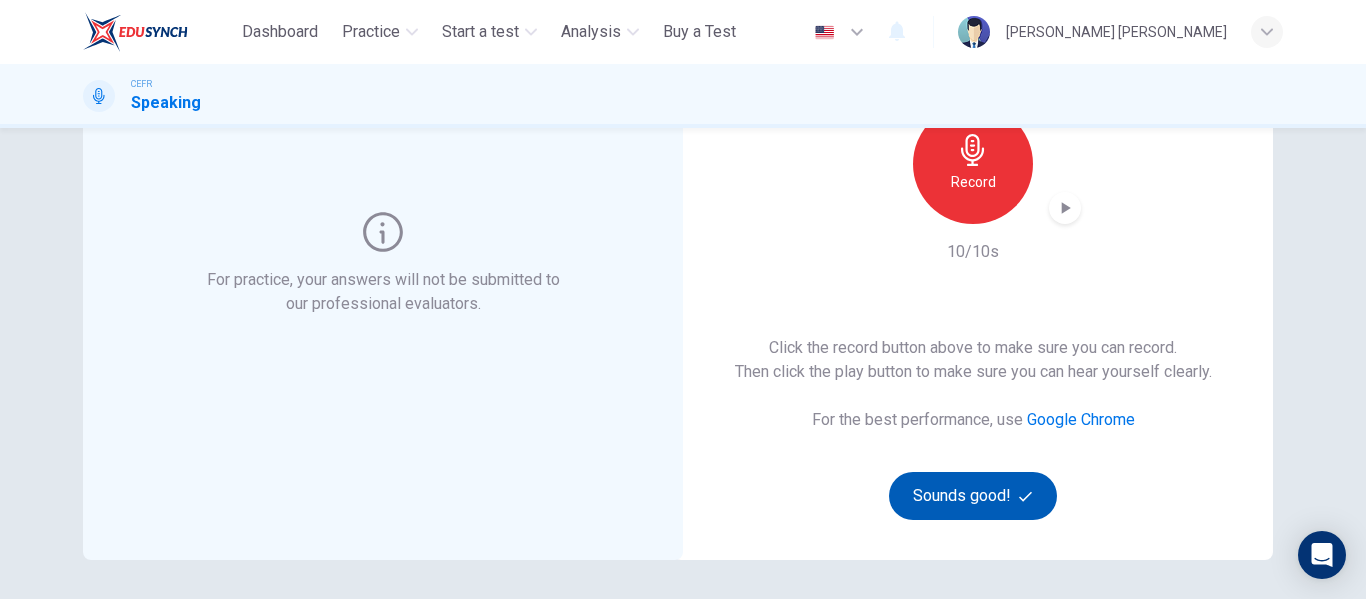 click on "Sounds good!" at bounding box center (973, 496) 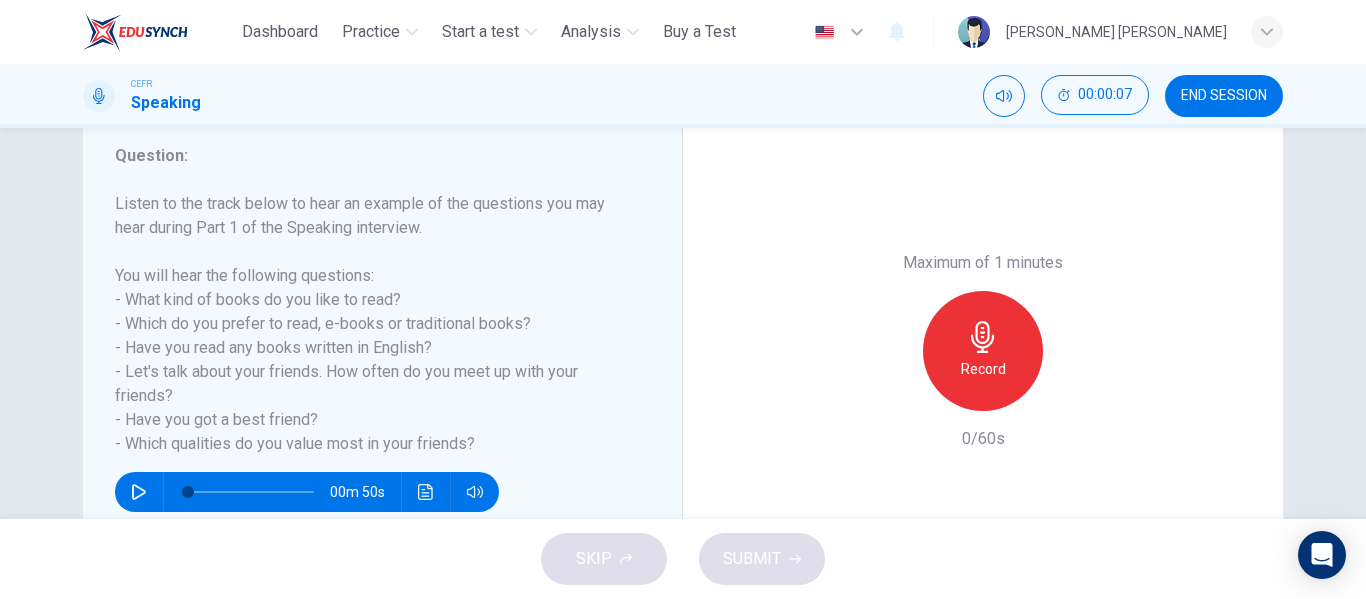 scroll, scrollTop: 300, scrollLeft: 0, axis: vertical 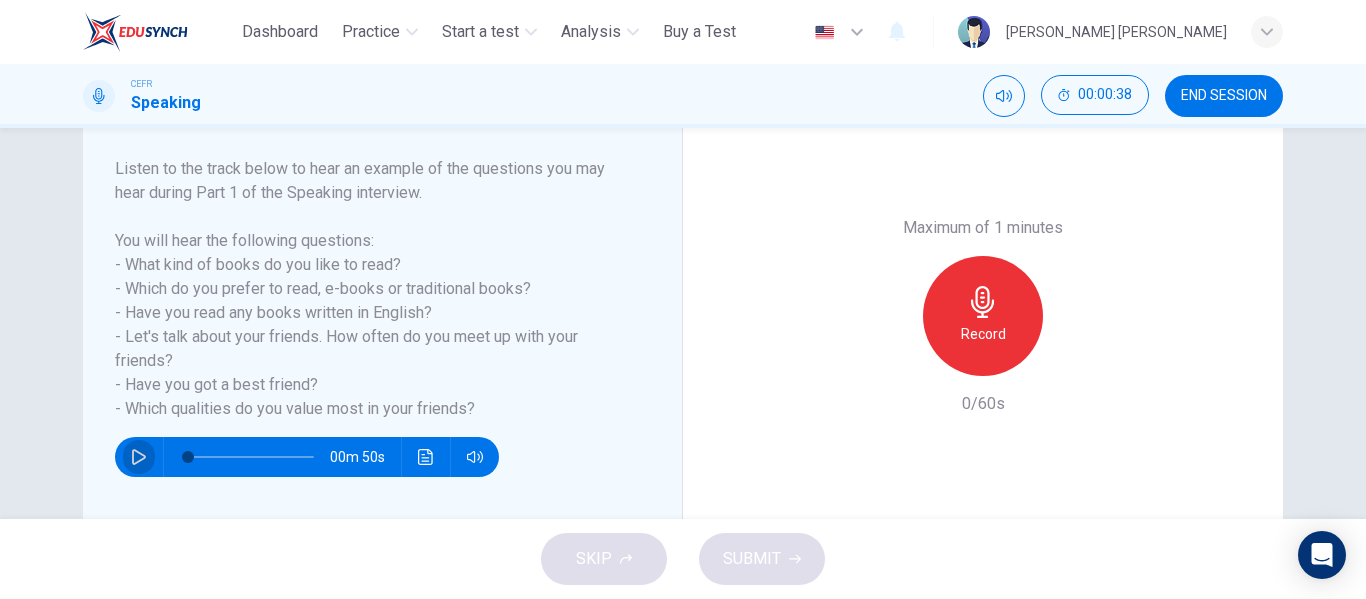click 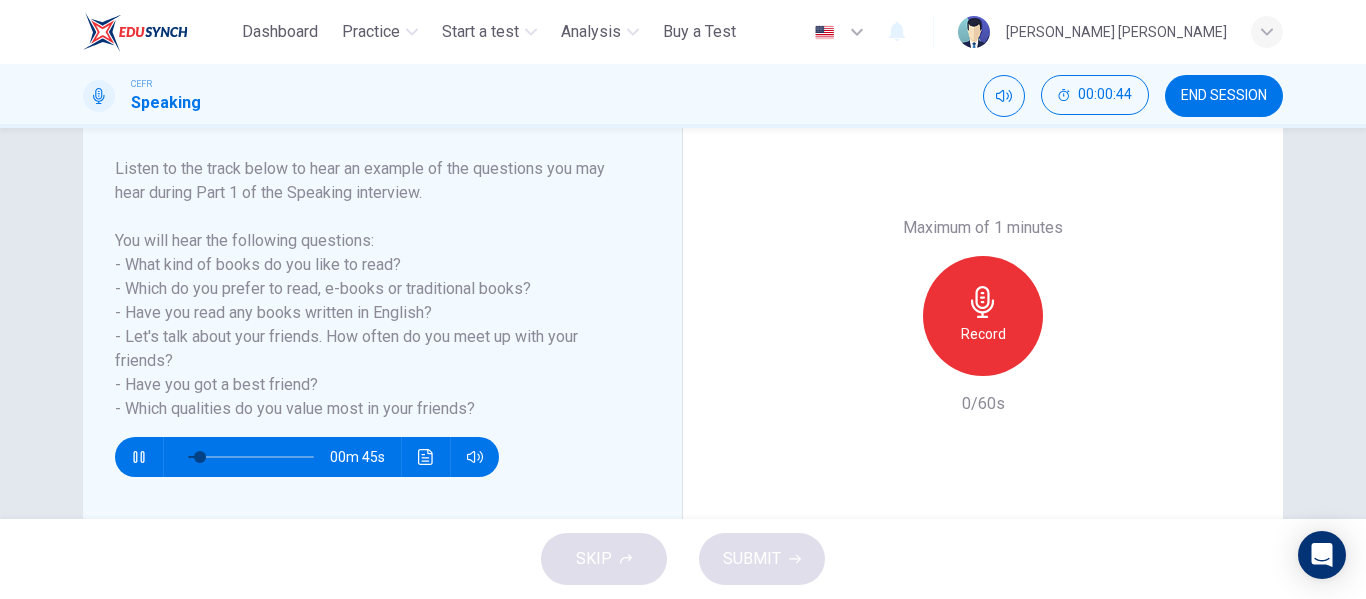 click at bounding box center [139, 457] 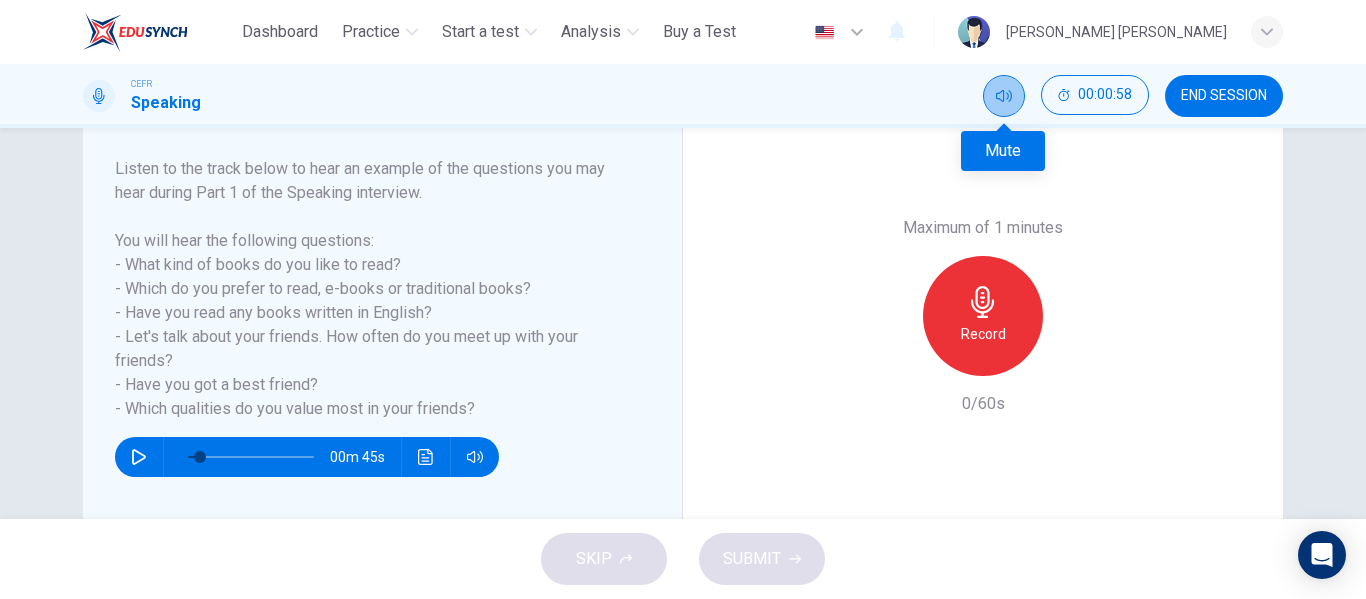click 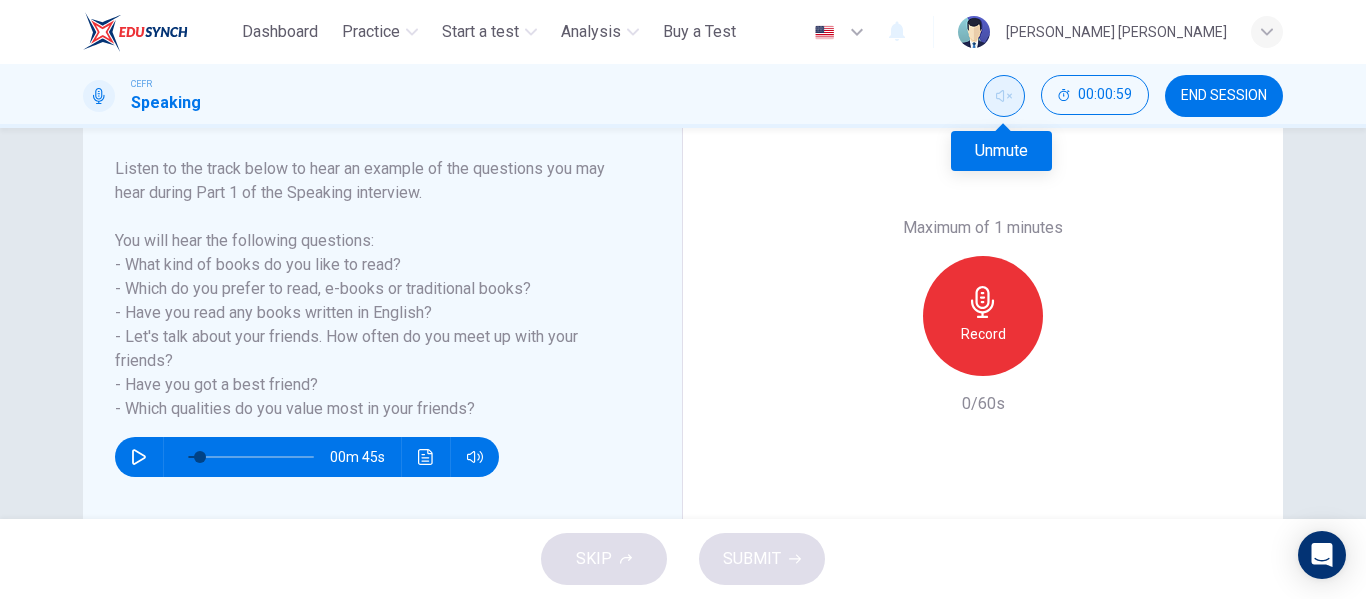 click 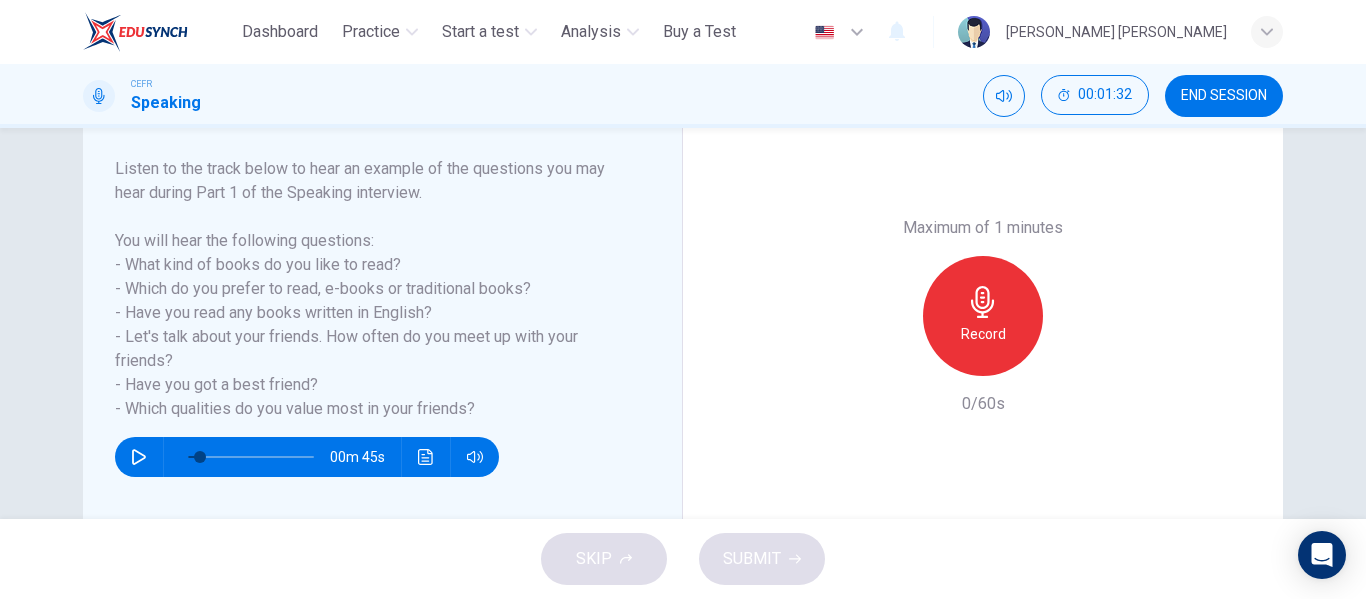 click 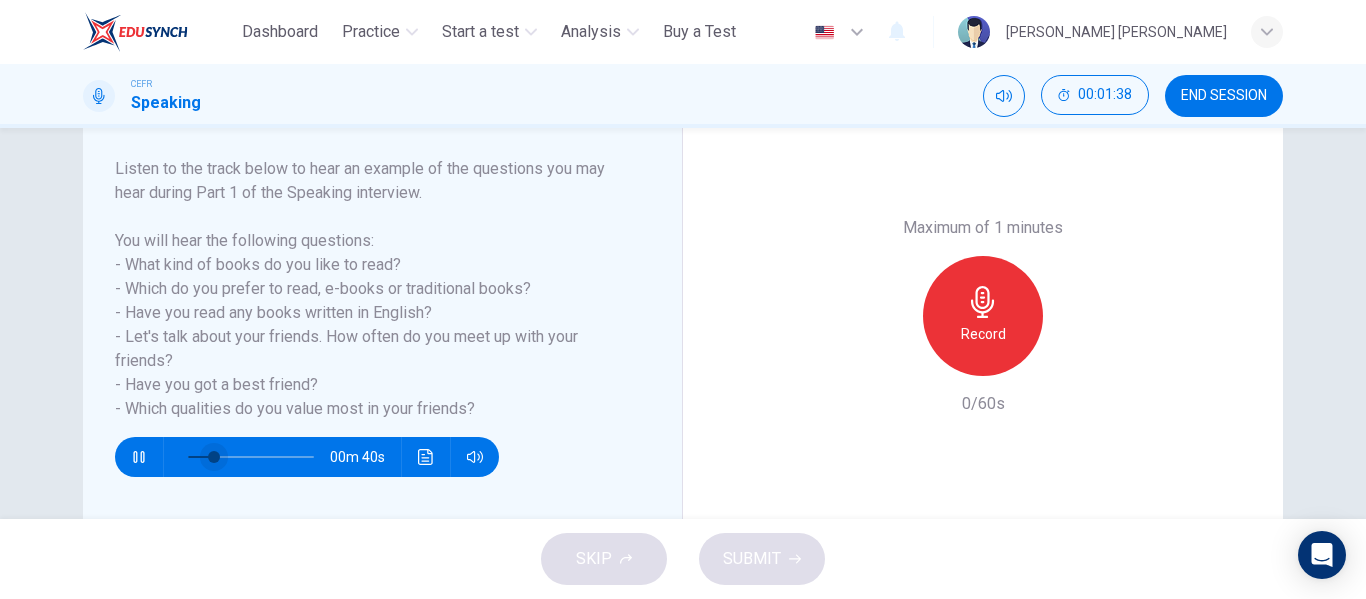 type on "**" 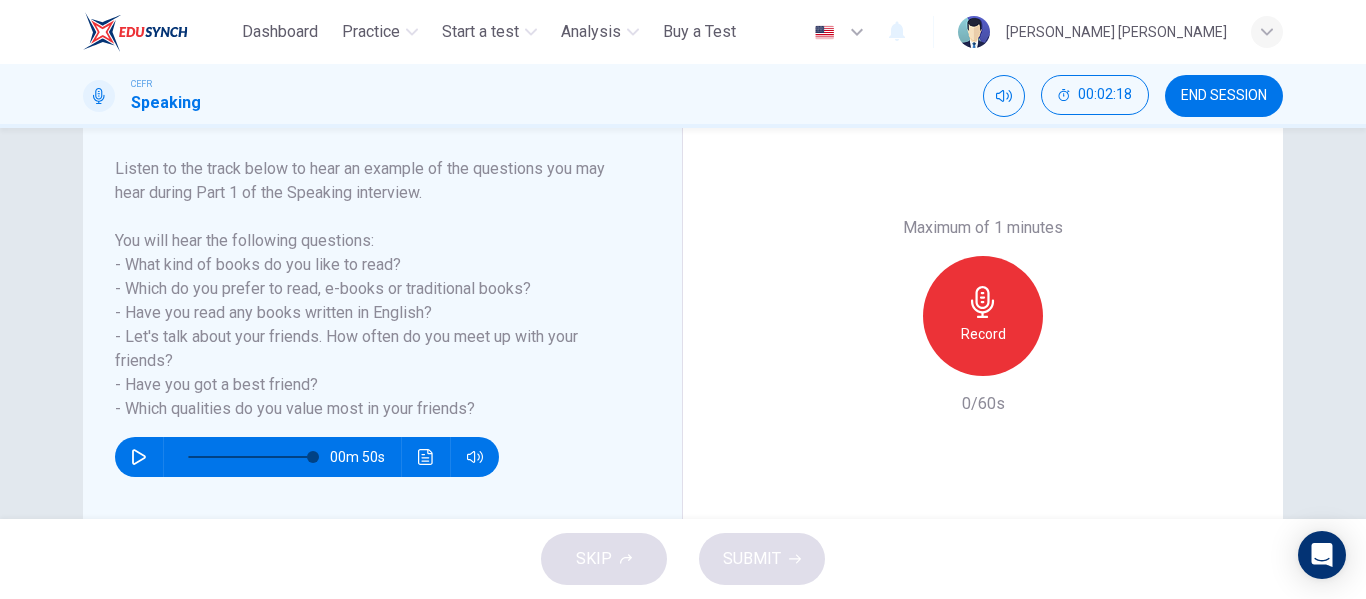 type on "*" 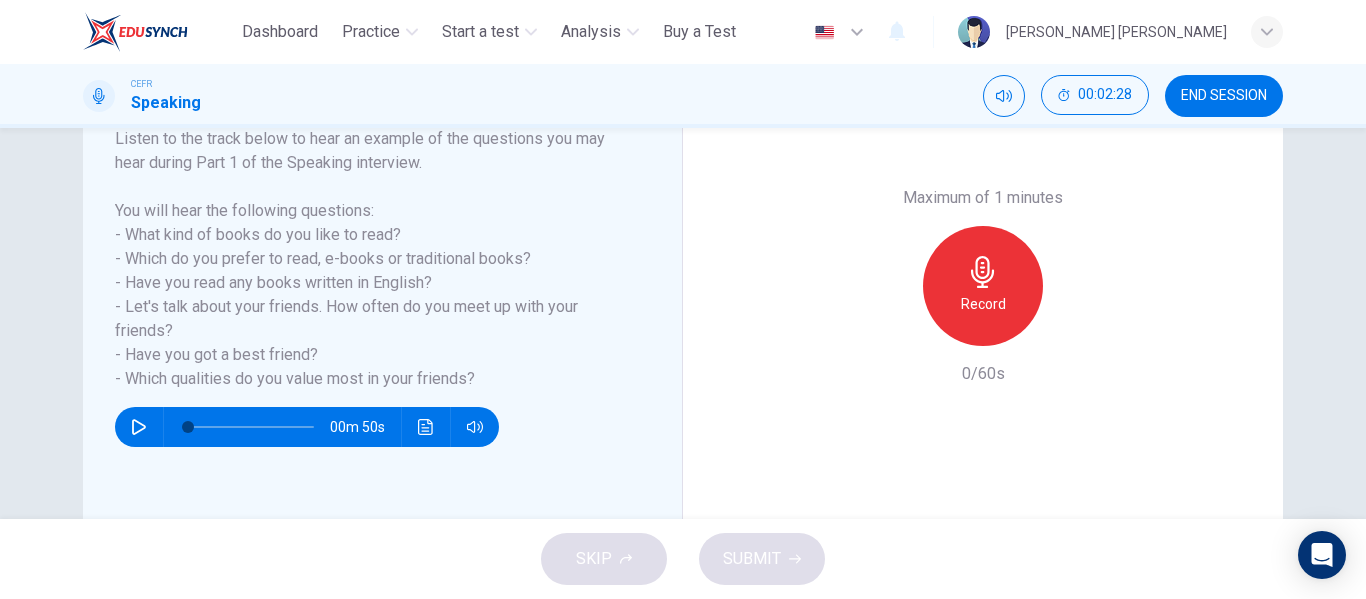 scroll, scrollTop: 284, scrollLeft: 0, axis: vertical 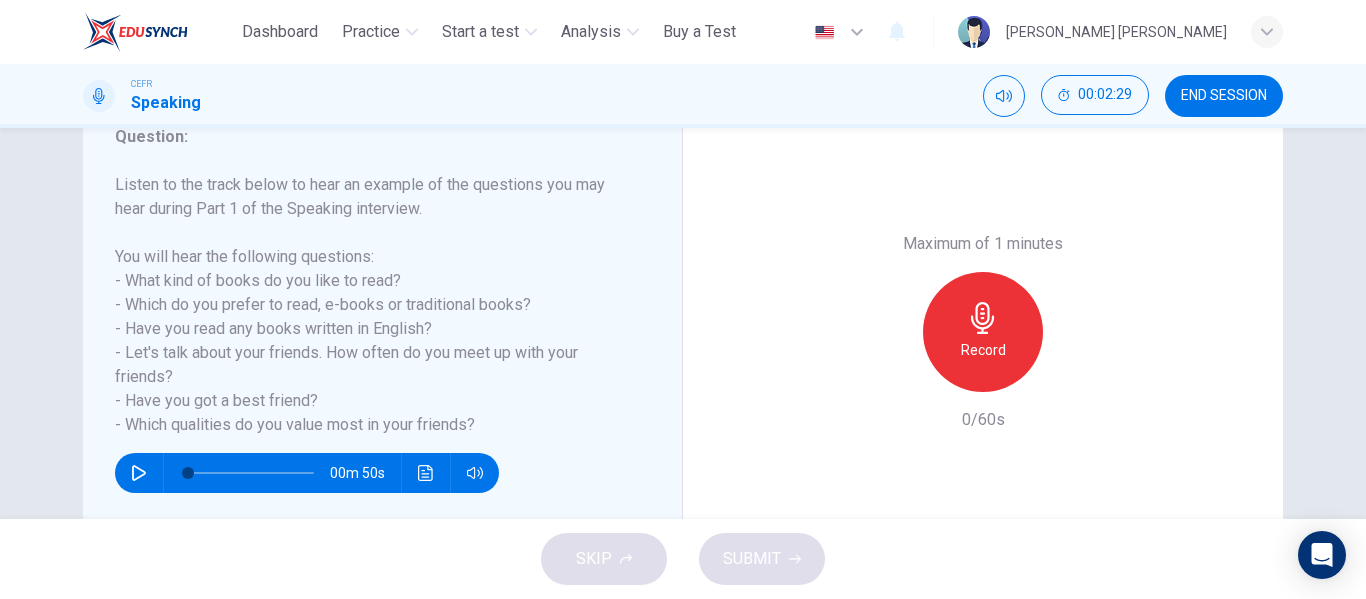 click on "Record" at bounding box center [983, 332] 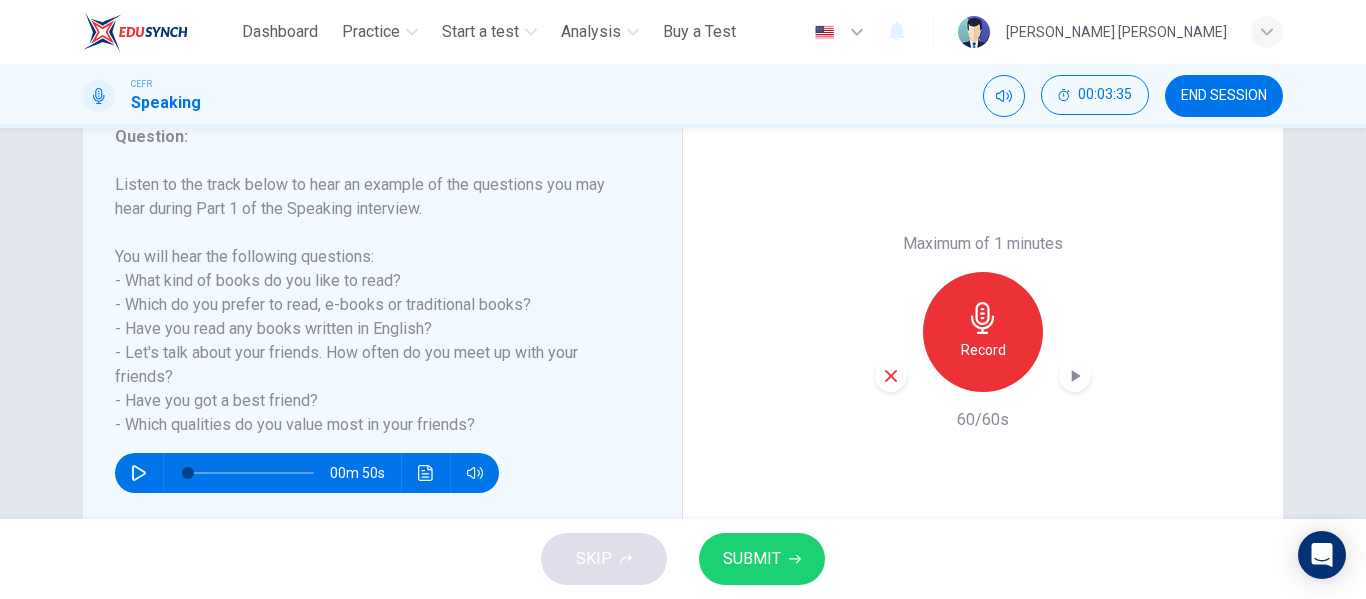 click 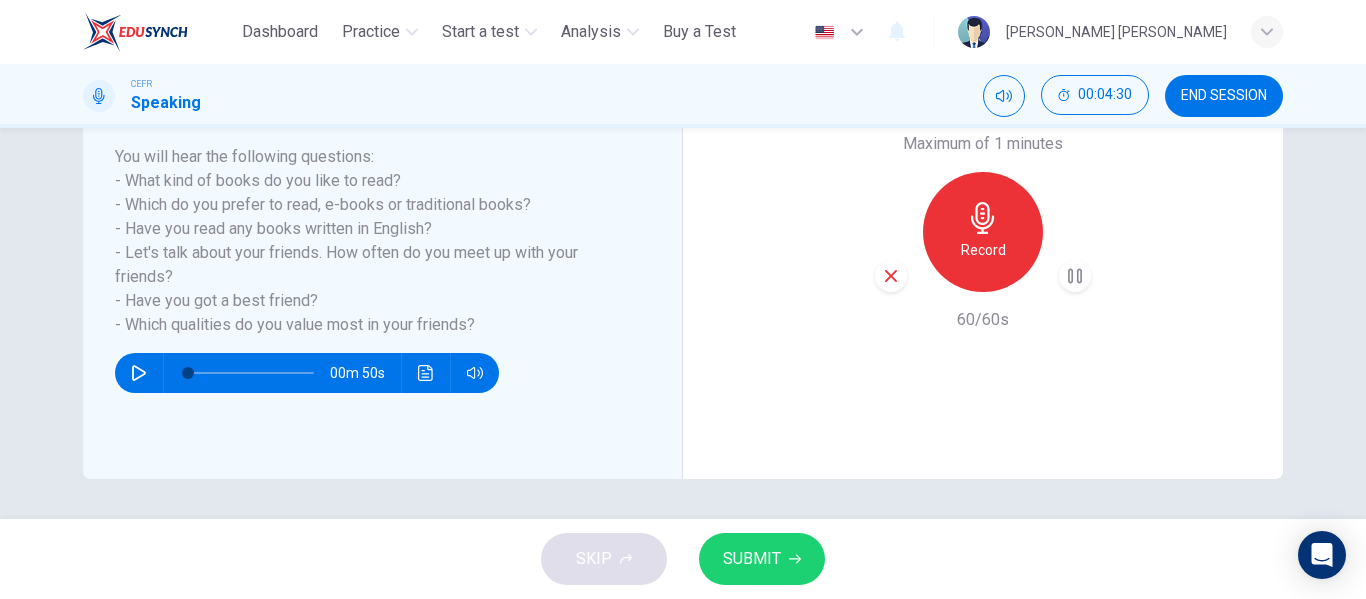 scroll, scrollTop: 284, scrollLeft: 0, axis: vertical 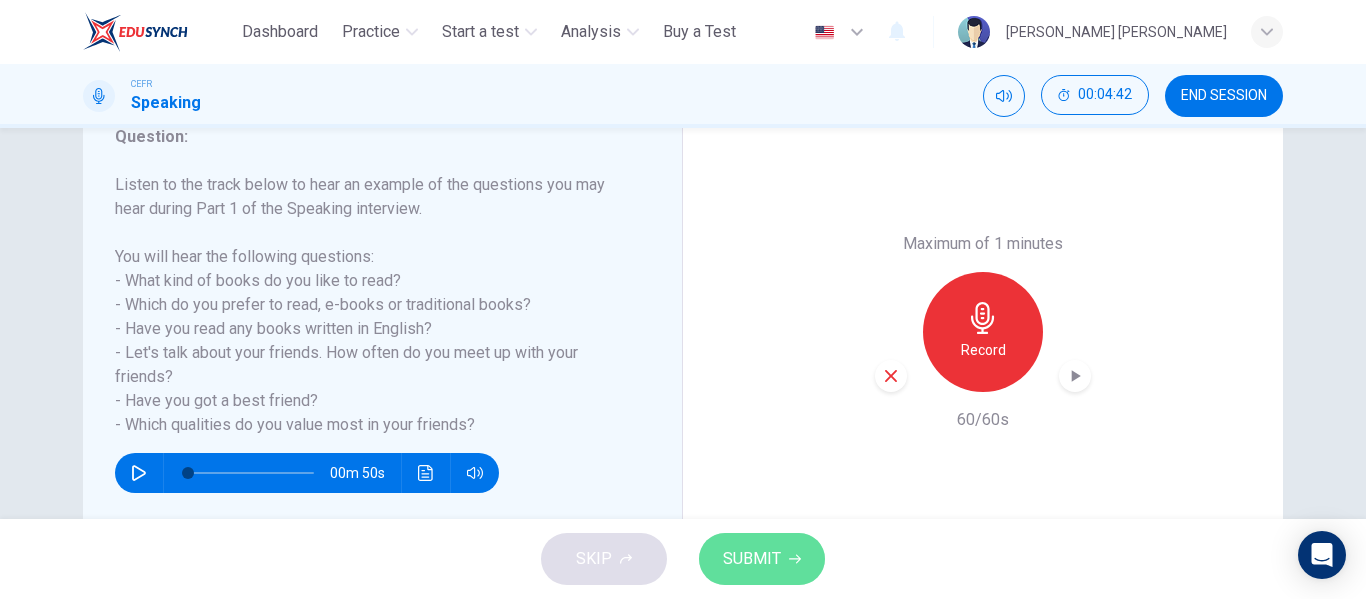 click on "SUBMIT" at bounding box center (762, 559) 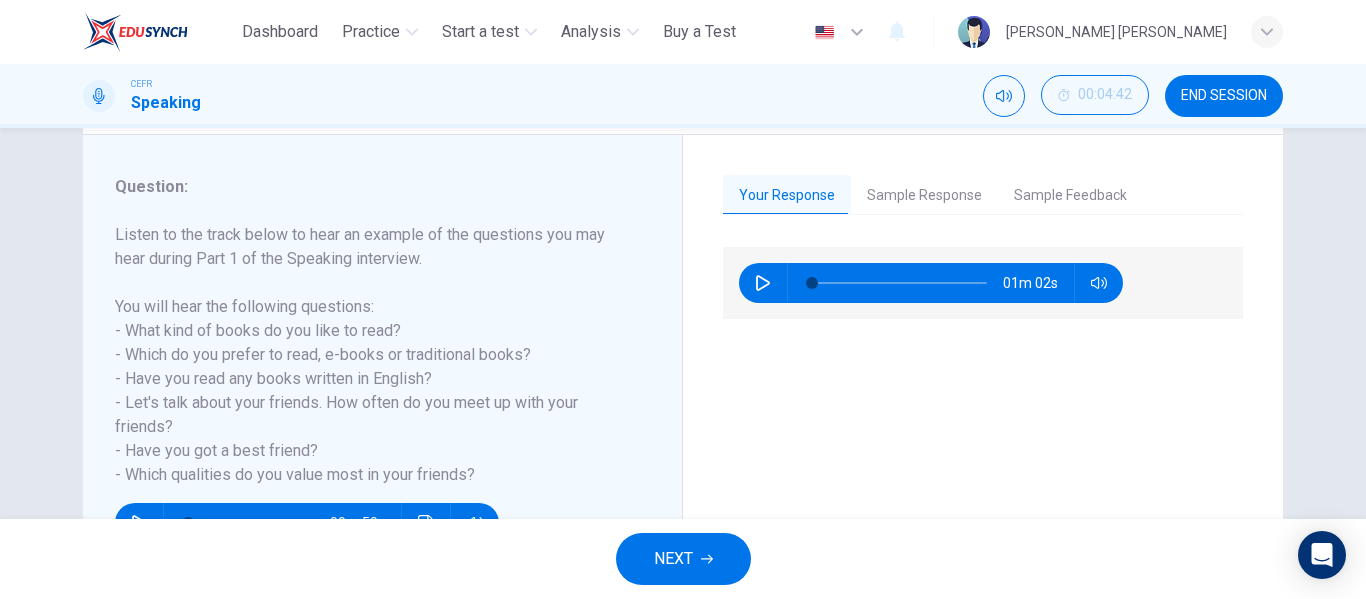 scroll, scrollTop: 184, scrollLeft: 0, axis: vertical 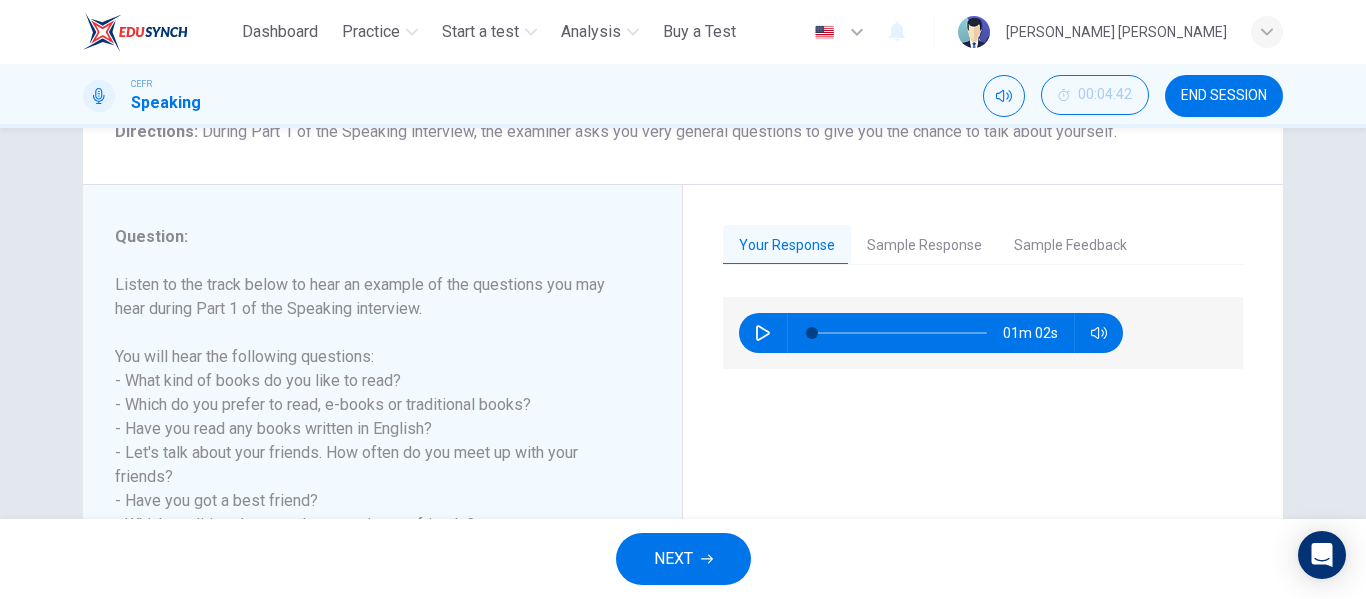 click on "Sample Response" at bounding box center (924, 246) 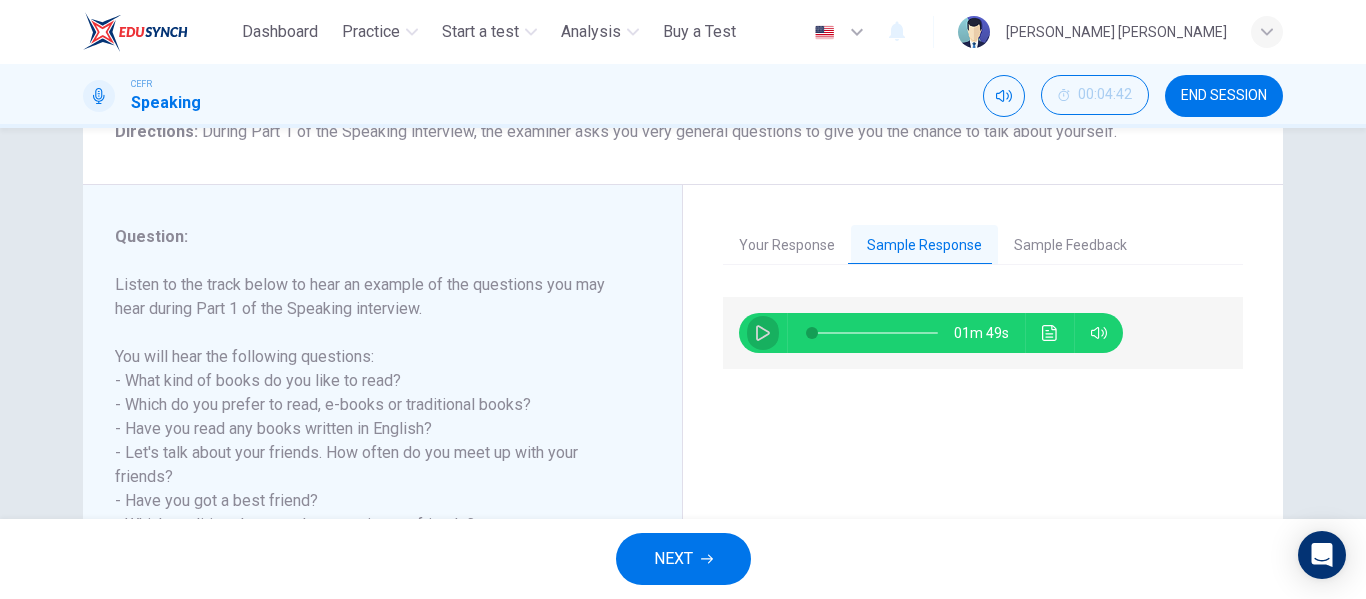 click 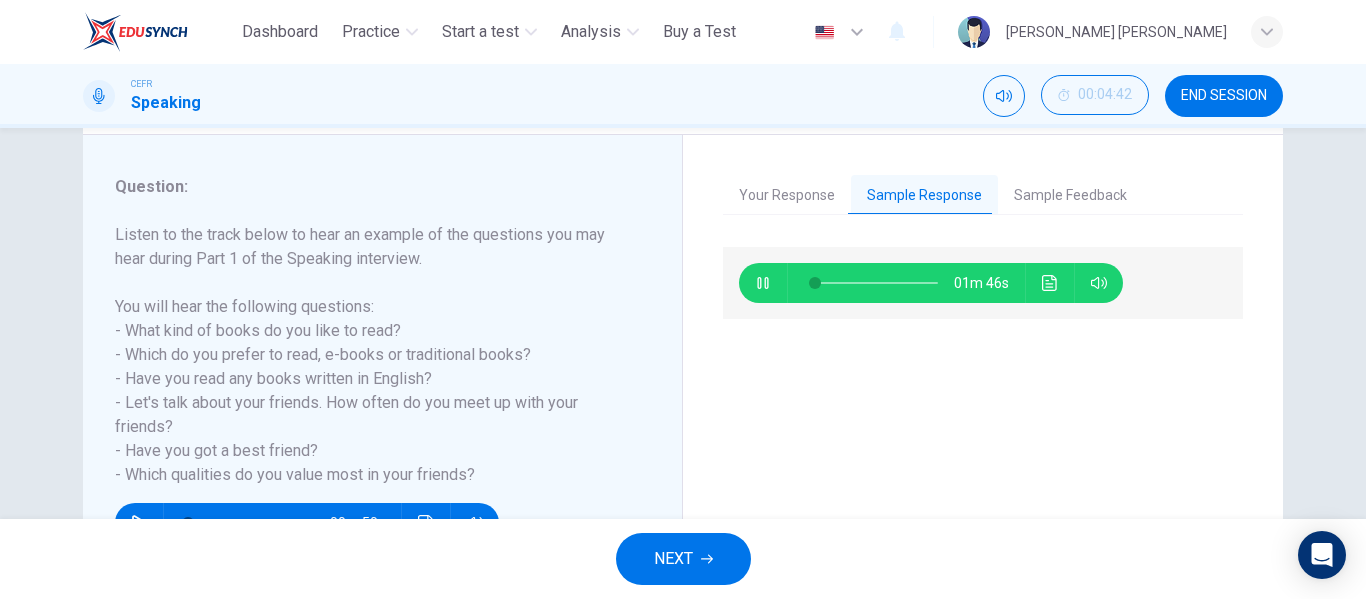 scroll, scrollTop: 284, scrollLeft: 0, axis: vertical 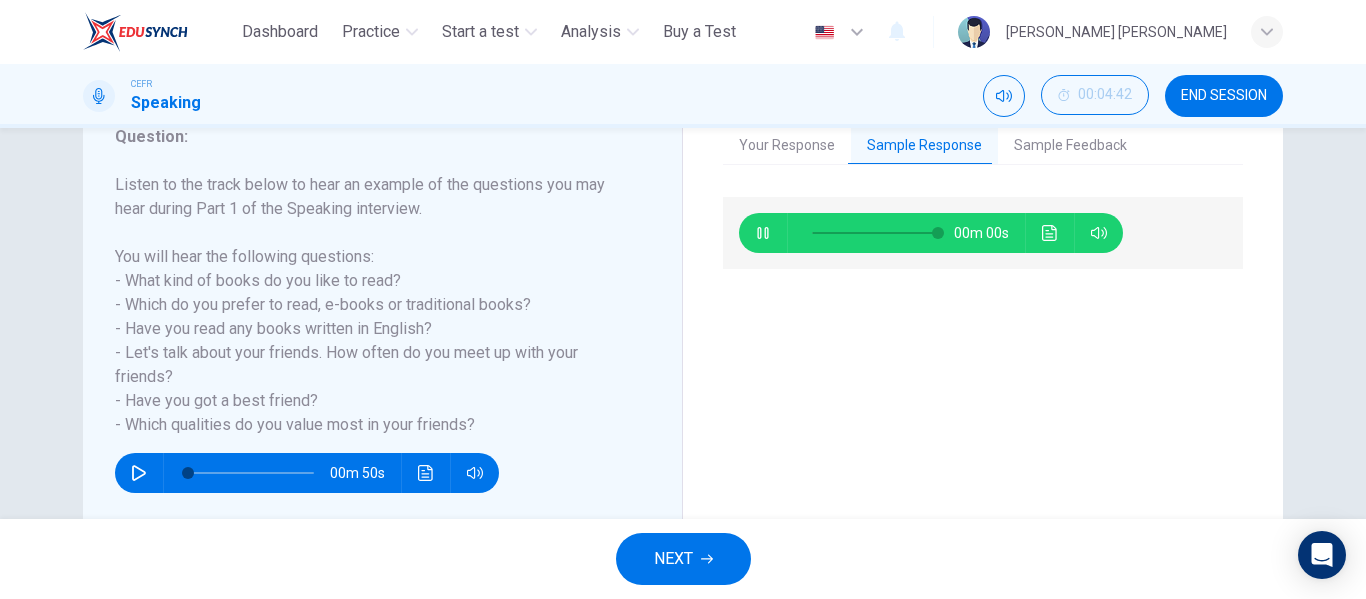 type on "*" 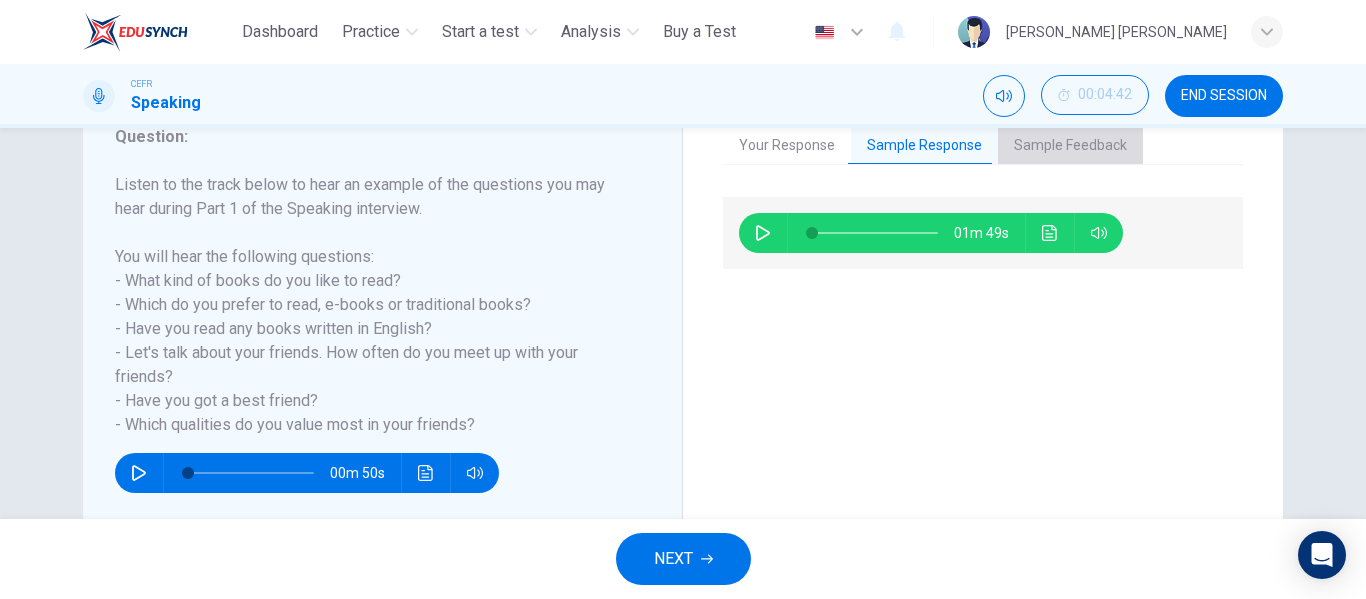 click on "Sample Feedback" at bounding box center [1070, 146] 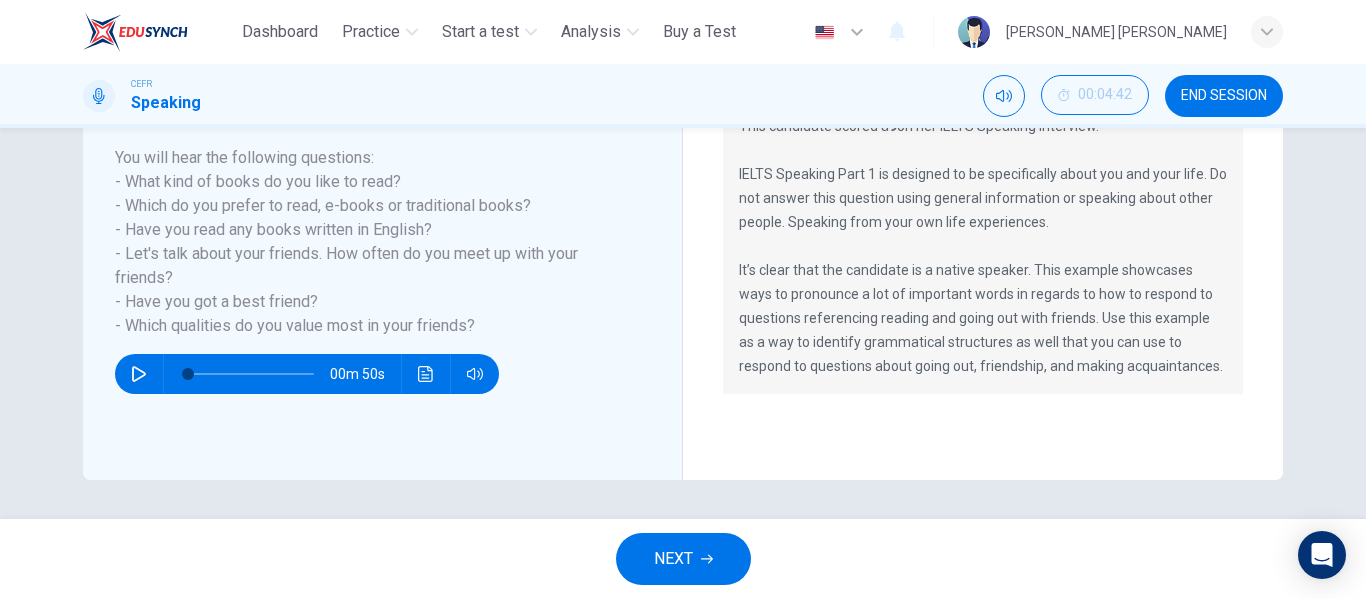 scroll, scrollTop: 384, scrollLeft: 0, axis: vertical 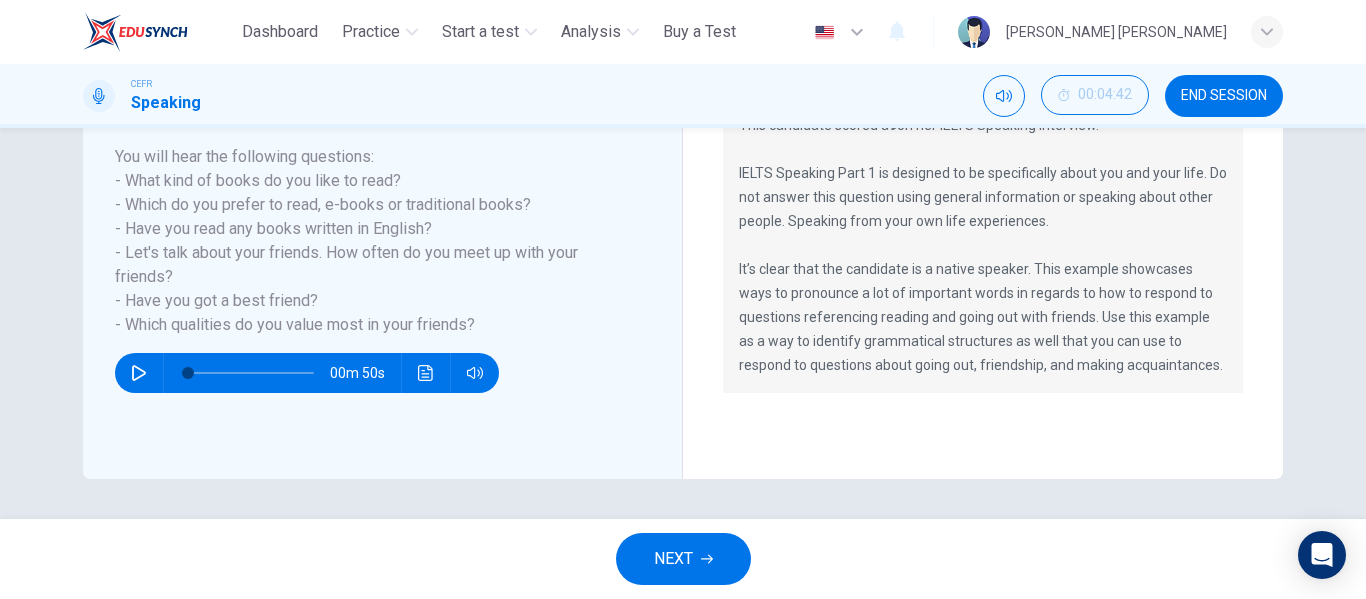 click on "NEXT" at bounding box center [683, 559] 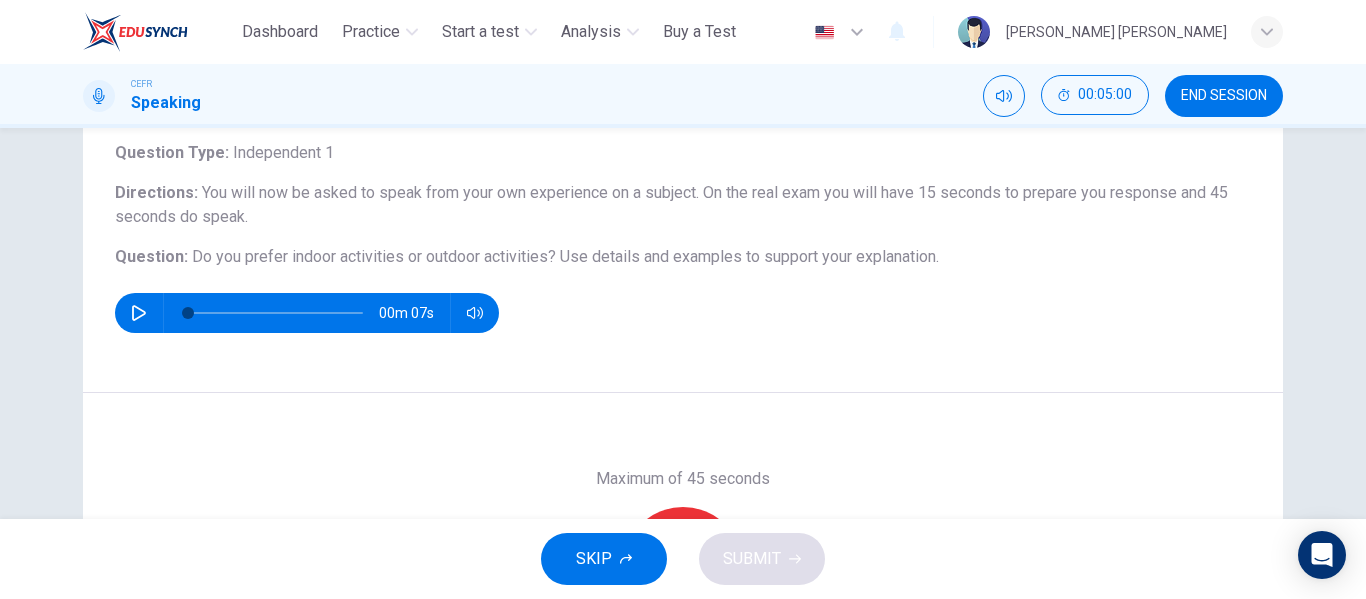 scroll, scrollTop: 100, scrollLeft: 0, axis: vertical 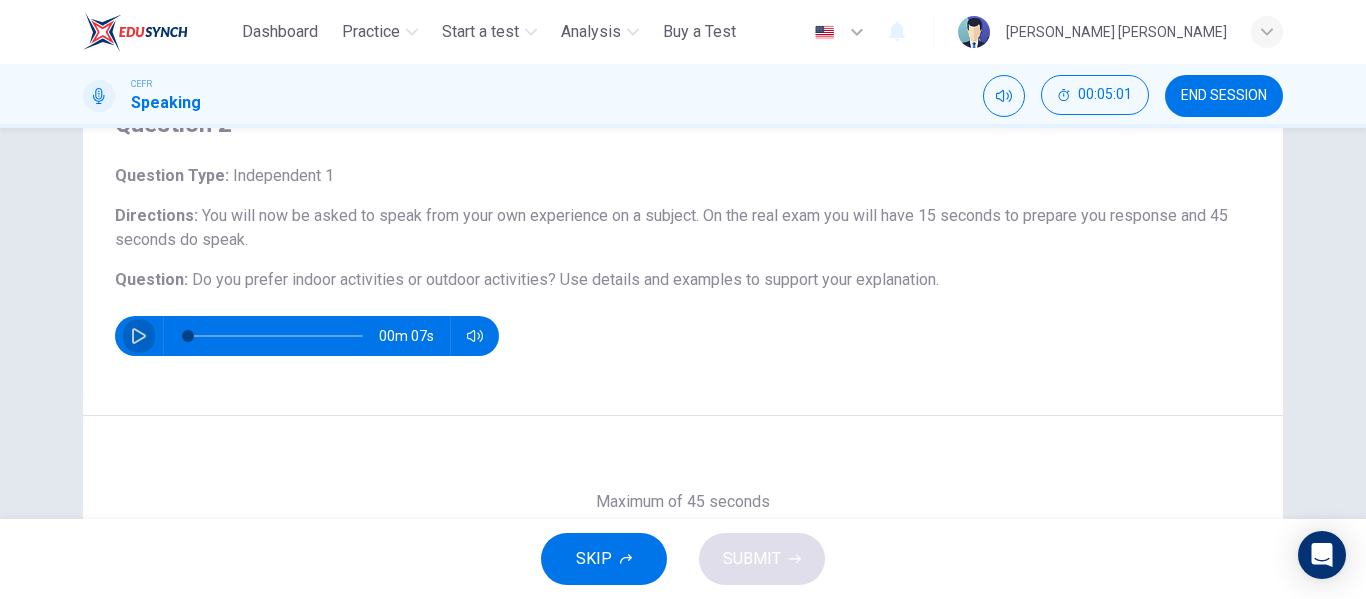 click 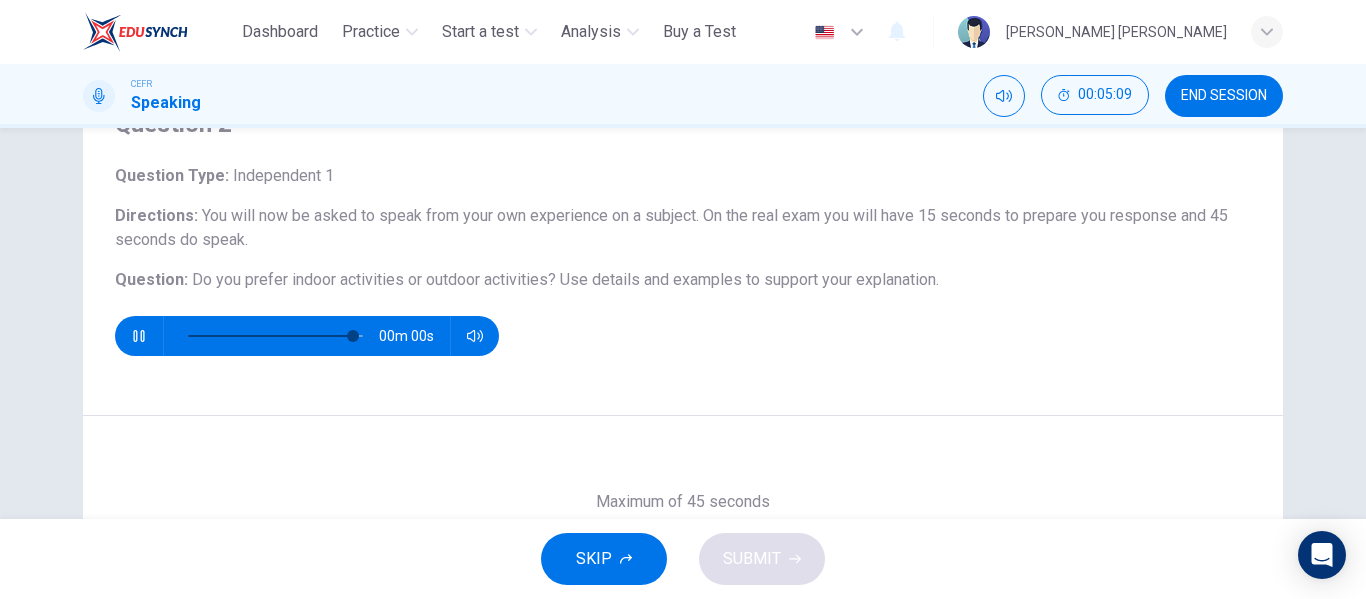 type on "*" 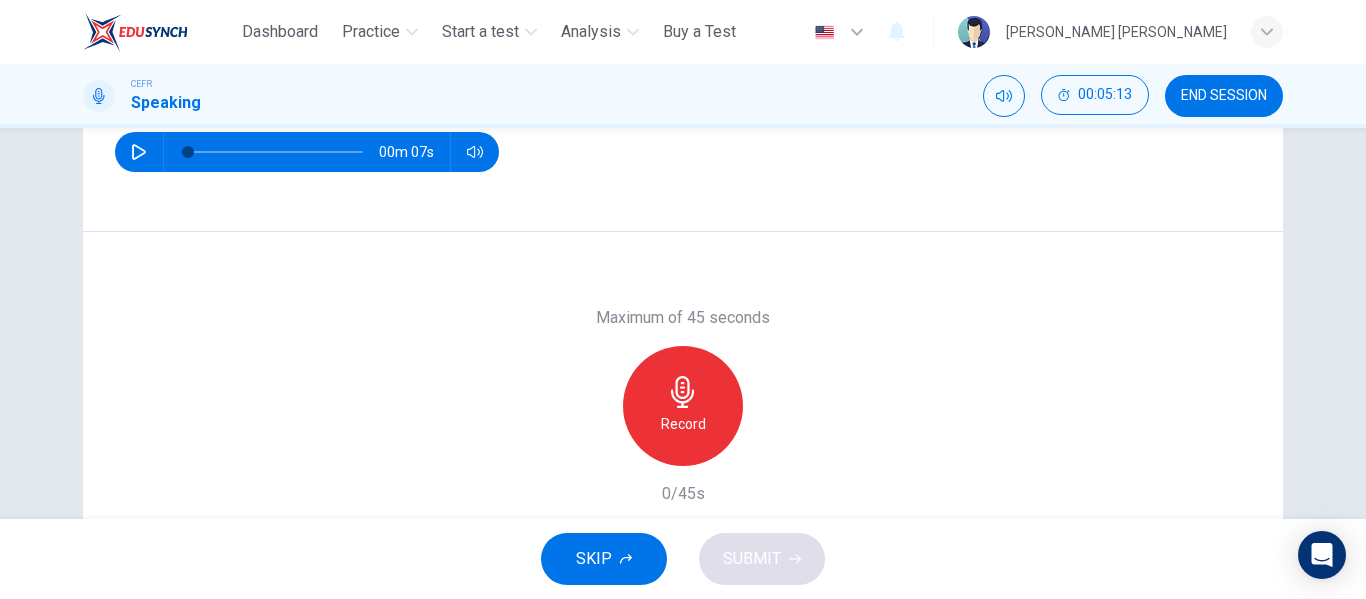 scroll, scrollTop: 184, scrollLeft: 0, axis: vertical 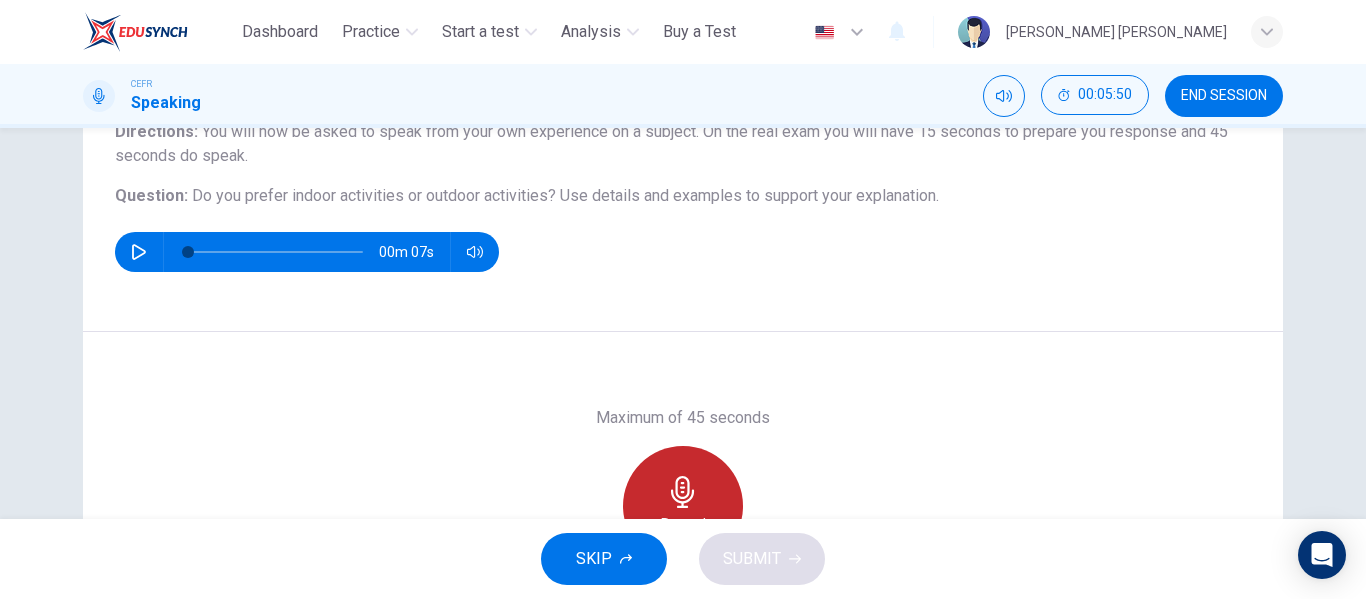 click 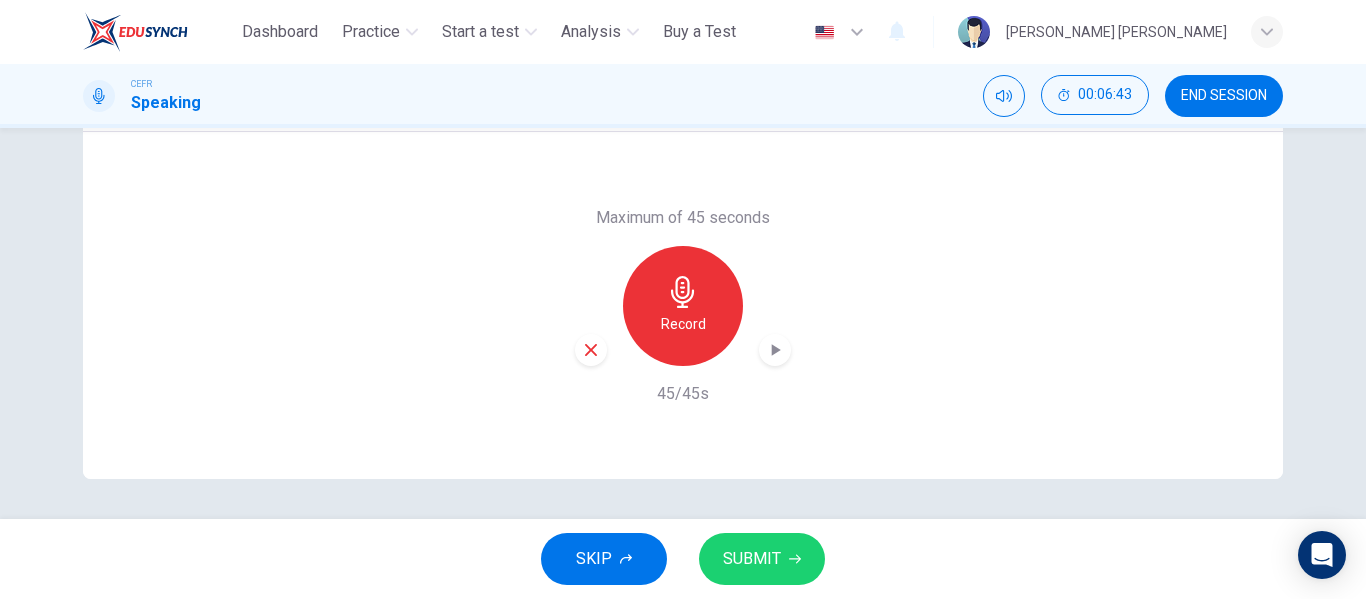 scroll, scrollTop: 284, scrollLeft: 0, axis: vertical 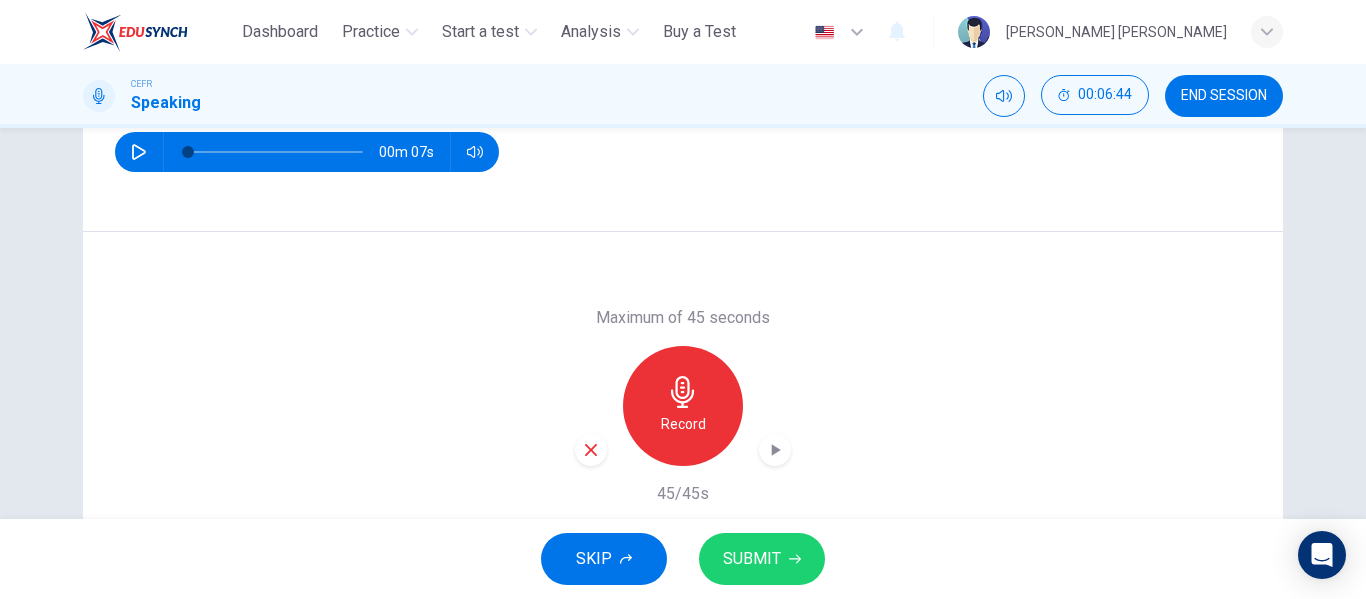click 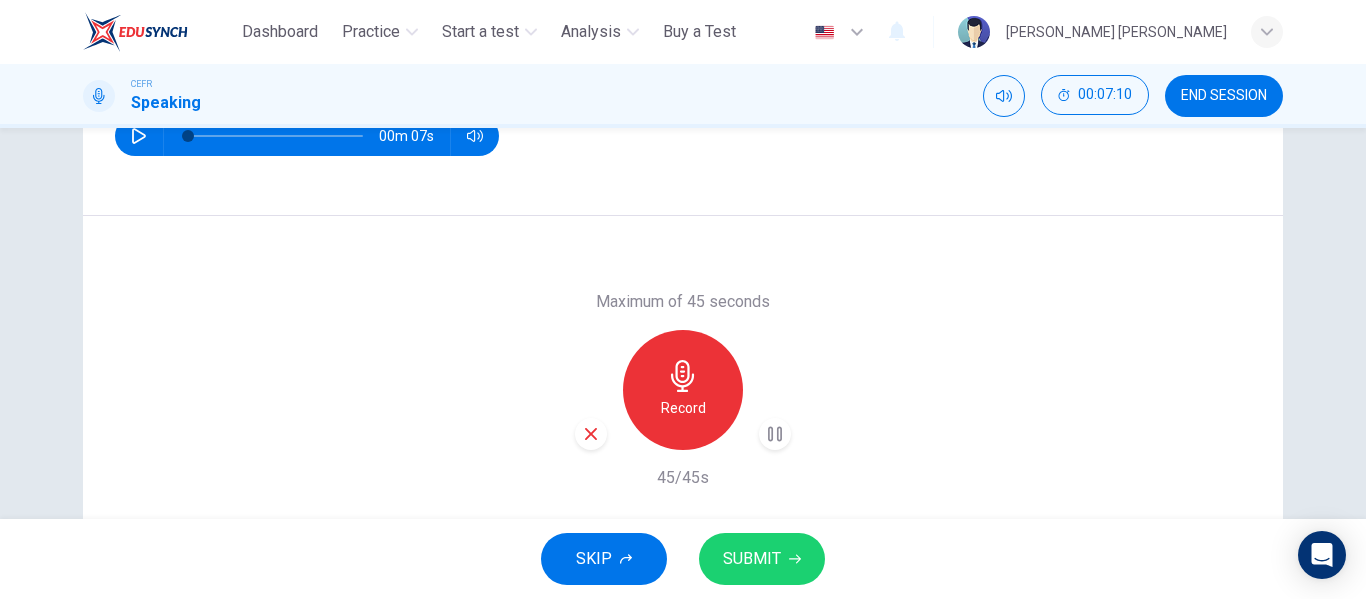 scroll, scrollTop: 384, scrollLeft: 0, axis: vertical 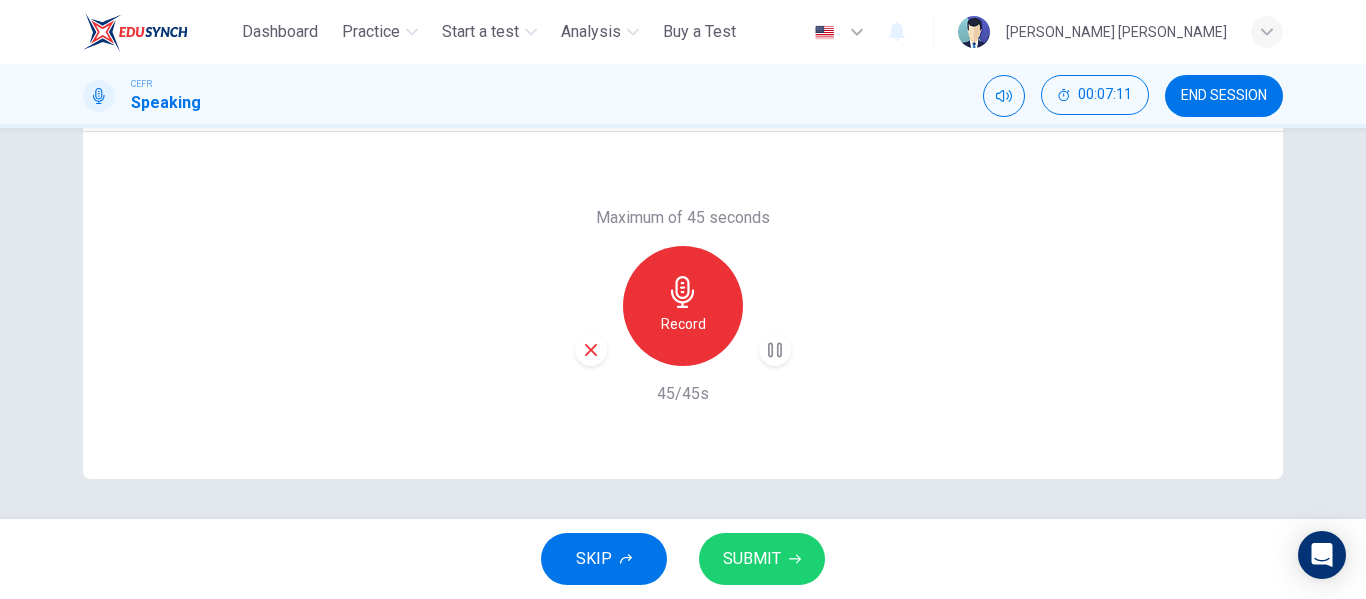 click 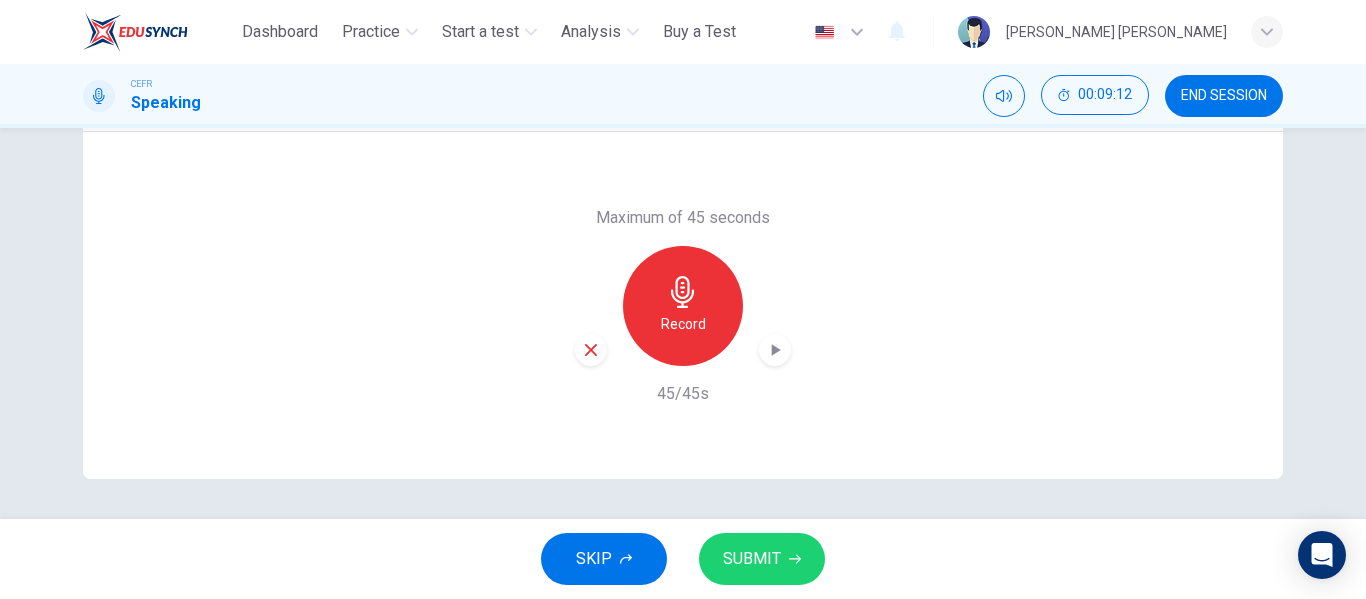 click on "SUBMIT" at bounding box center (752, 559) 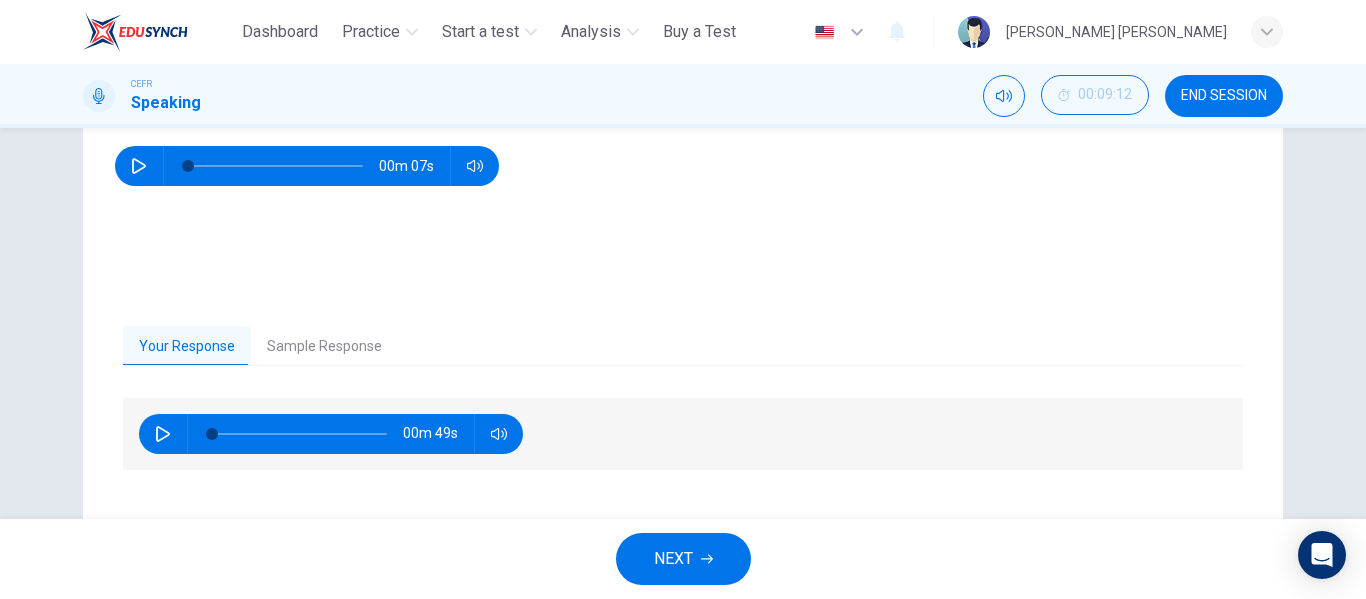 scroll, scrollTop: 384, scrollLeft: 0, axis: vertical 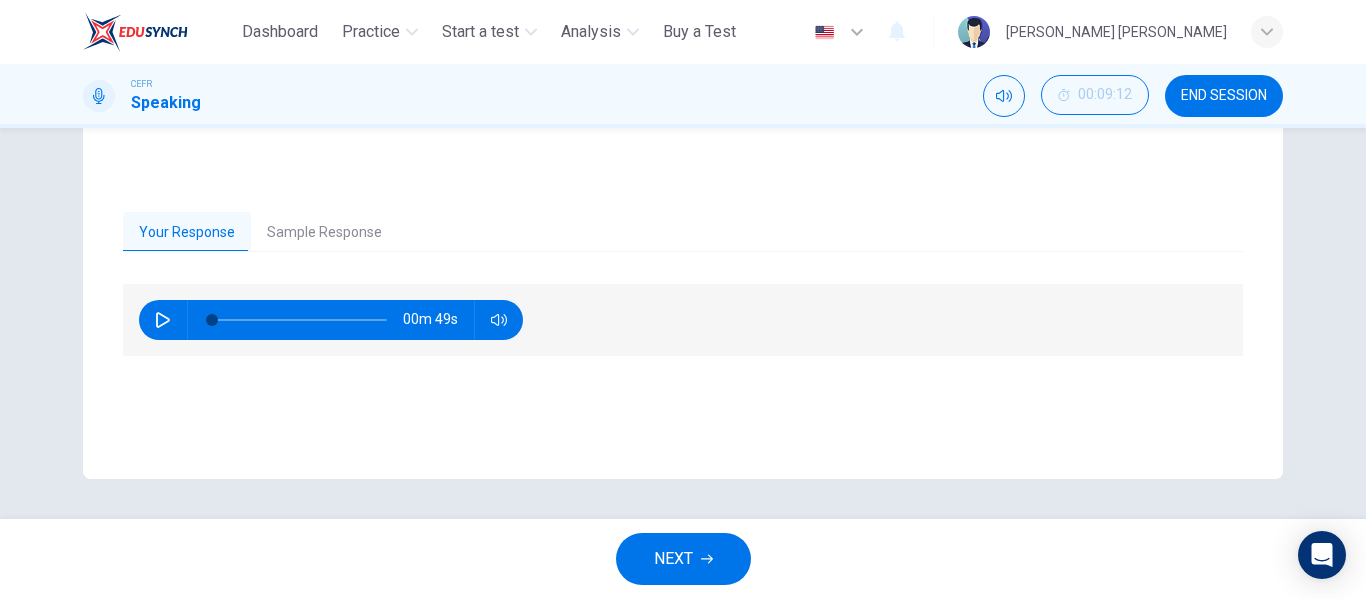 click 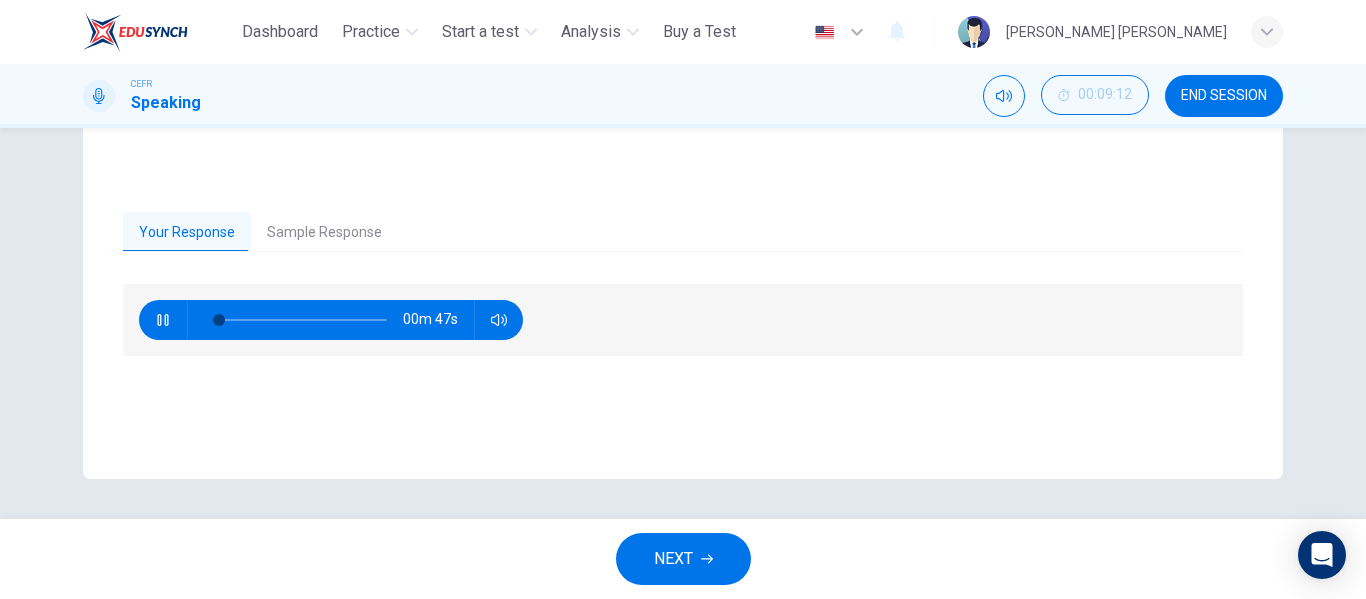 type on "*" 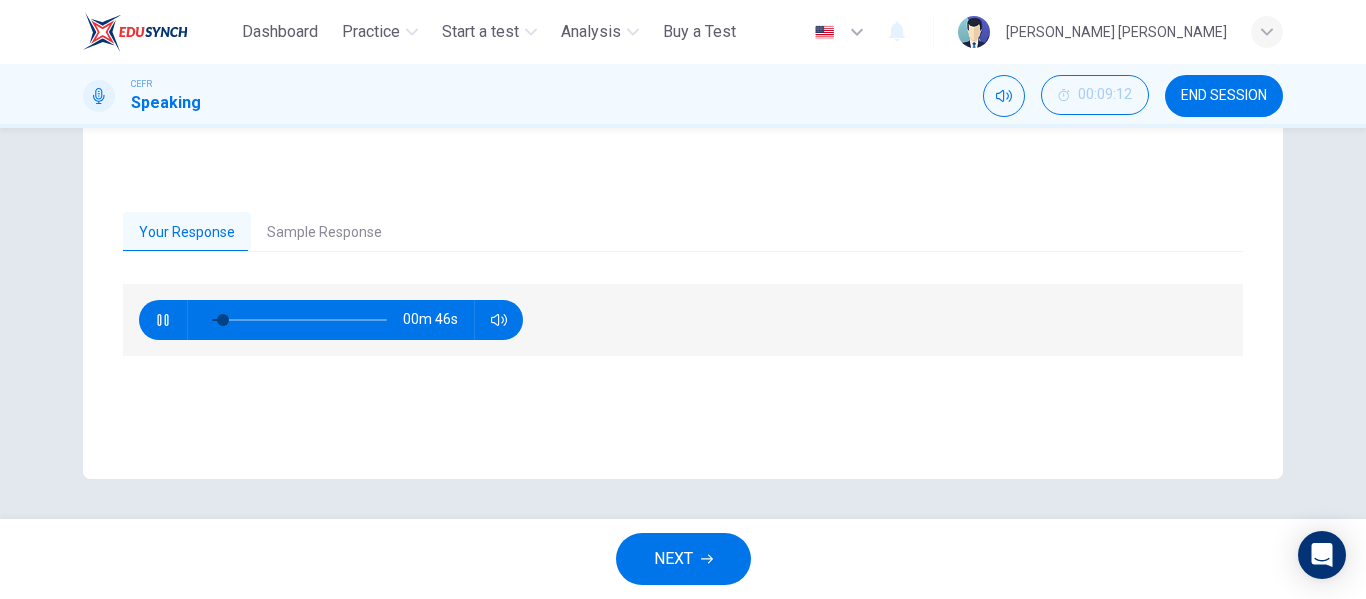 type 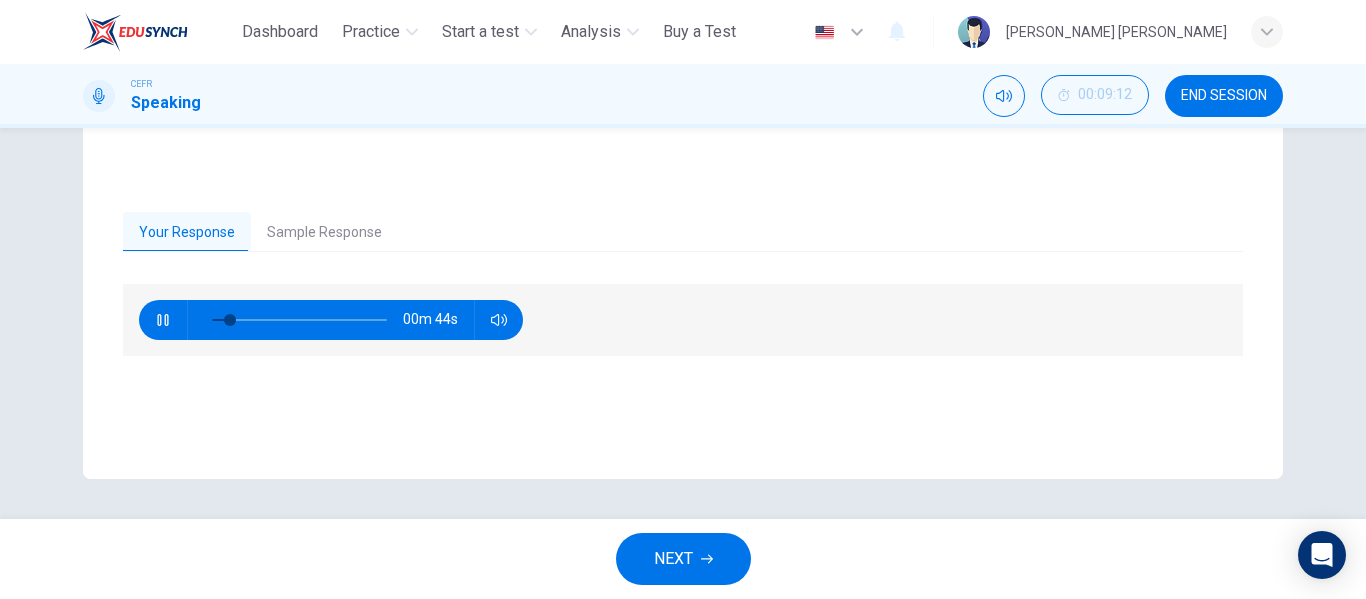 type on "**" 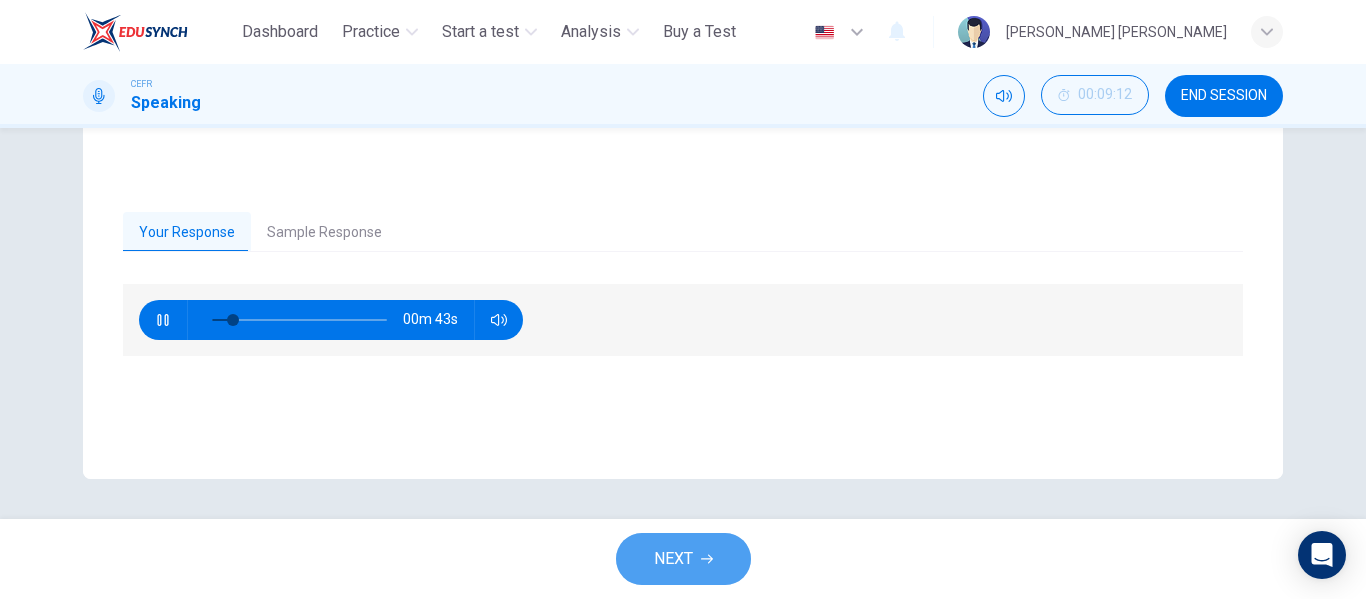 click on "NEXT" at bounding box center (673, 559) 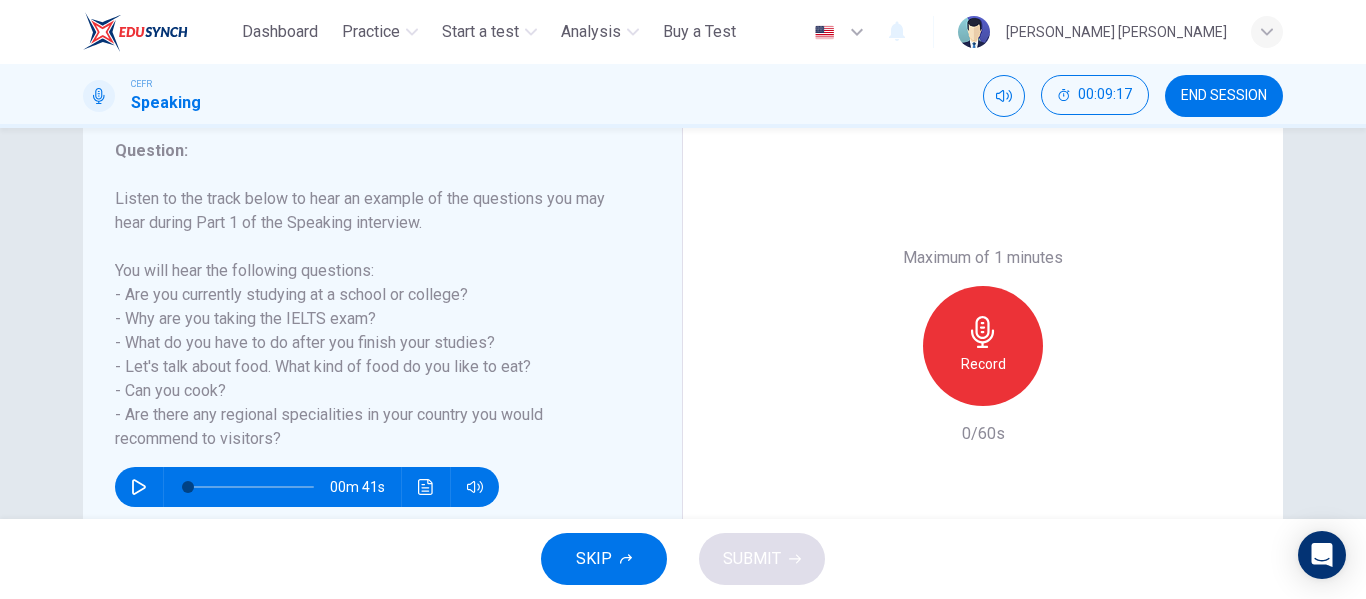 scroll, scrollTop: 300, scrollLeft: 0, axis: vertical 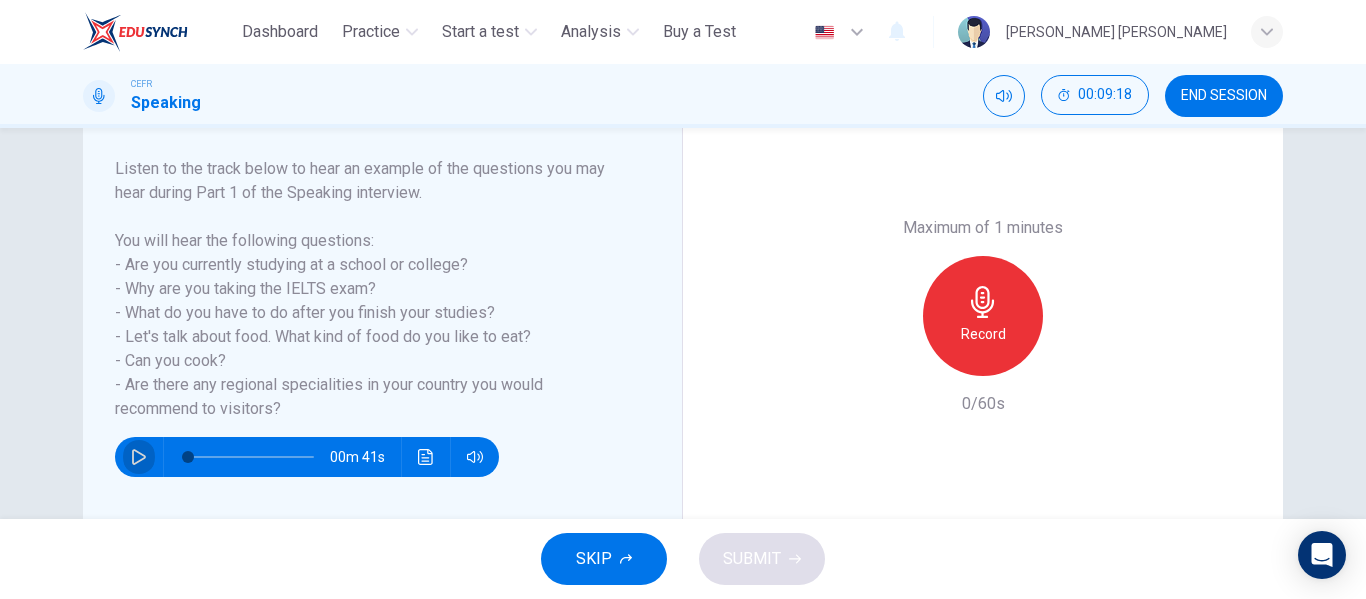 click at bounding box center (139, 457) 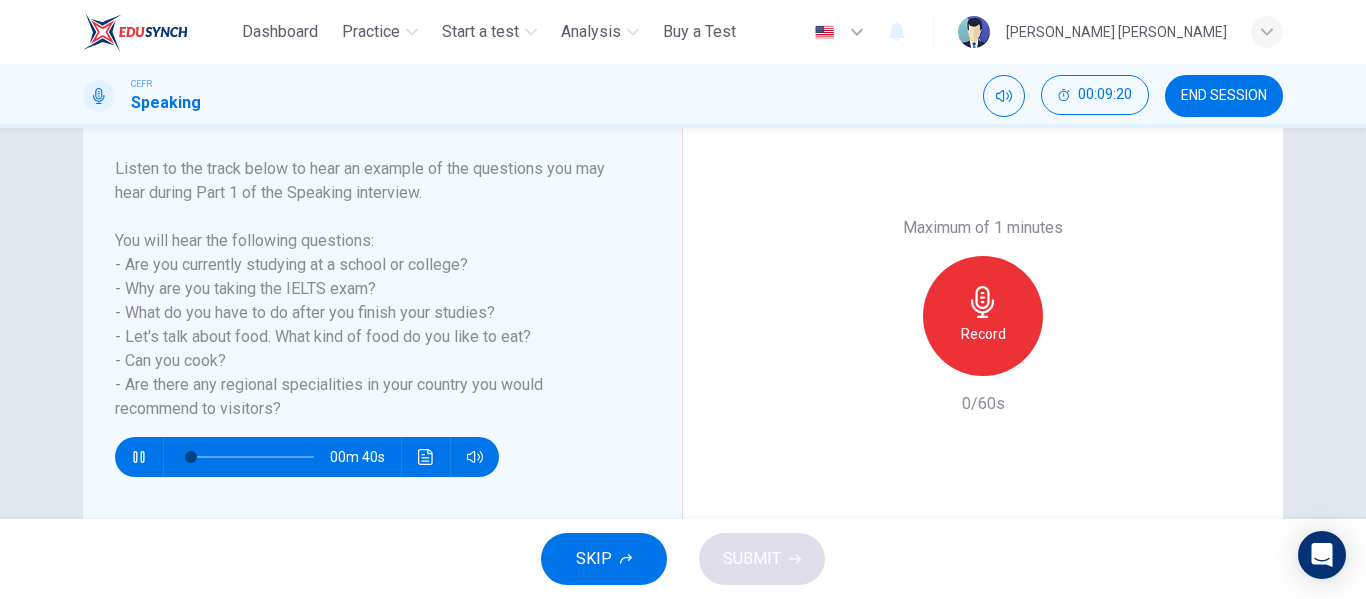 type on "*" 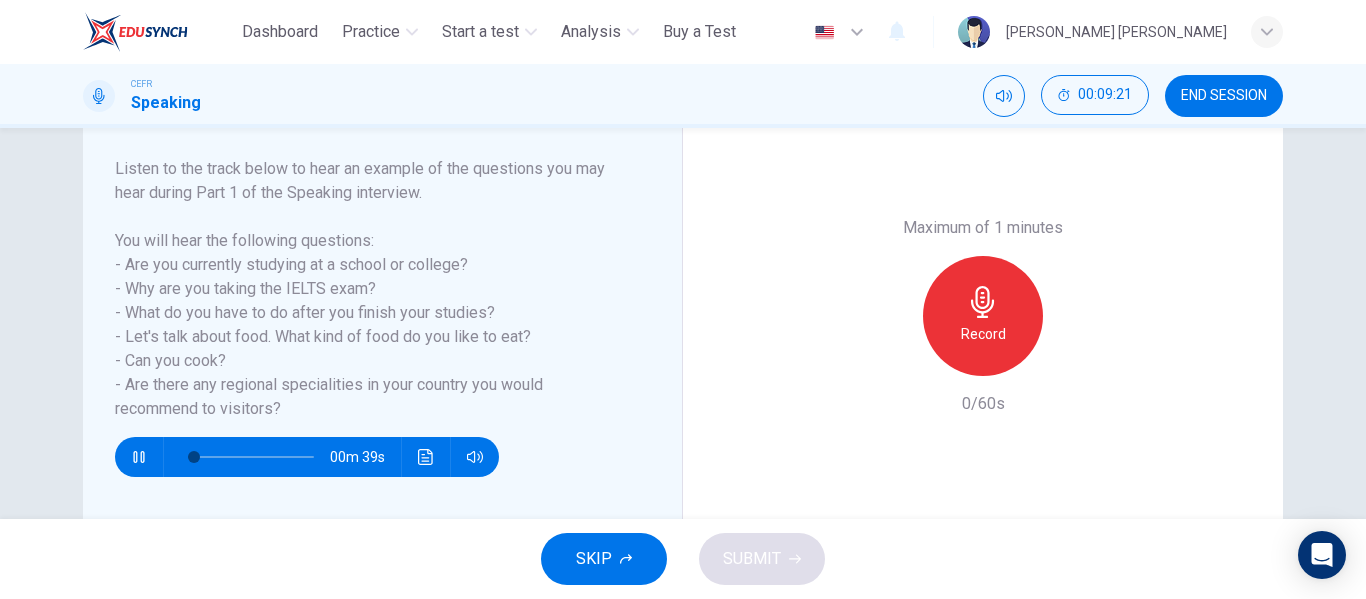 type 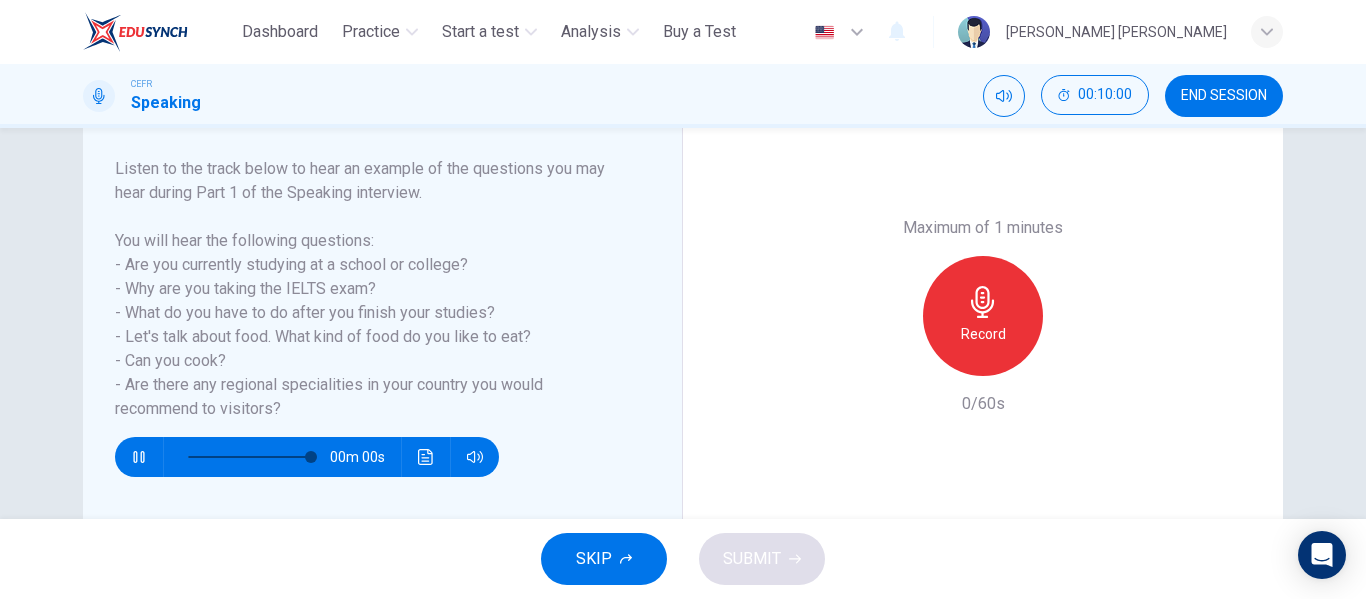 type on "*" 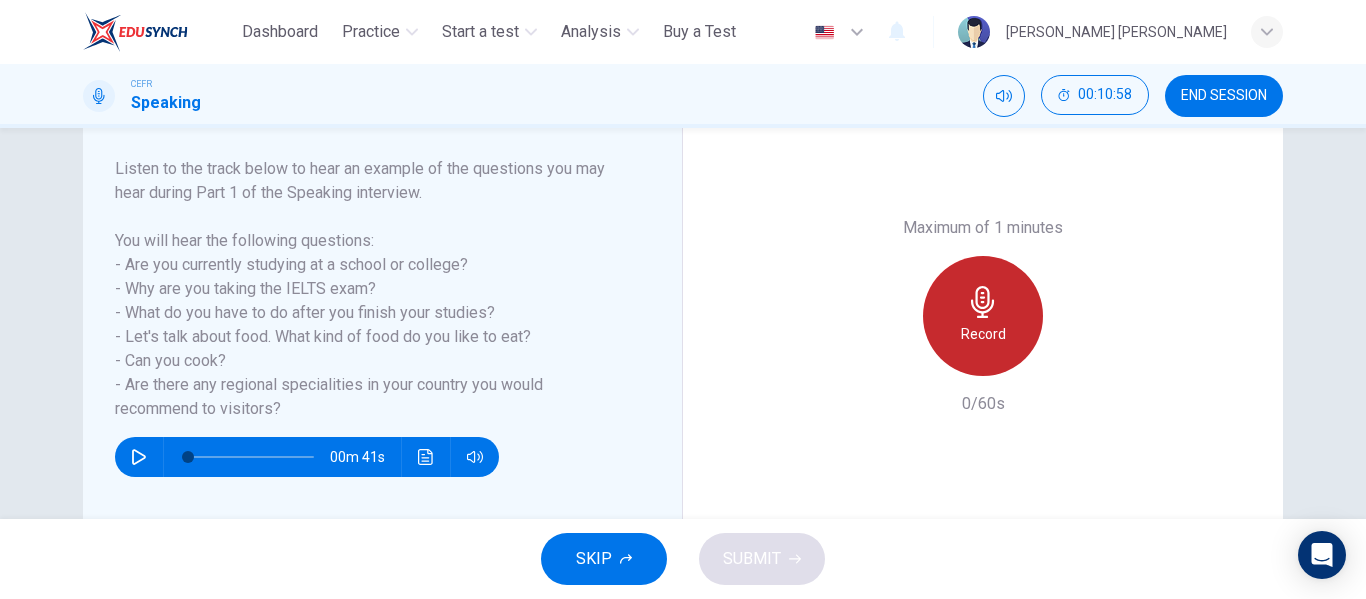 click 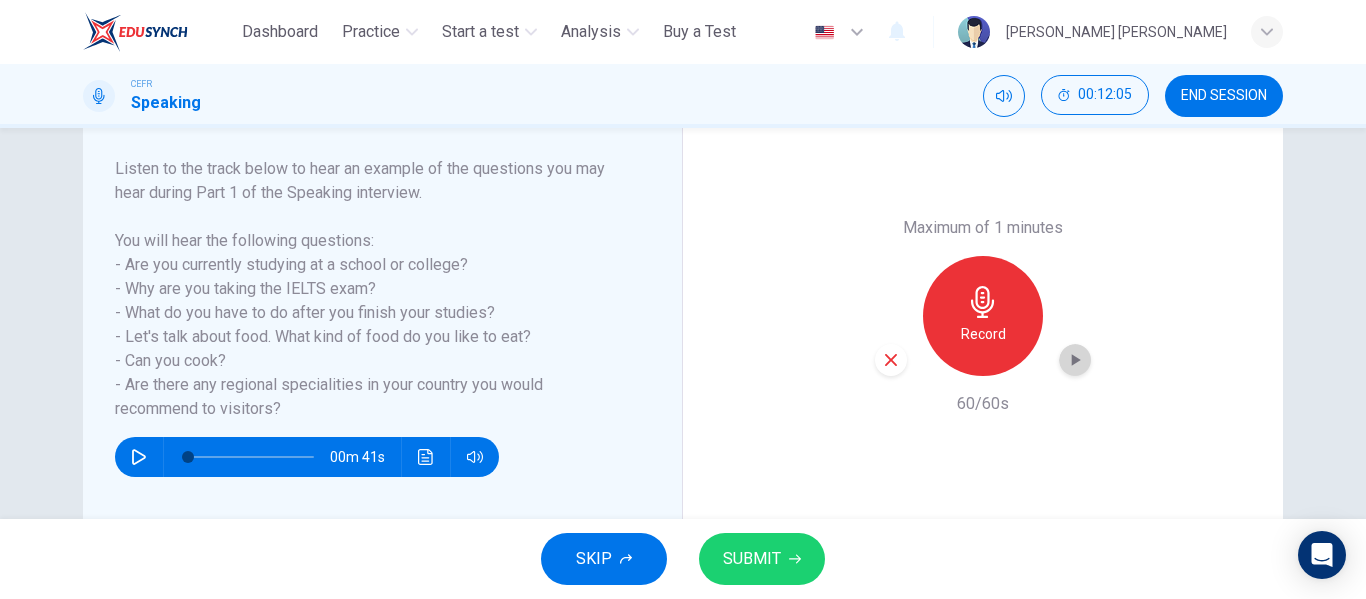click at bounding box center (1075, 360) 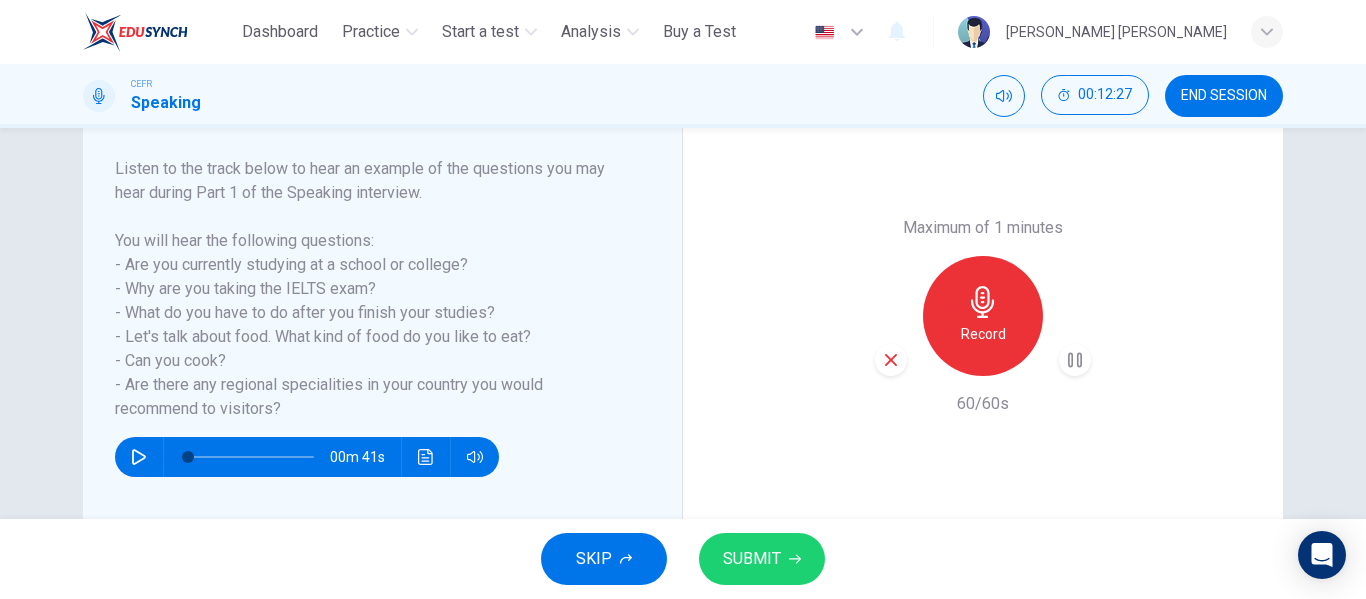 scroll, scrollTop: 384, scrollLeft: 0, axis: vertical 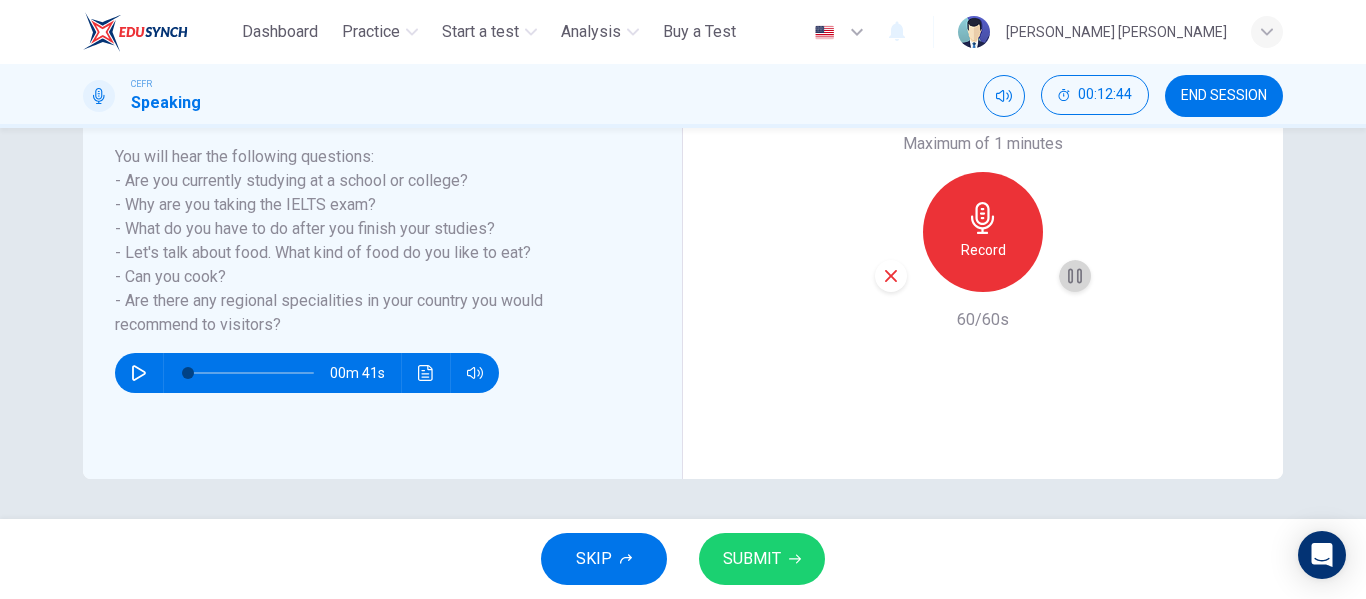 click 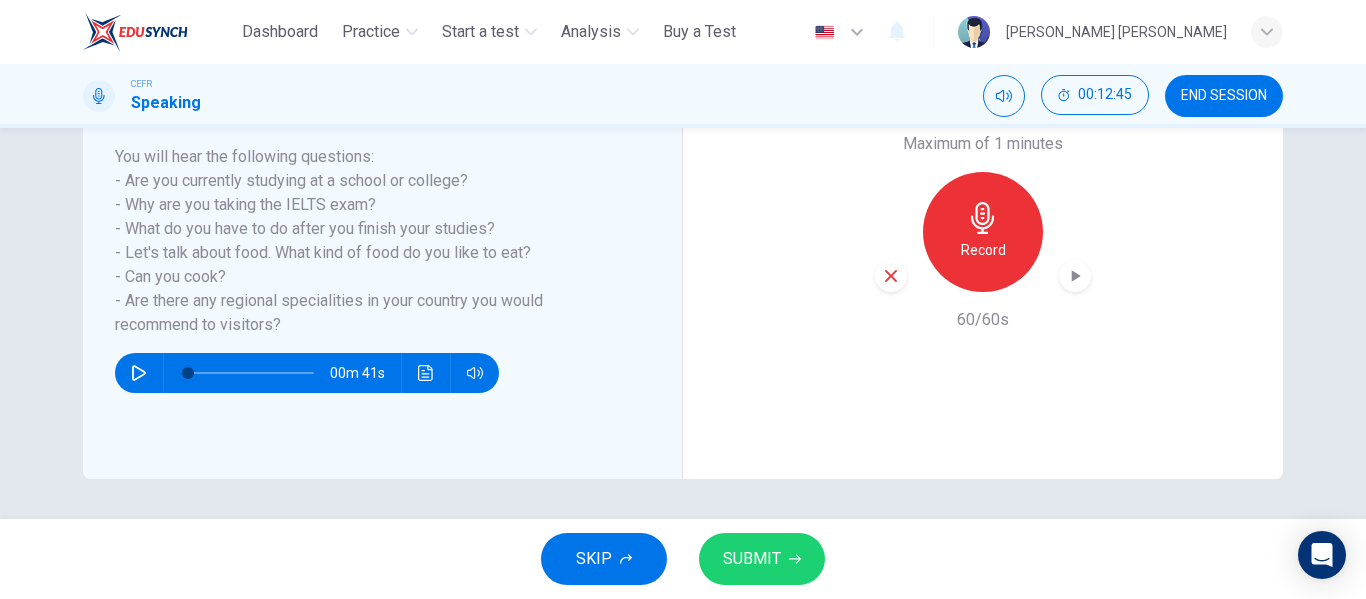 click on "SUBMIT" at bounding box center [752, 559] 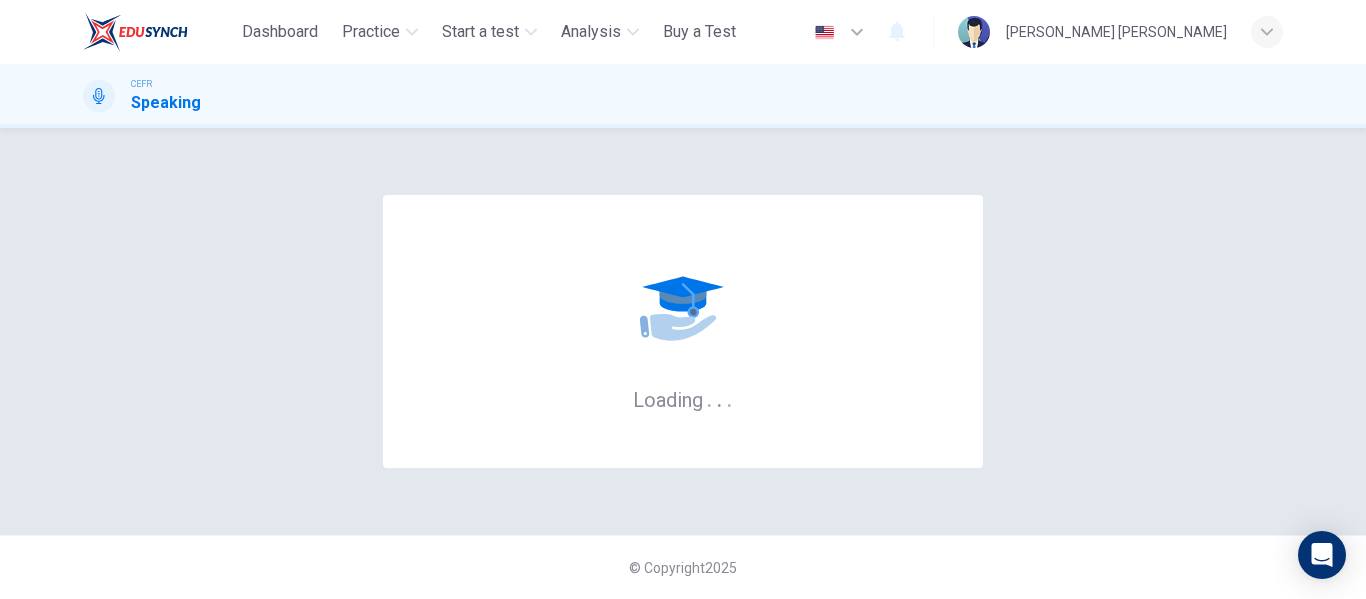 scroll, scrollTop: 0, scrollLeft: 0, axis: both 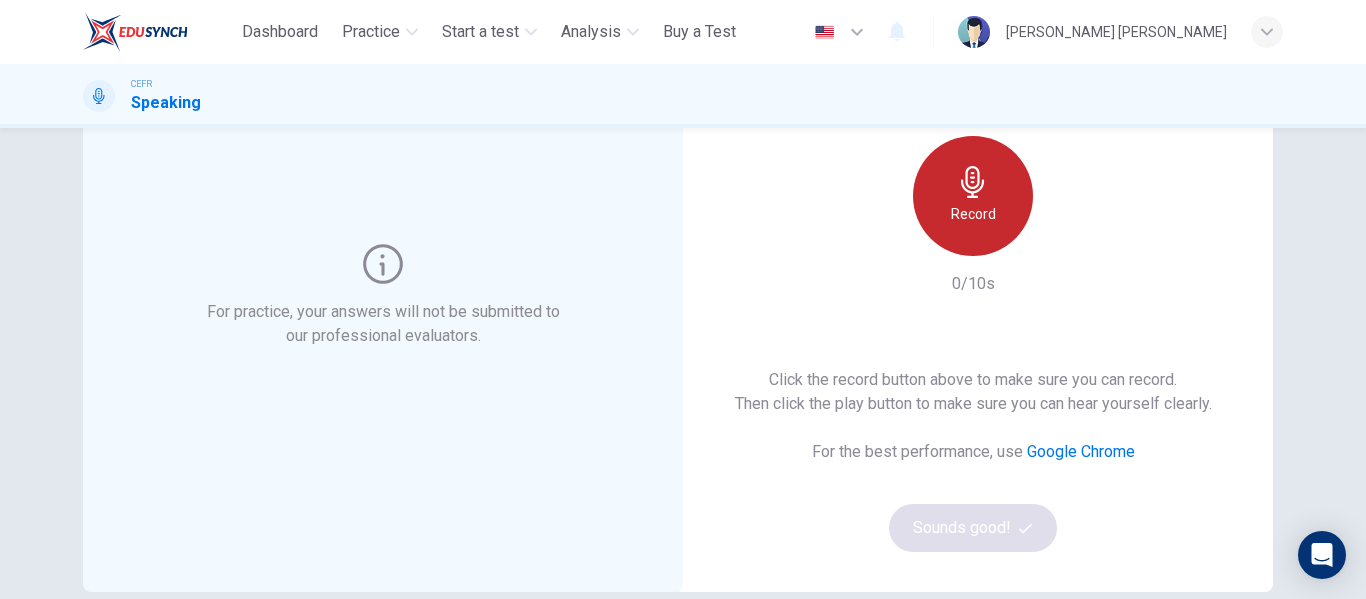 click on "Record" at bounding box center [973, 196] 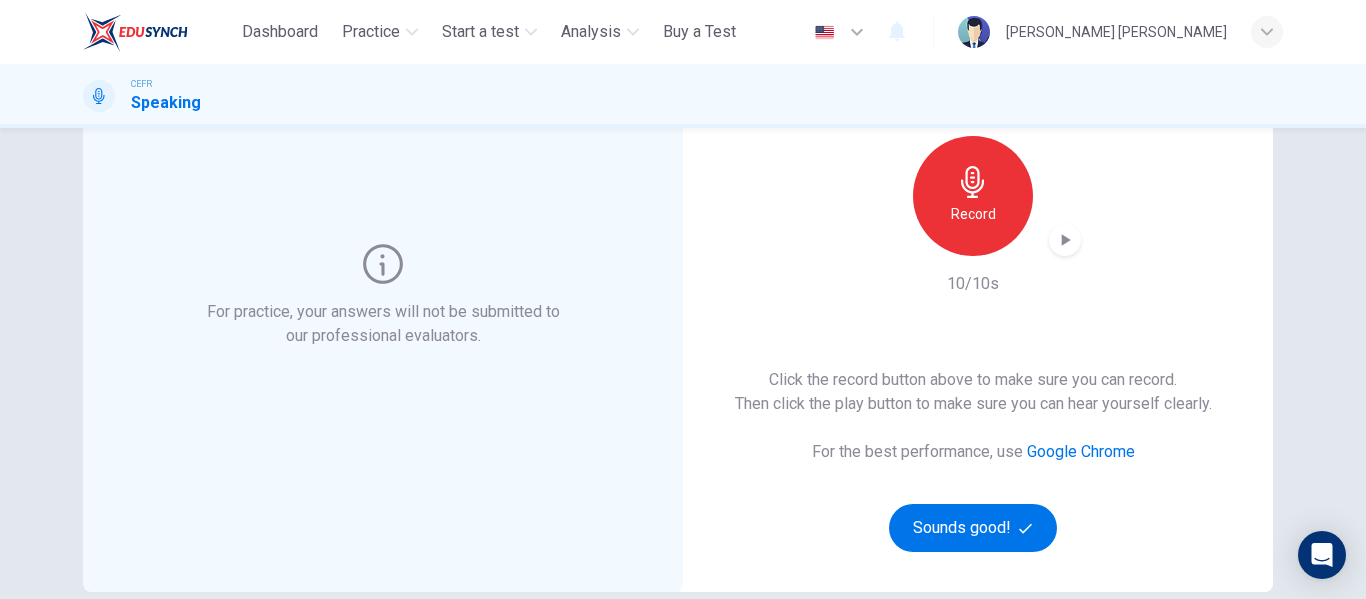 click 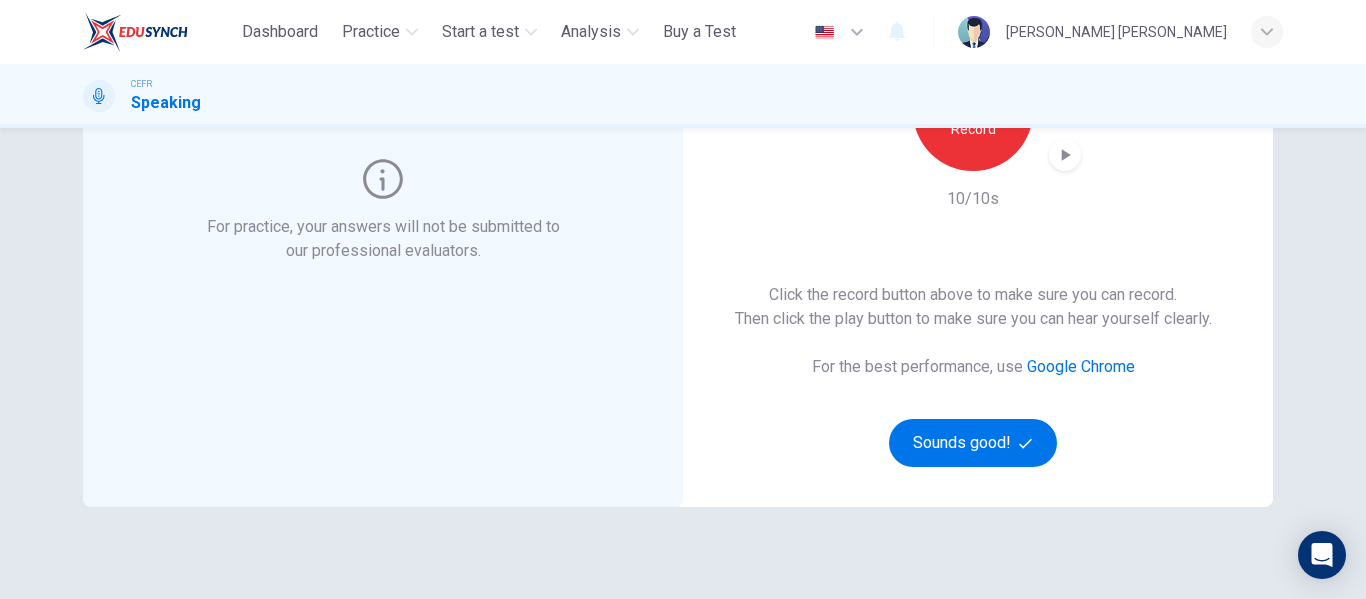 scroll, scrollTop: 268, scrollLeft: 0, axis: vertical 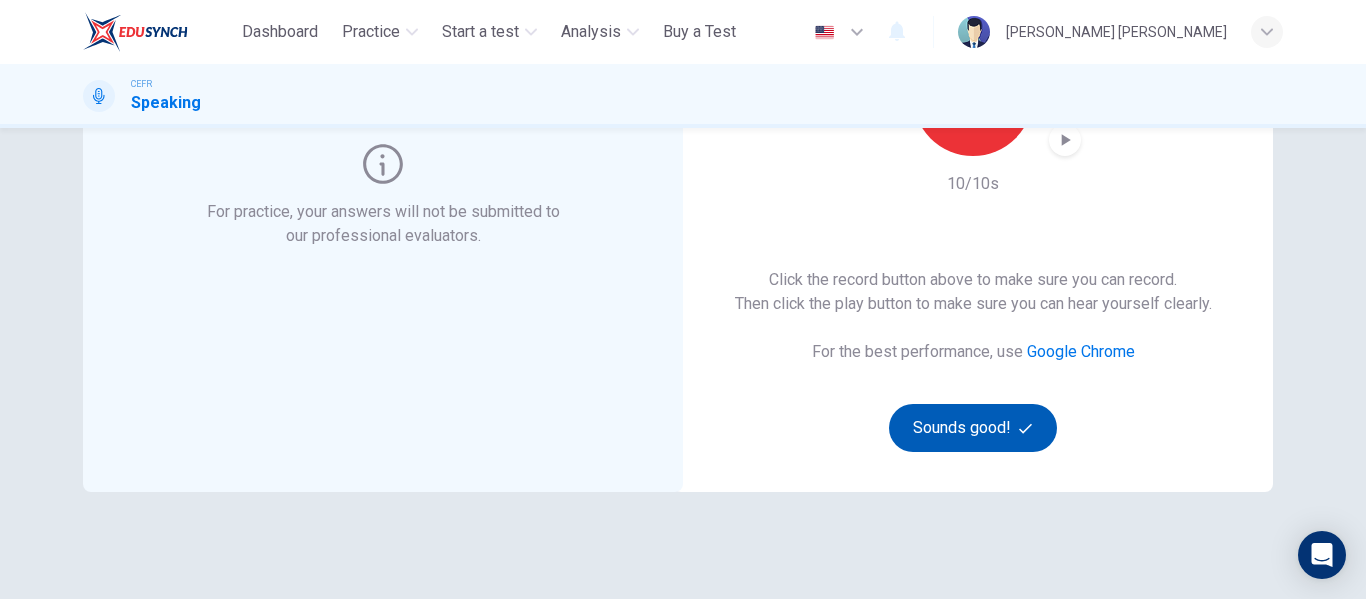 click on "Sounds good!" at bounding box center (973, 428) 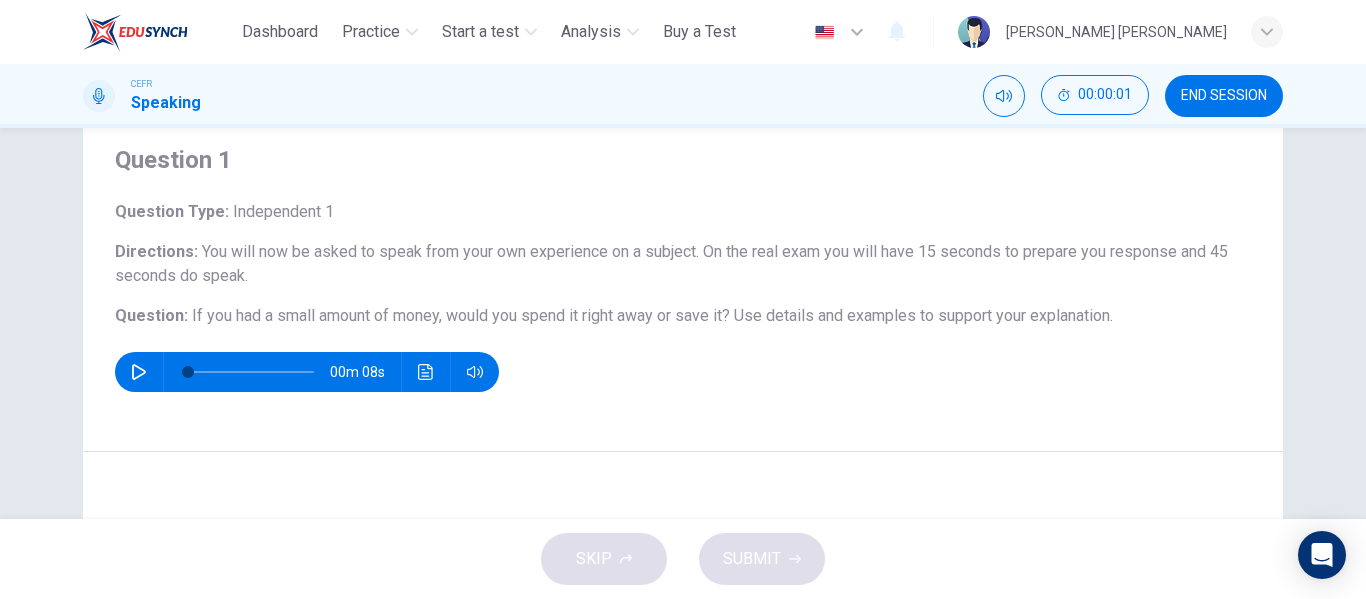 scroll, scrollTop: 0, scrollLeft: 0, axis: both 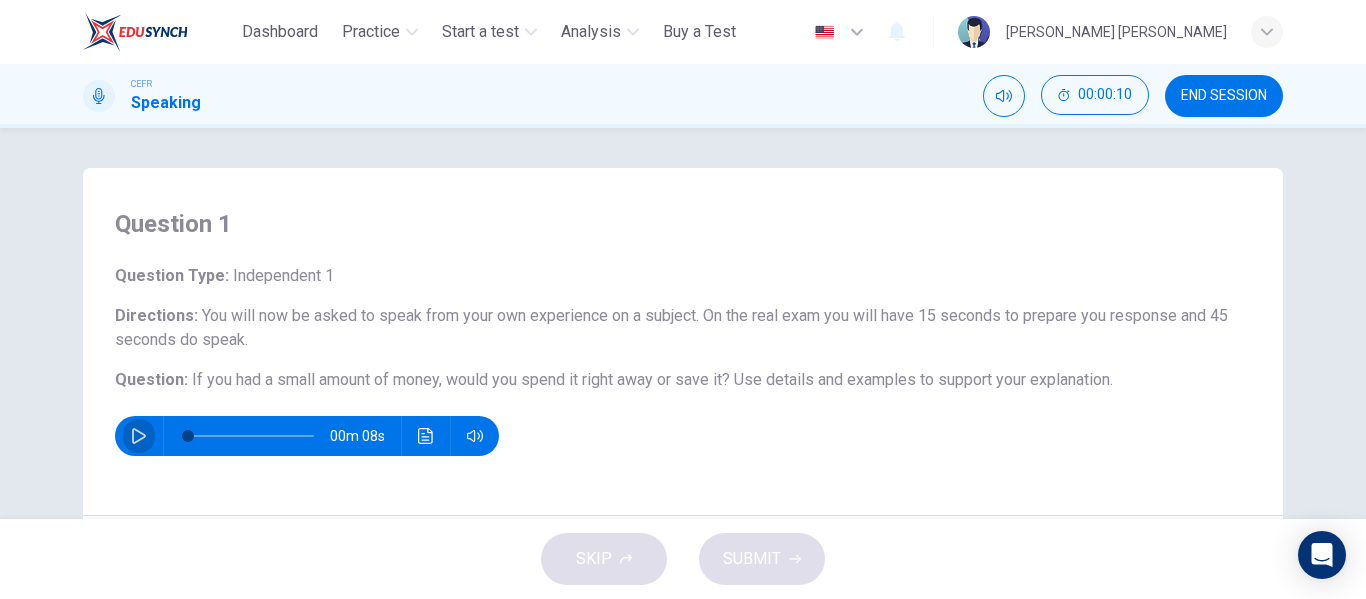 click 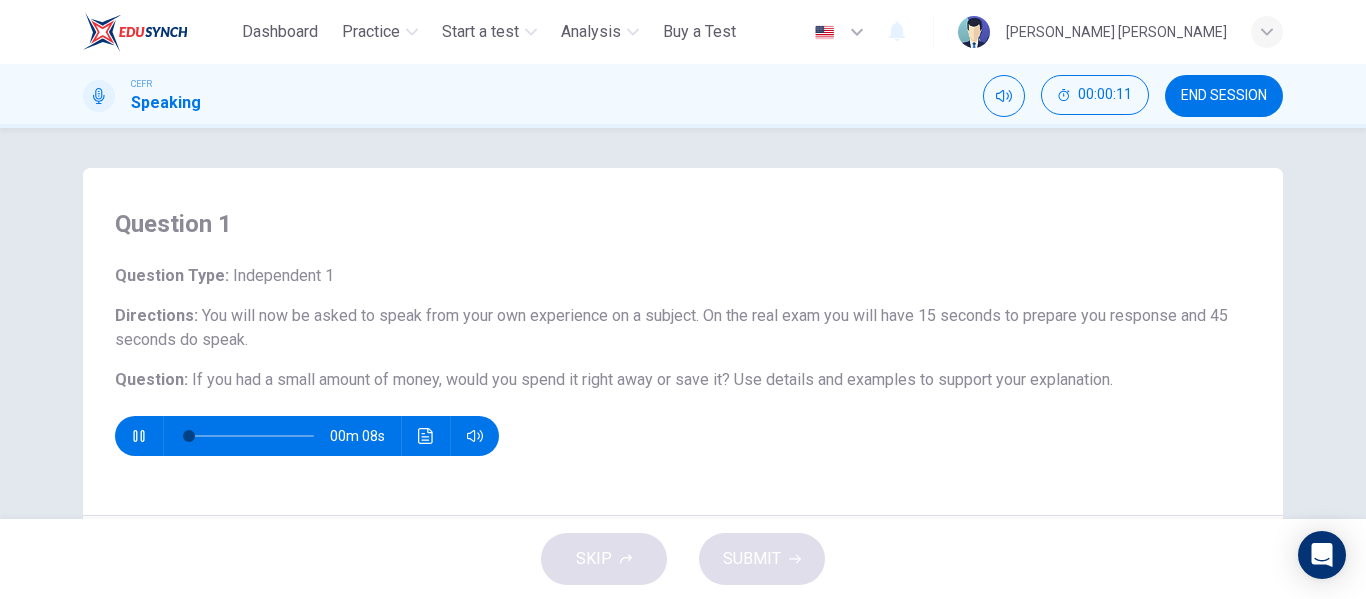 scroll, scrollTop: 100, scrollLeft: 0, axis: vertical 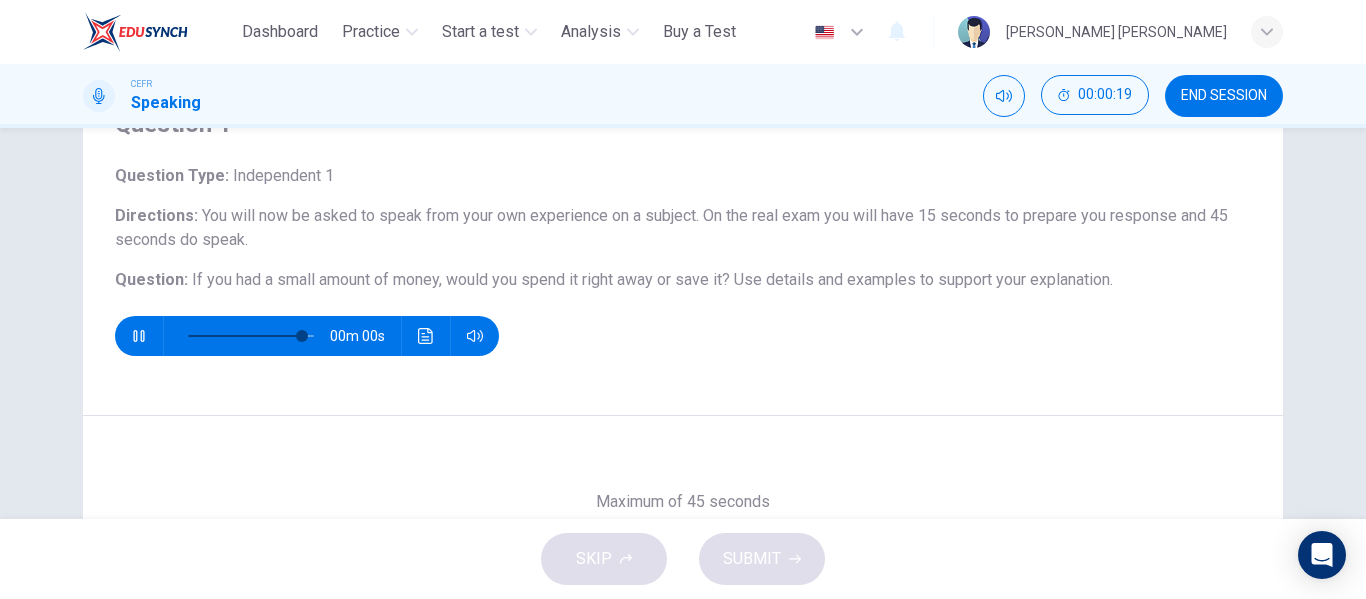 type on "*" 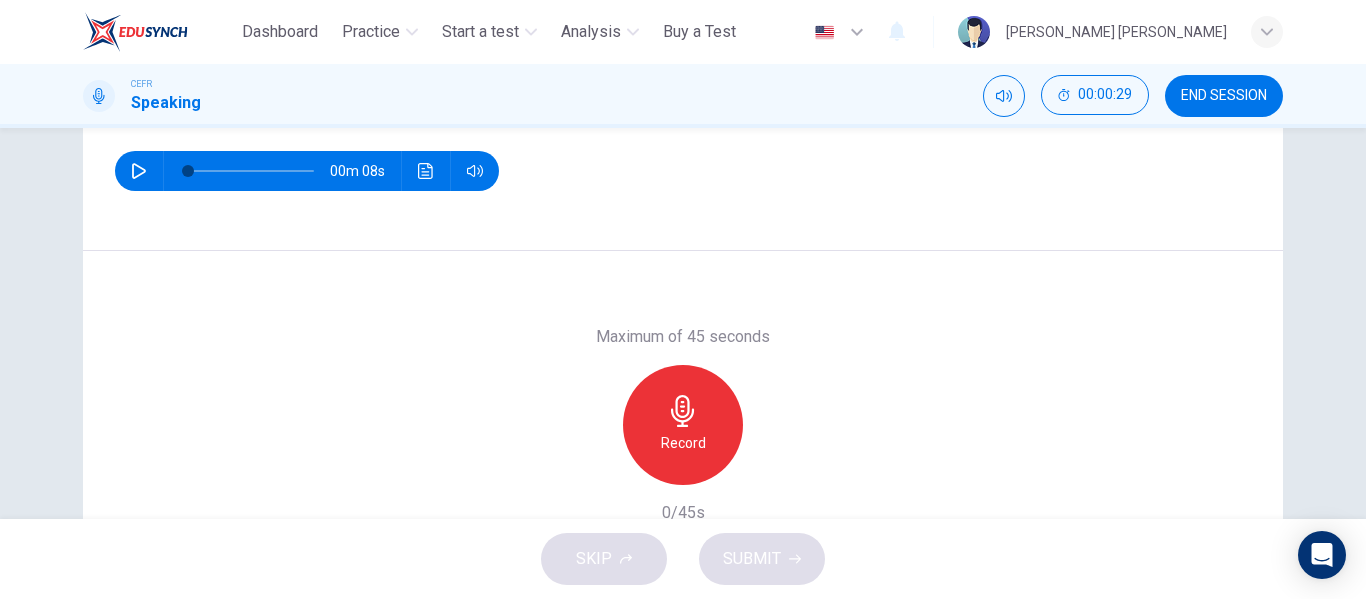 scroll, scrollTop: 300, scrollLeft: 0, axis: vertical 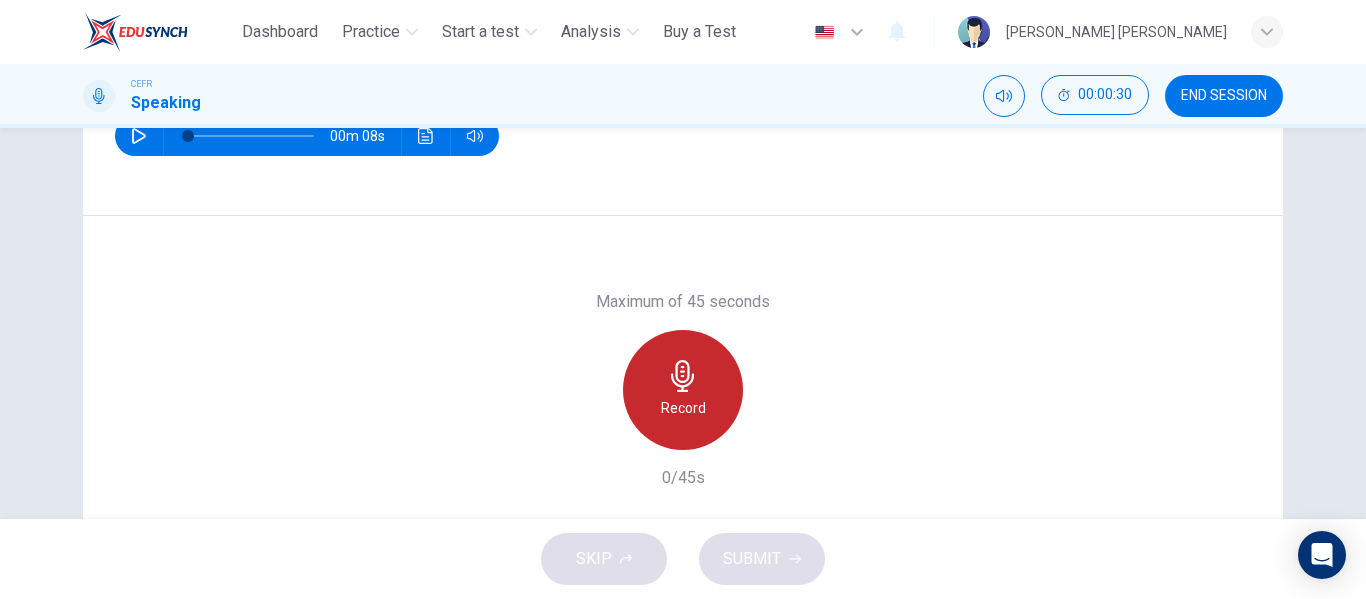 click on "Record" at bounding box center (683, 390) 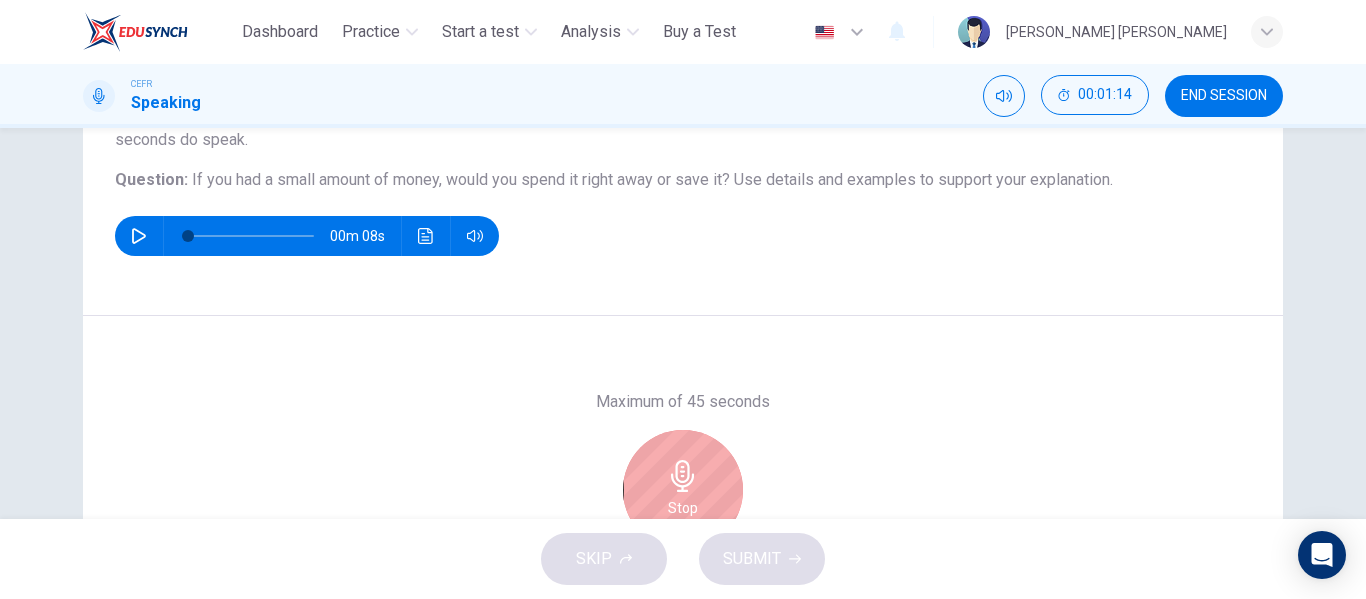 scroll, scrollTop: 300, scrollLeft: 0, axis: vertical 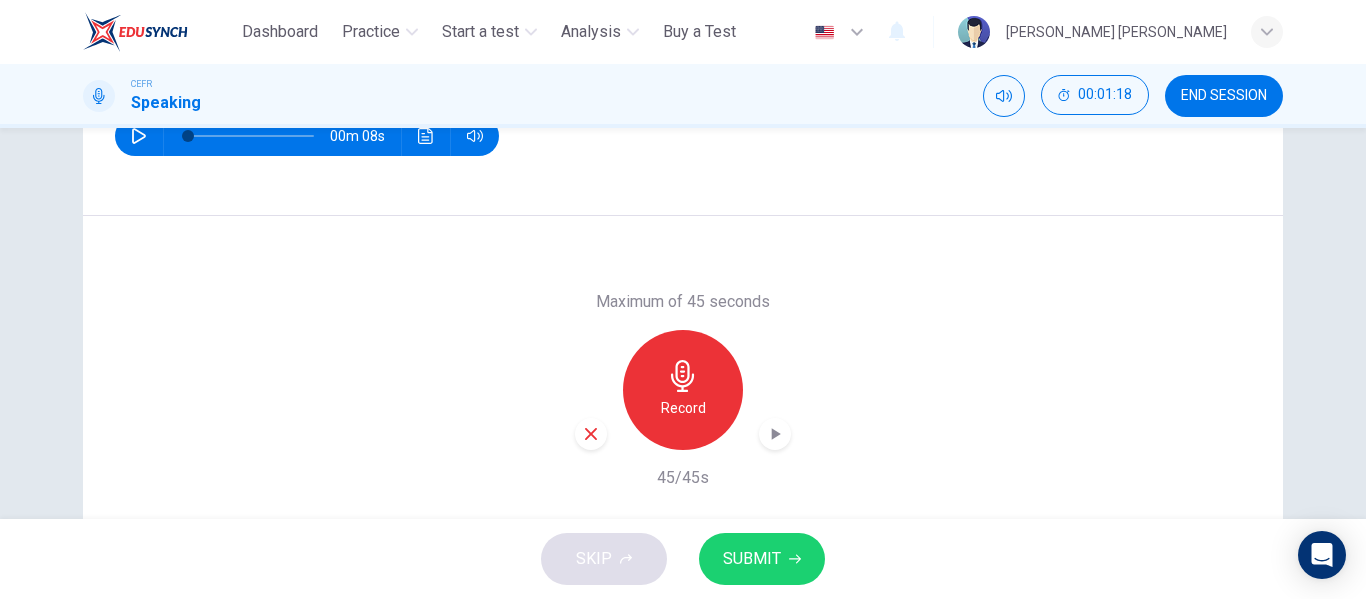 click 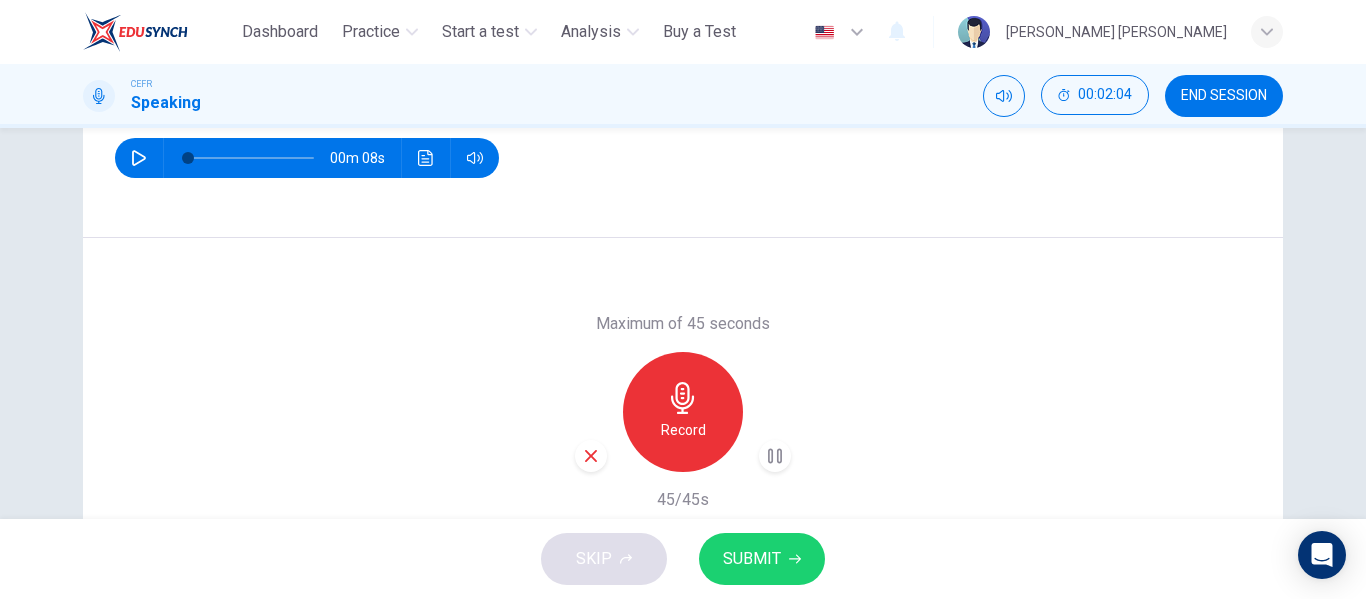 scroll, scrollTop: 384, scrollLeft: 0, axis: vertical 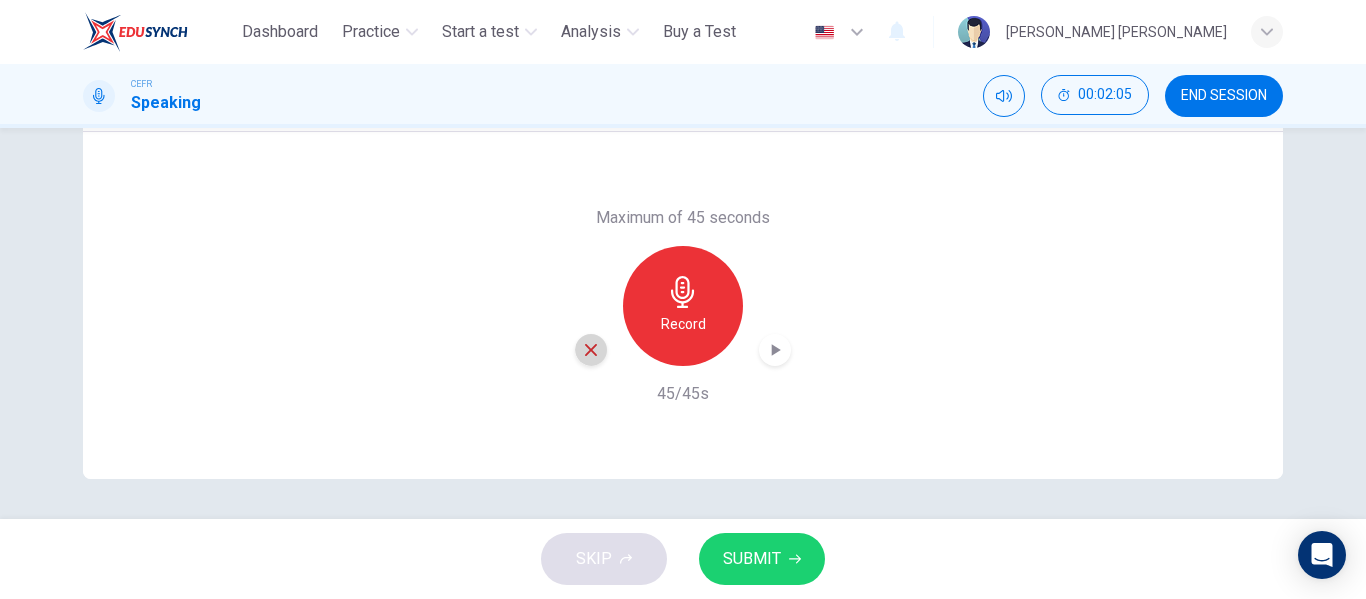 click 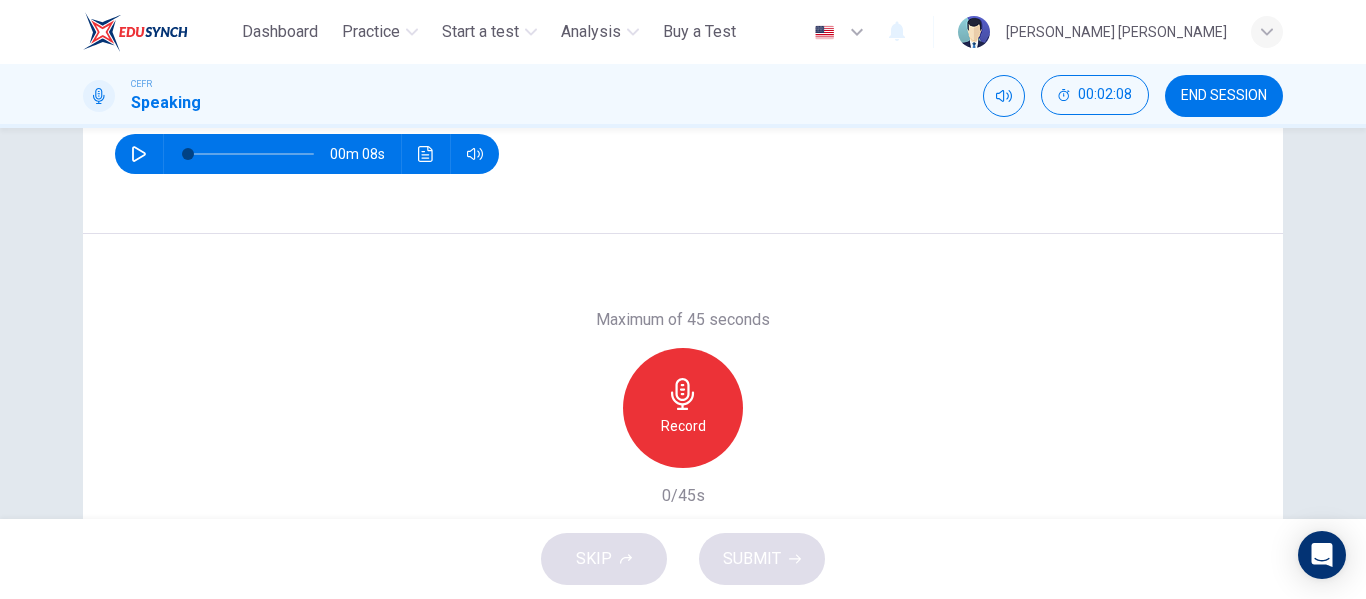 scroll, scrollTop: 284, scrollLeft: 0, axis: vertical 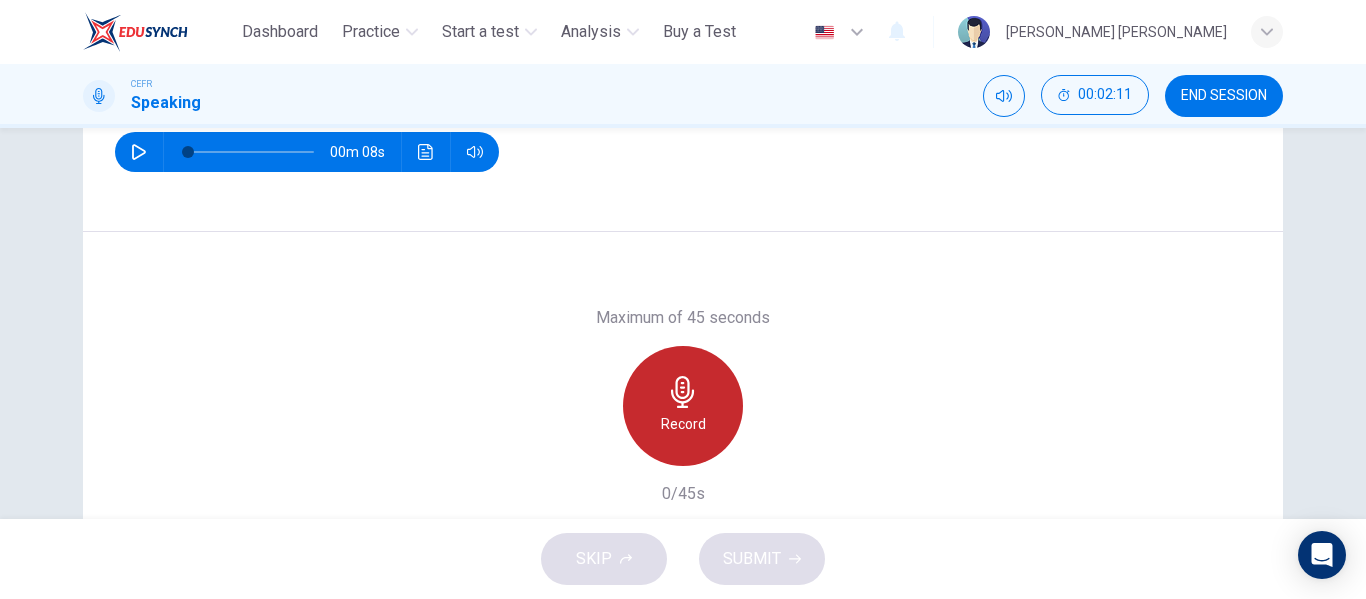 click on "Record" at bounding box center (683, 424) 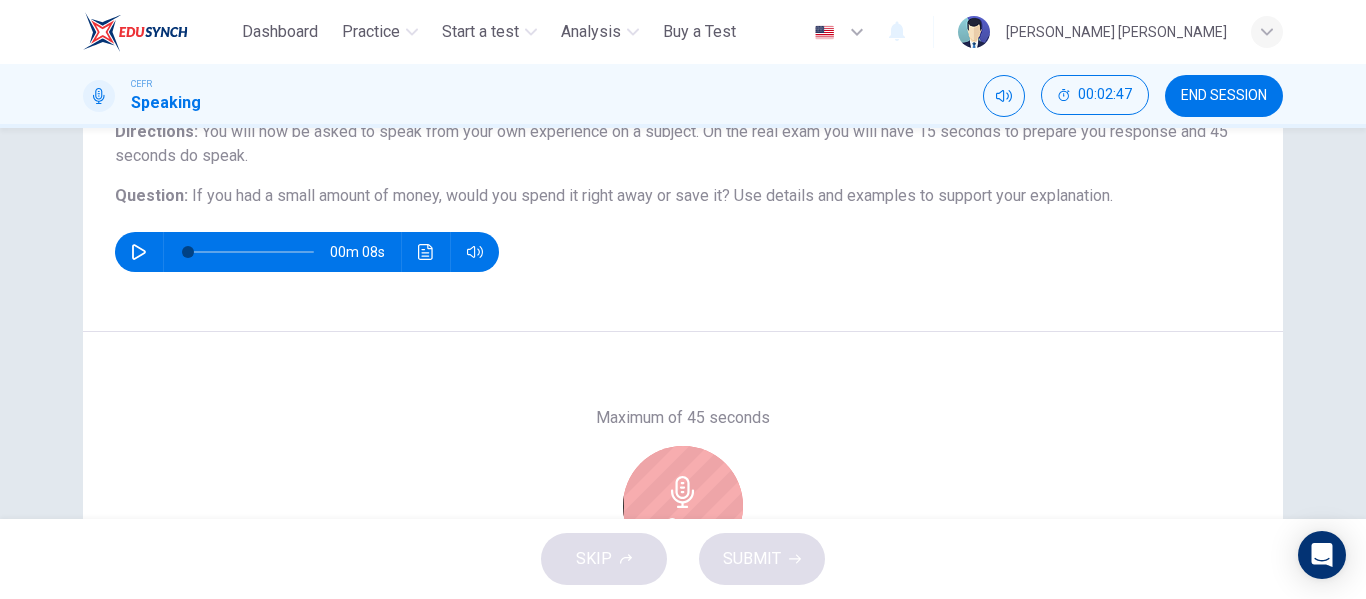 scroll, scrollTop: 284, scrollLeft: 0, axis: vertical 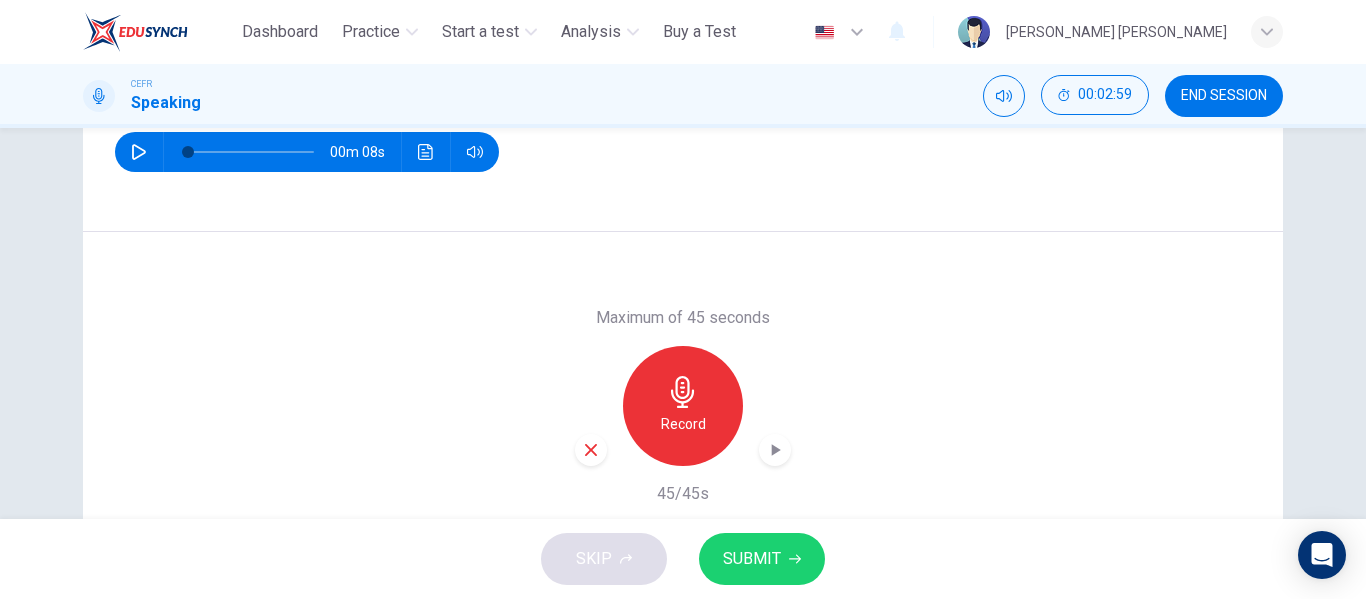 click on "Record" at bounding box center (683, 406) 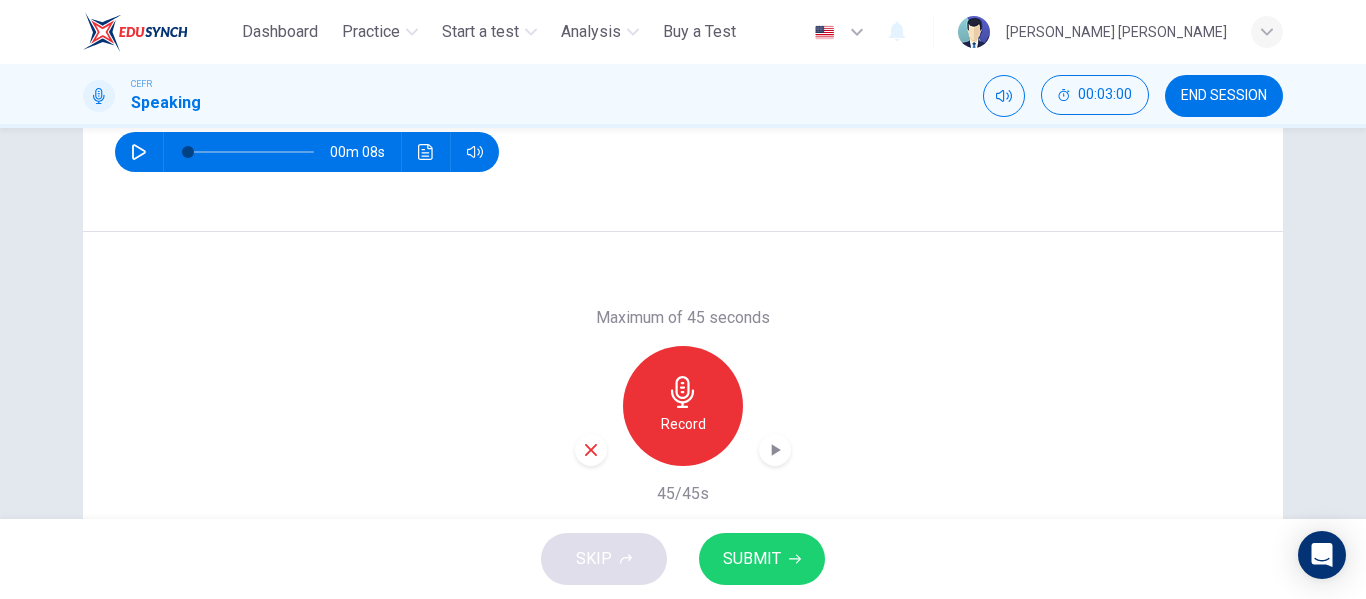 click 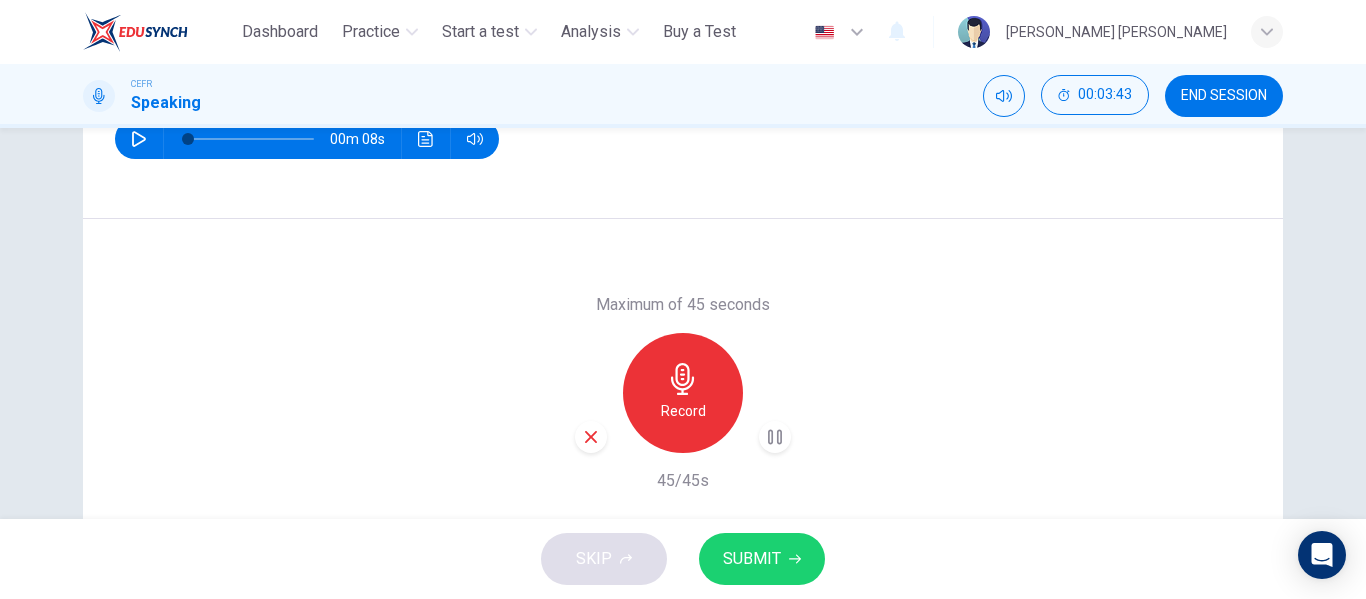 scroll, scrollTop: 384, scrollLeft: 0, axis: vertical 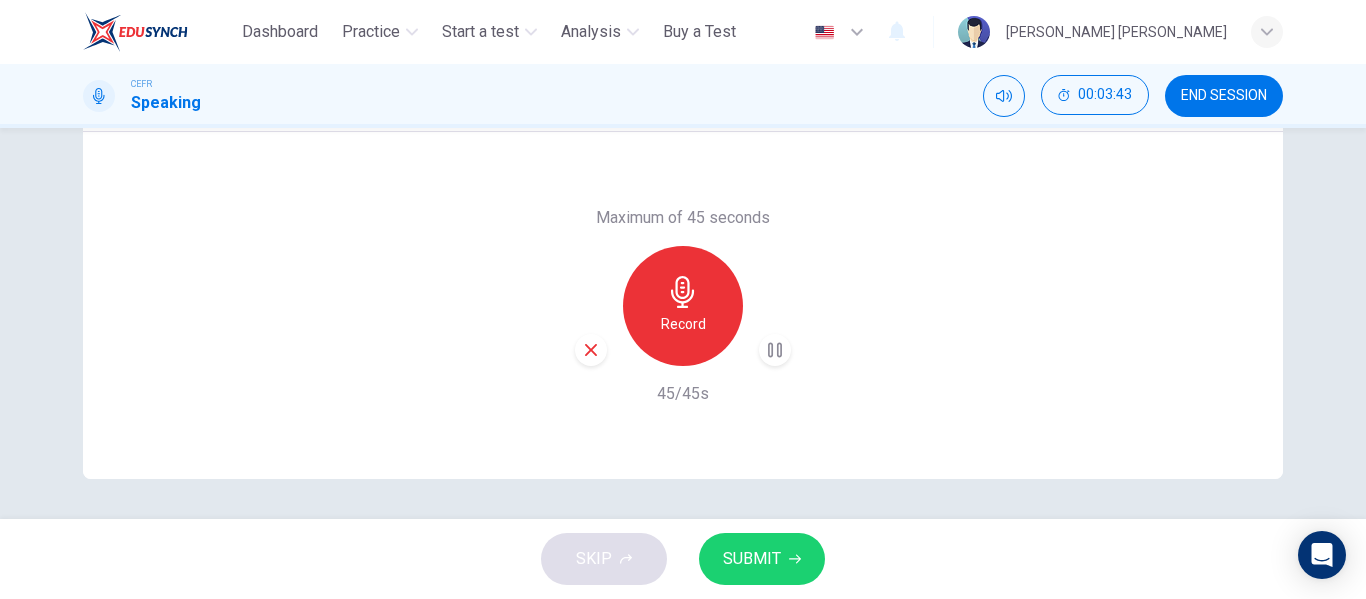 click at bounding box center (591, 350) 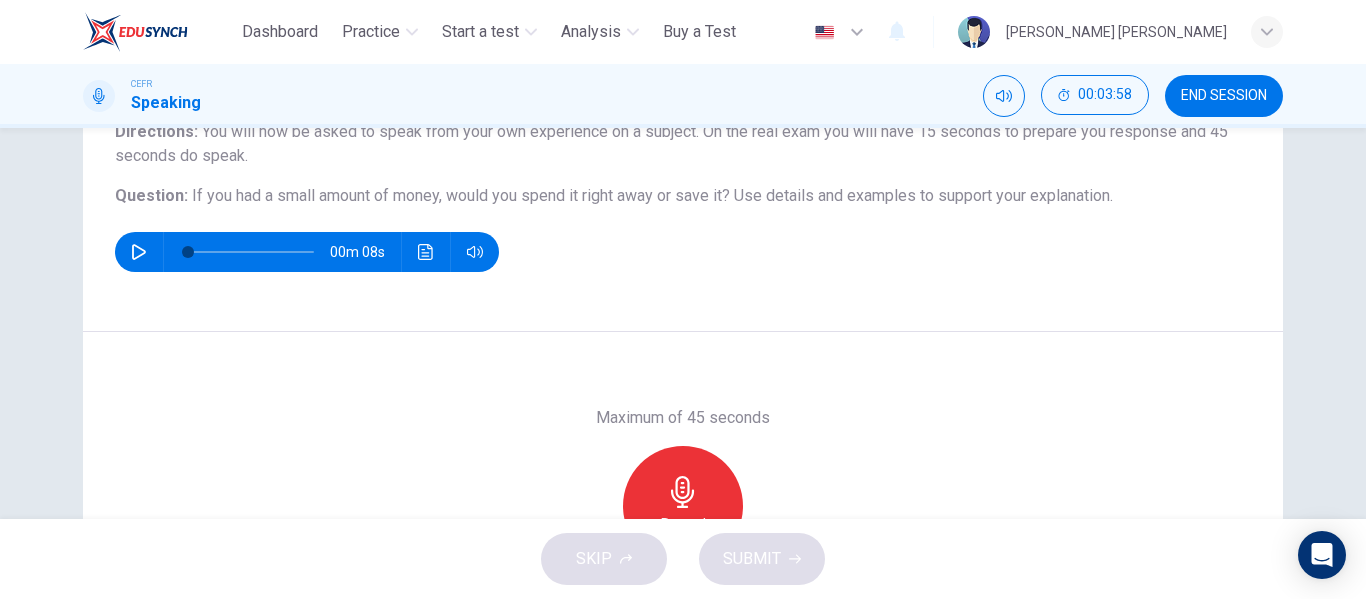 scroll, scrollTop: 384, scrollLeft: 0, axis: vertical 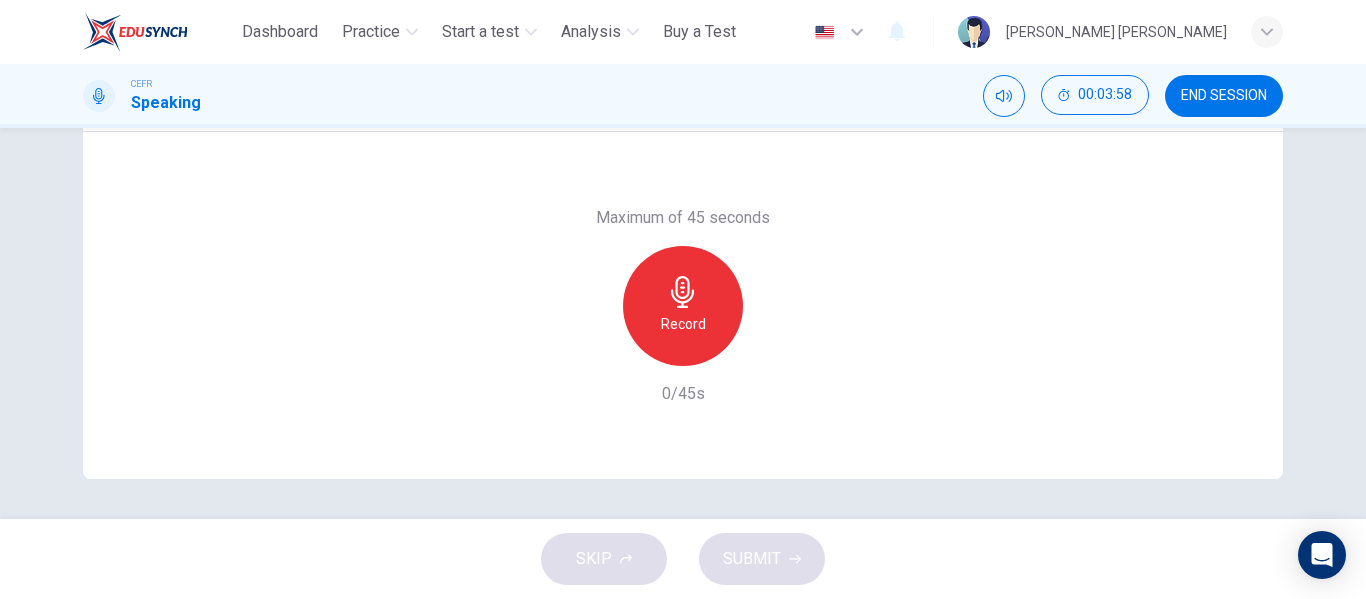 click on "Record" at bounding box center (683, 324) 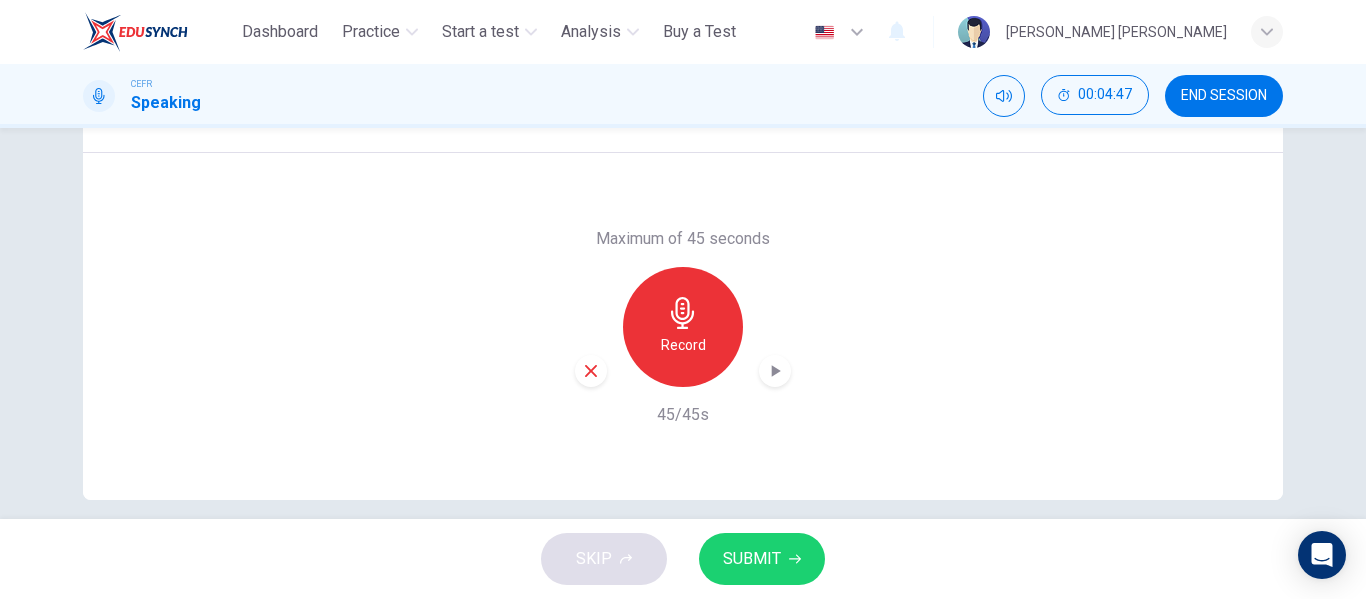 scroll, scrollTop: 384, scrollLeft: 0, axis: vertical 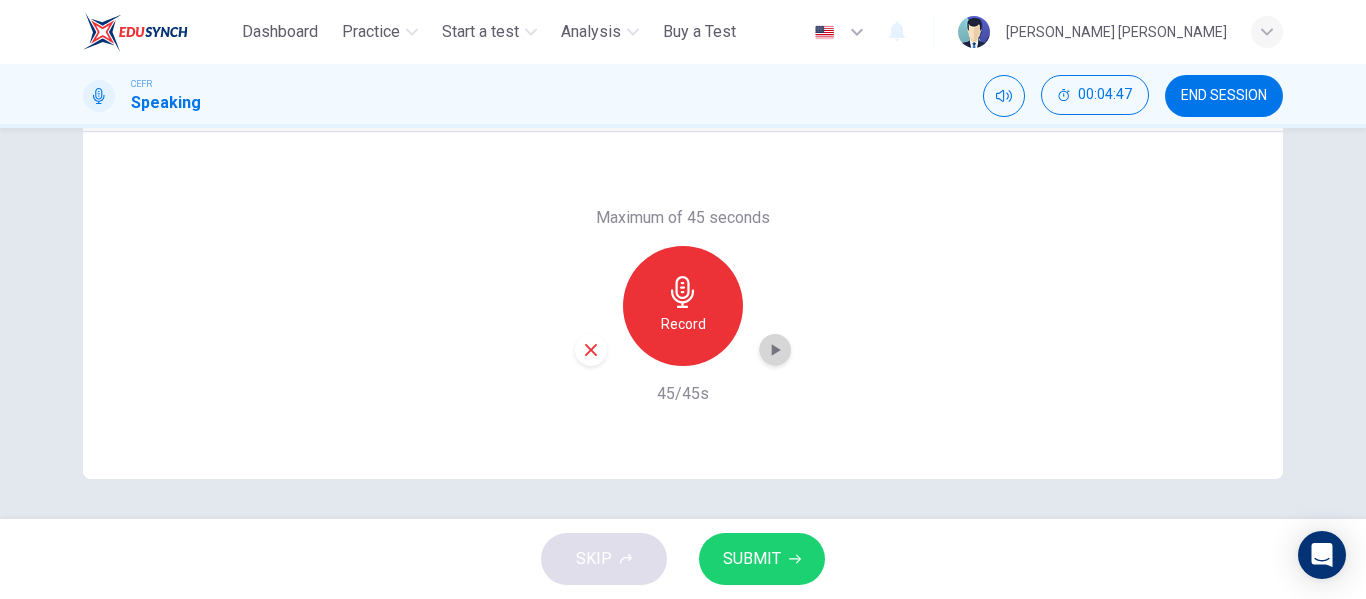 click 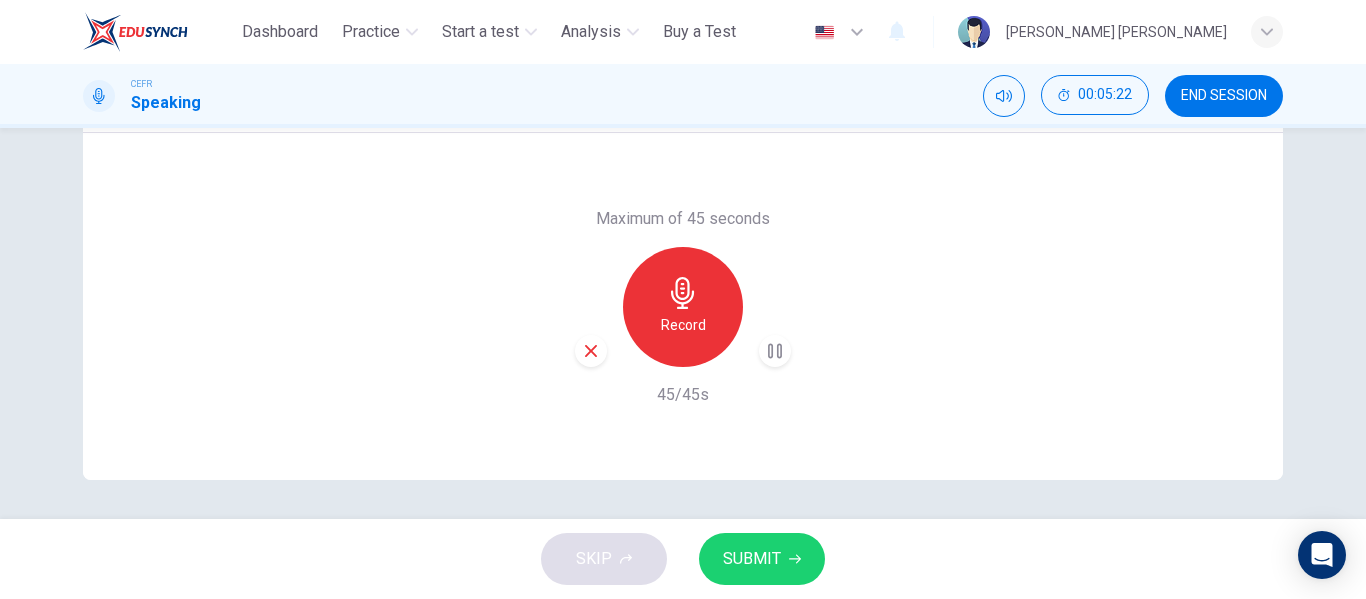 scroll, scrollTop: 384, scrollLeft: 0, axis: vertical 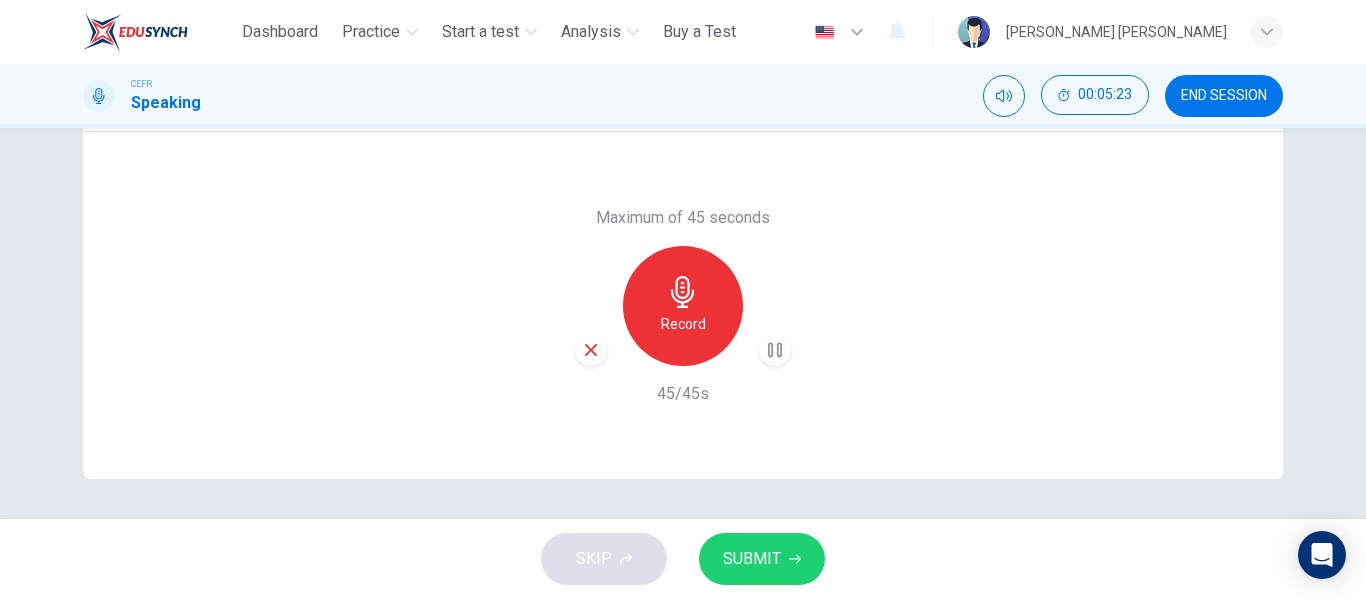 click 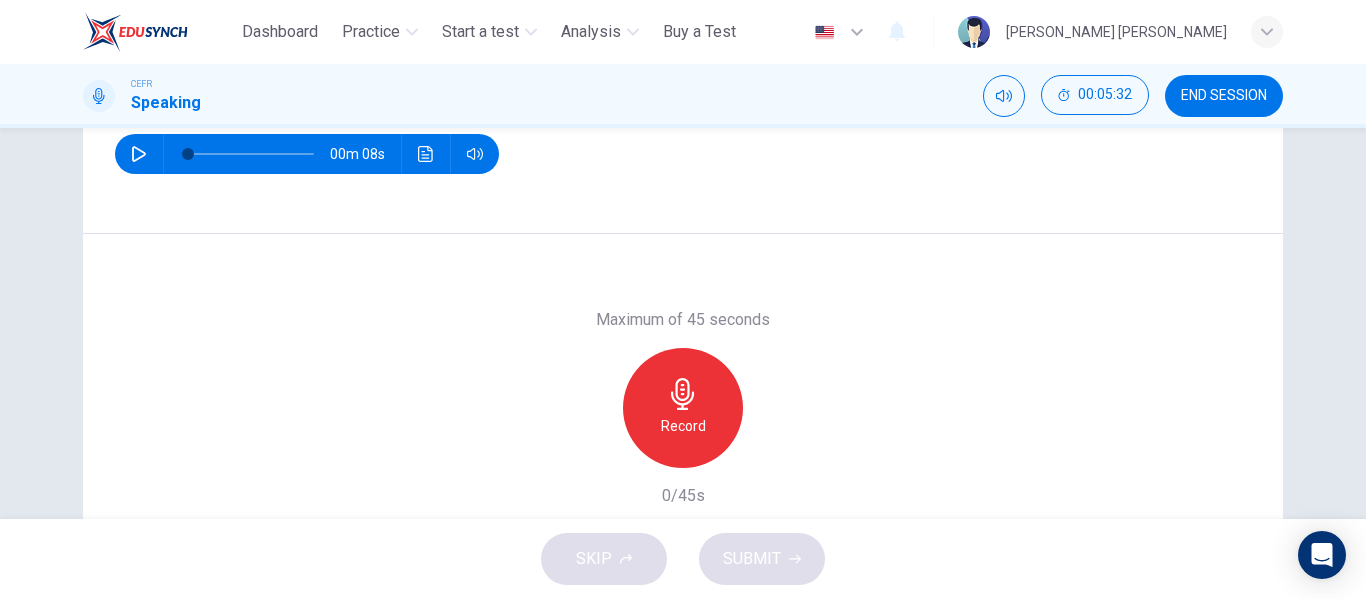 scroll, scrollTop: 284, scrollLeft: 0, axis: vertical 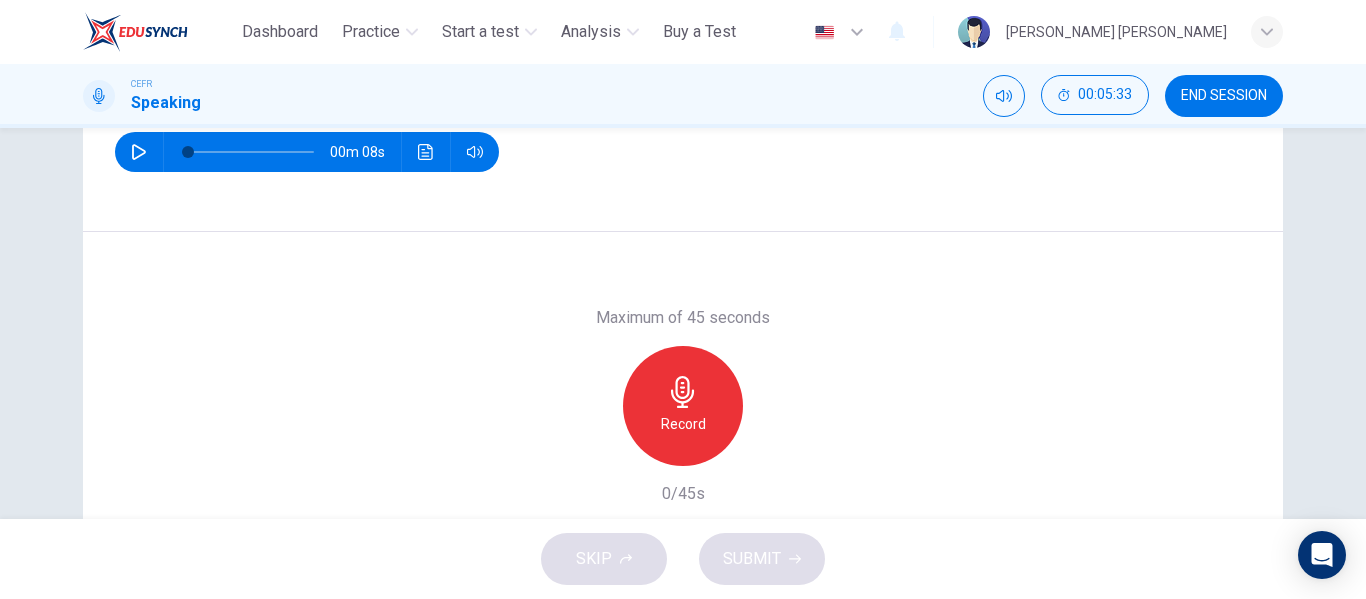 click on "Record" at bounding box center [683, 406] 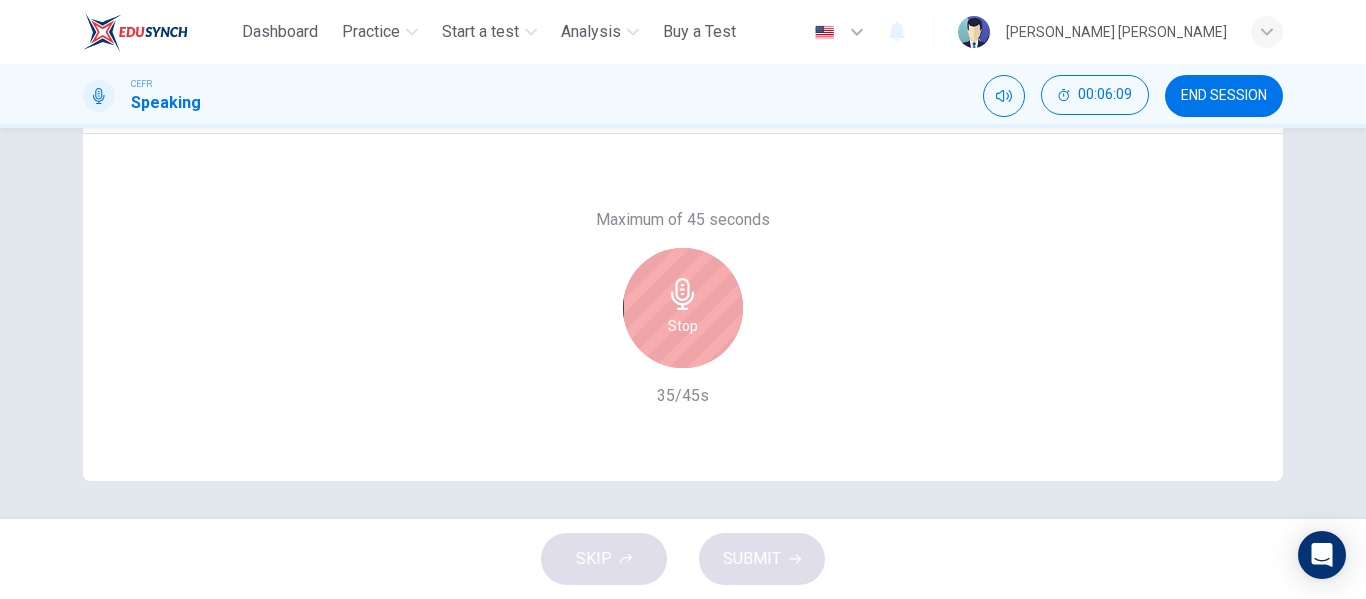 scroll, scrollTop: 384, scrollLeft: 0, axis: vertical 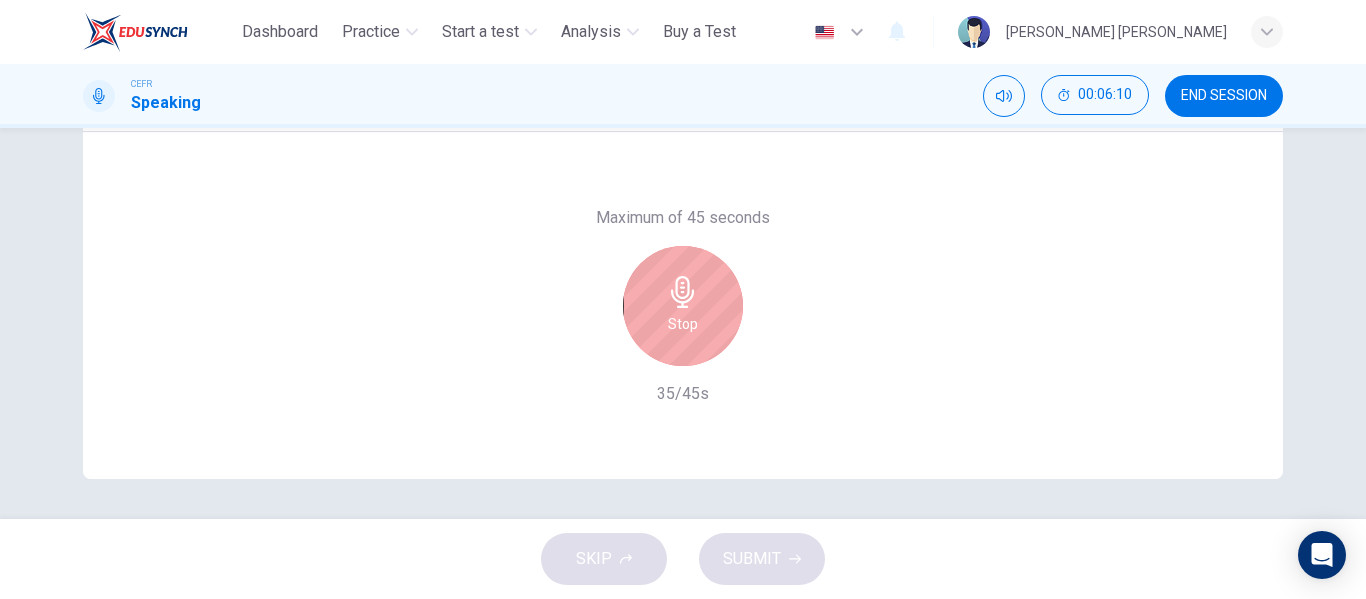click on "Stop" at bounding box center [683, 306] 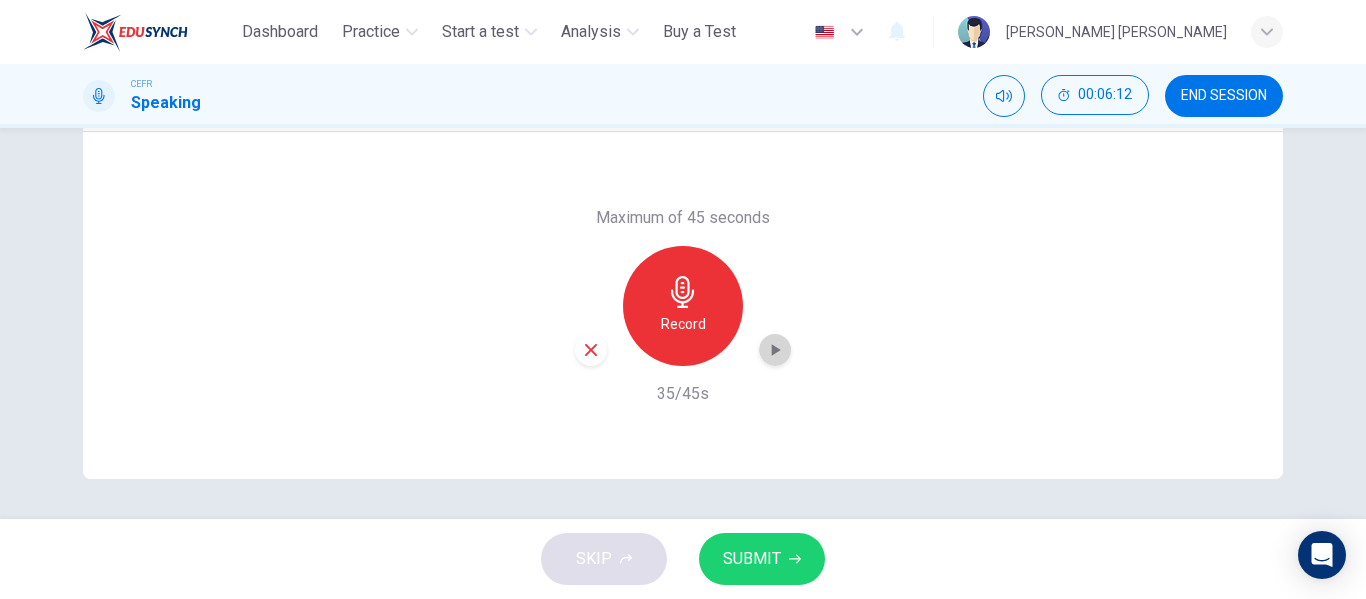click 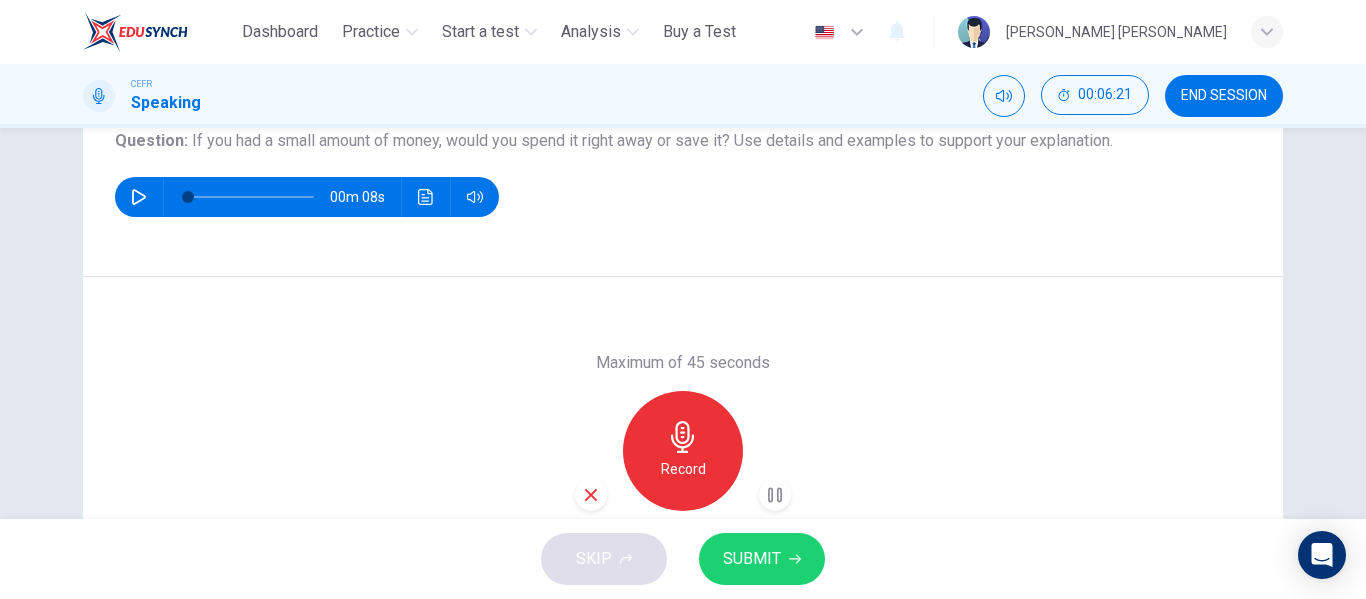 scroll, scrollTop: 284, scrollLeft: 0, axis: vertical 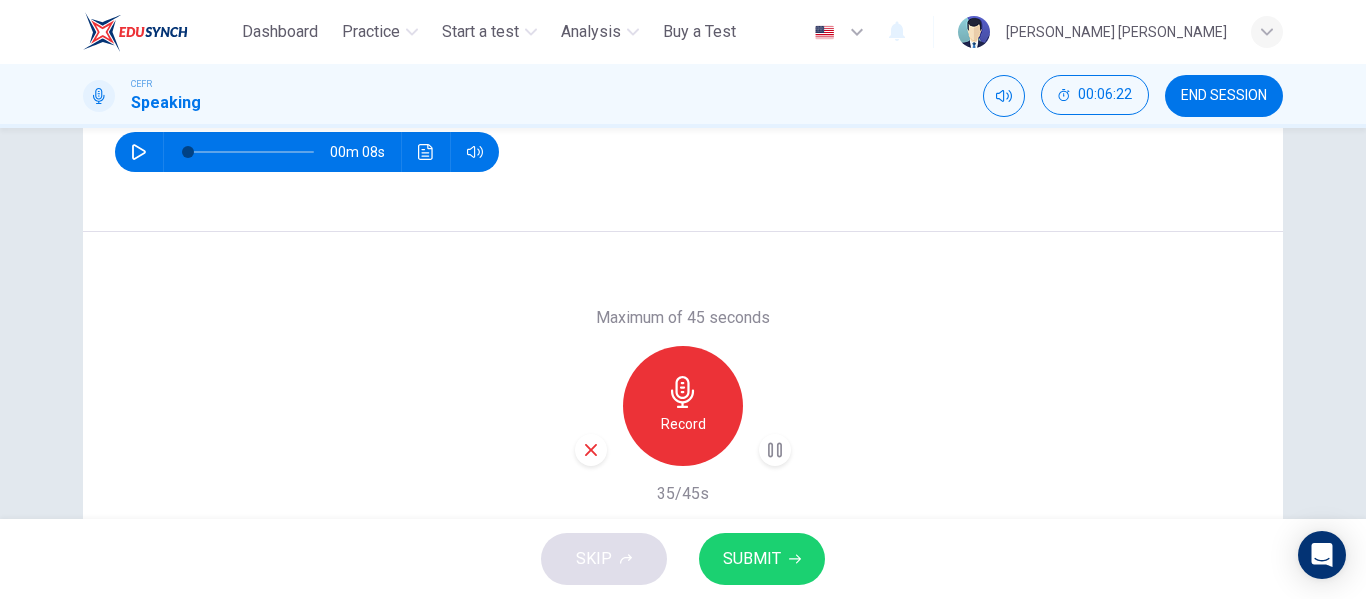 click 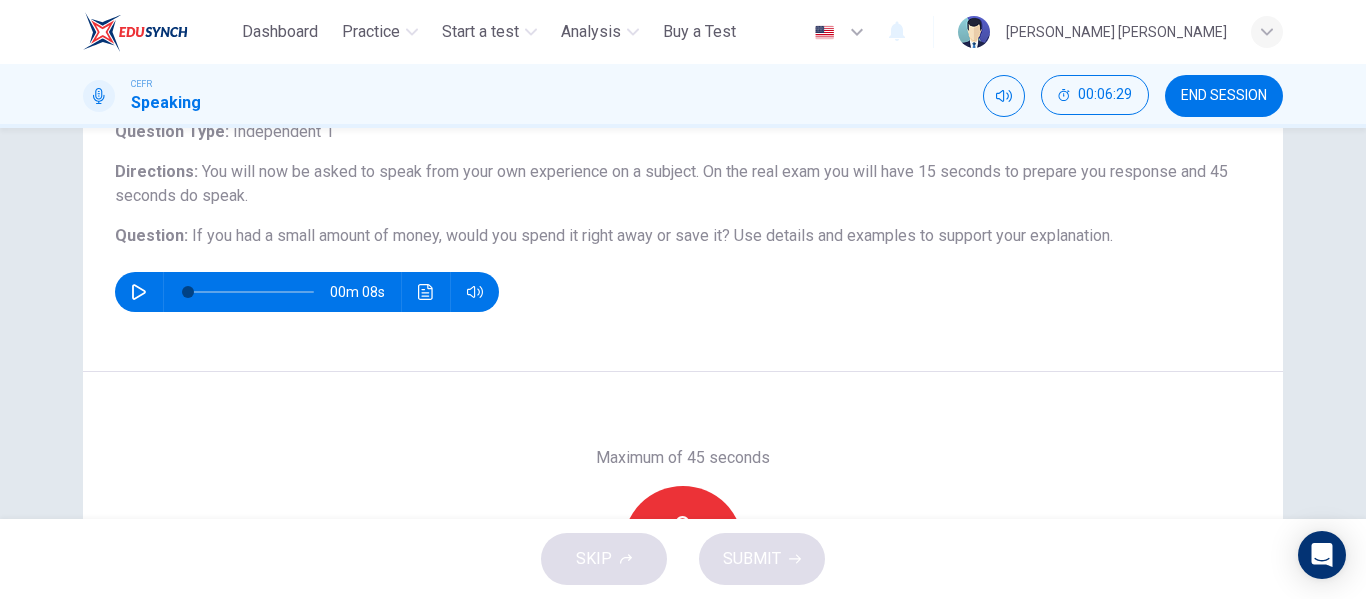 scroll, scrollTop: 300, scrollLeft: 0, axis: vertical 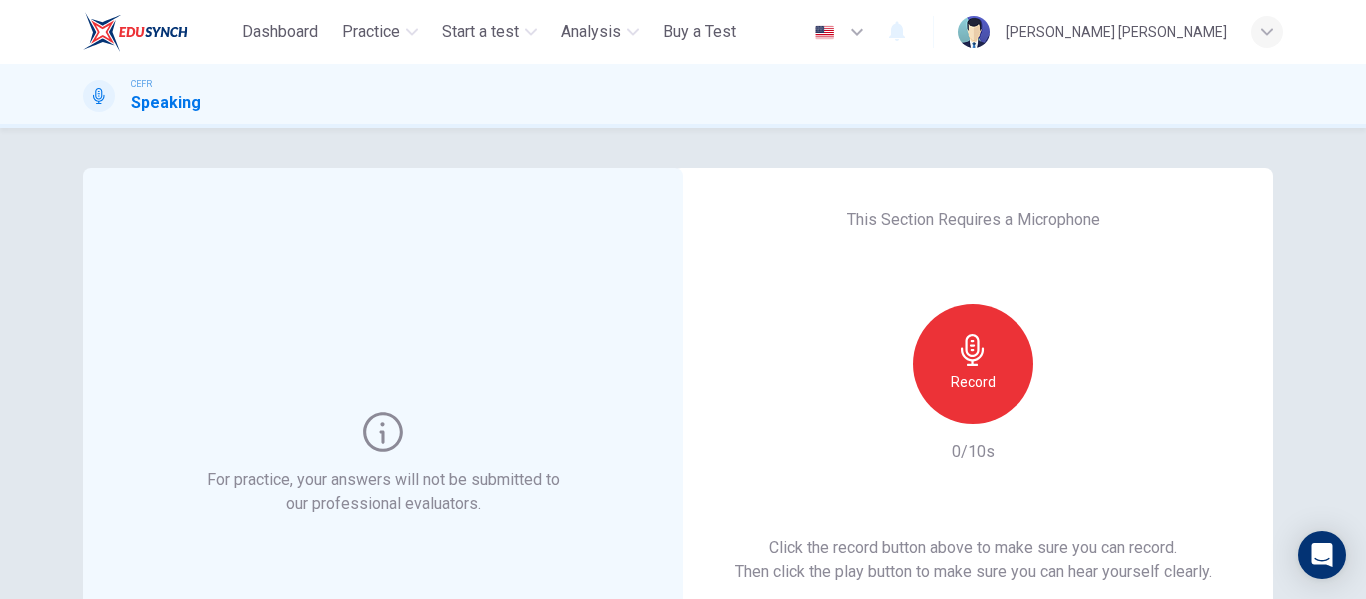 click 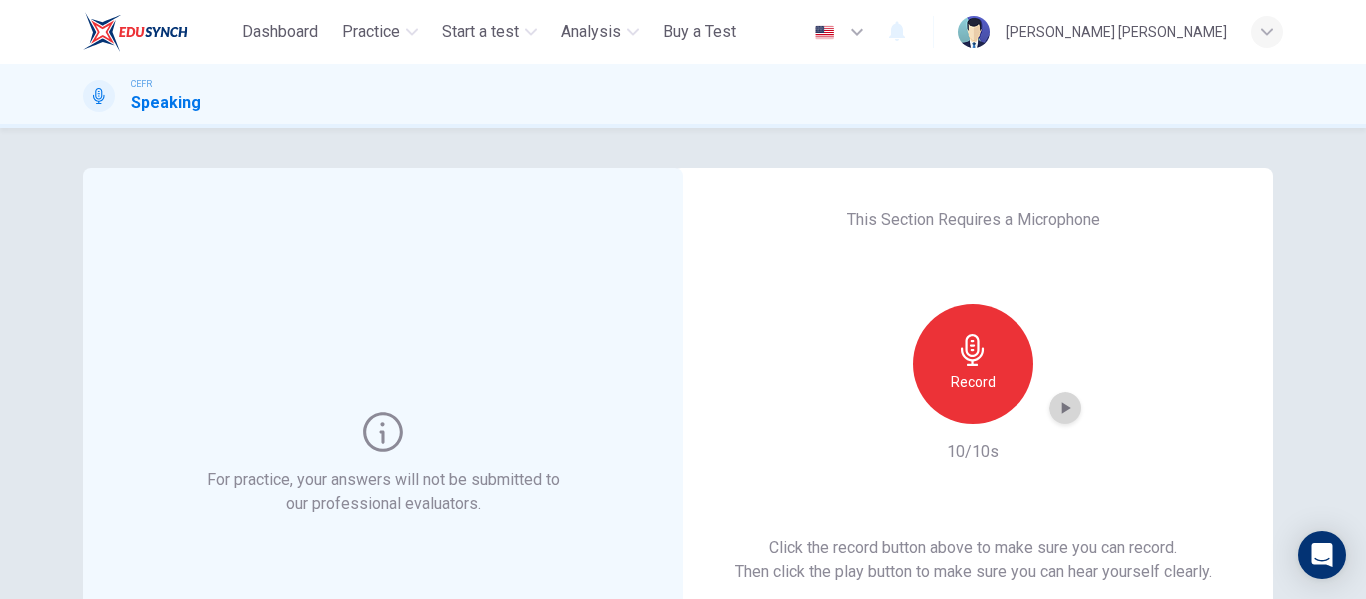 click 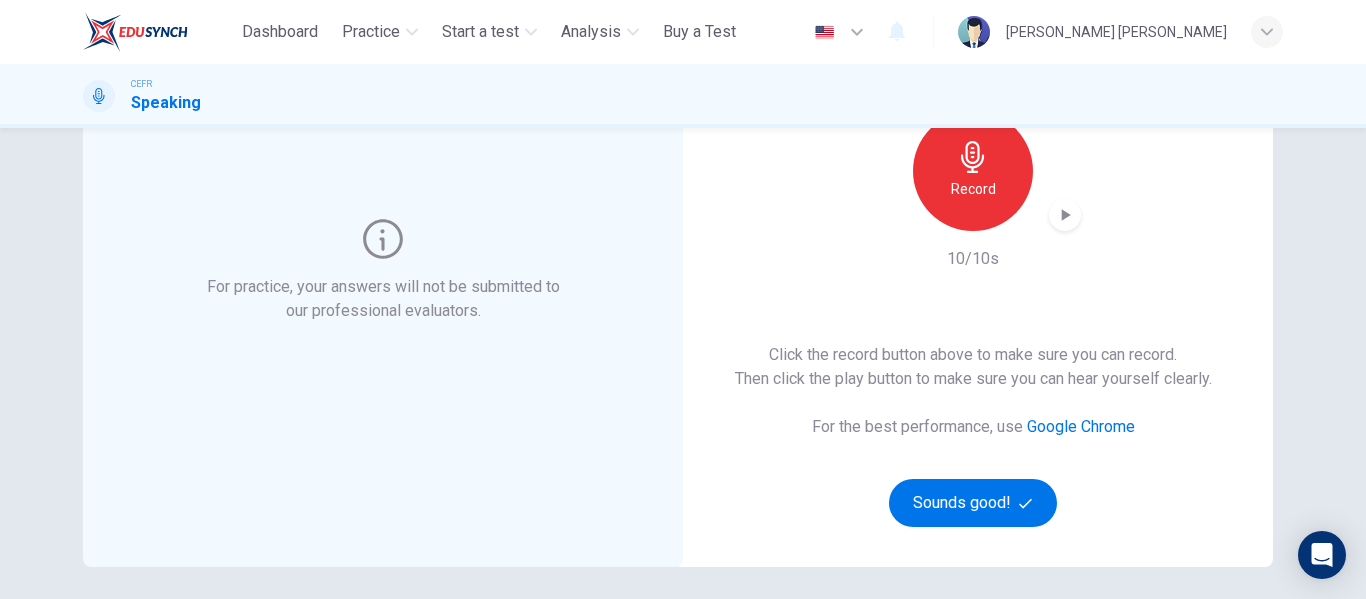 scroll, scrollTop: 200, scrollLeft: 0, axis: vertical 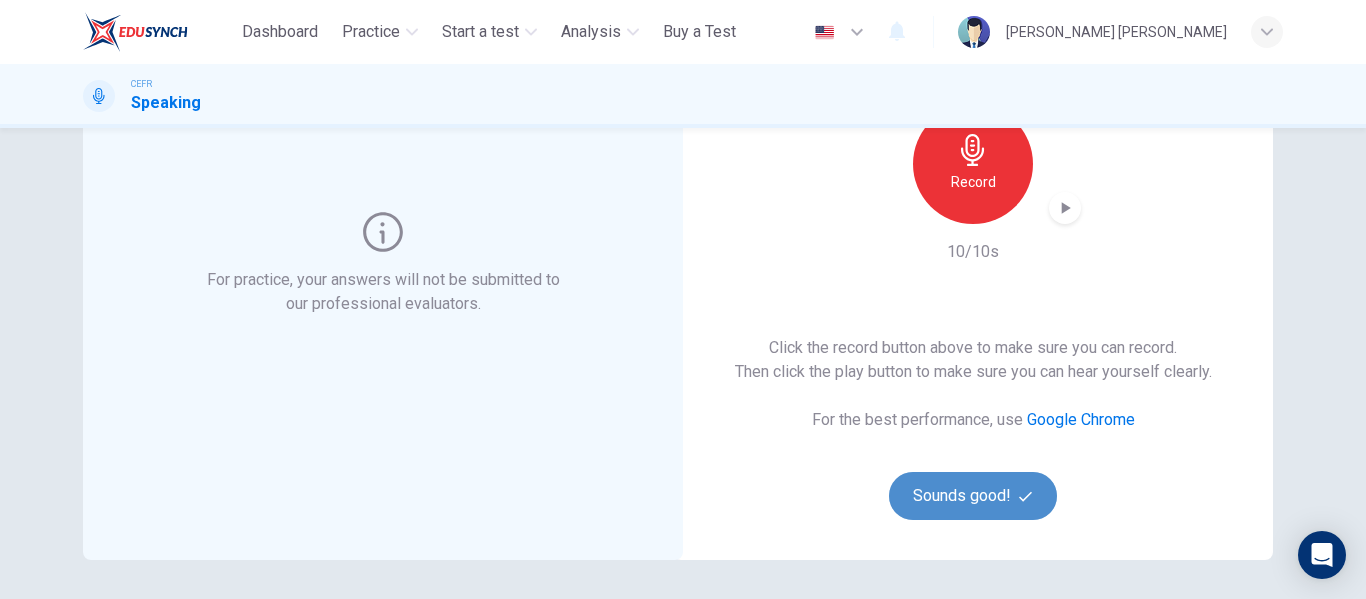 click on "Sounds good!" at bounding box center [973, 496] 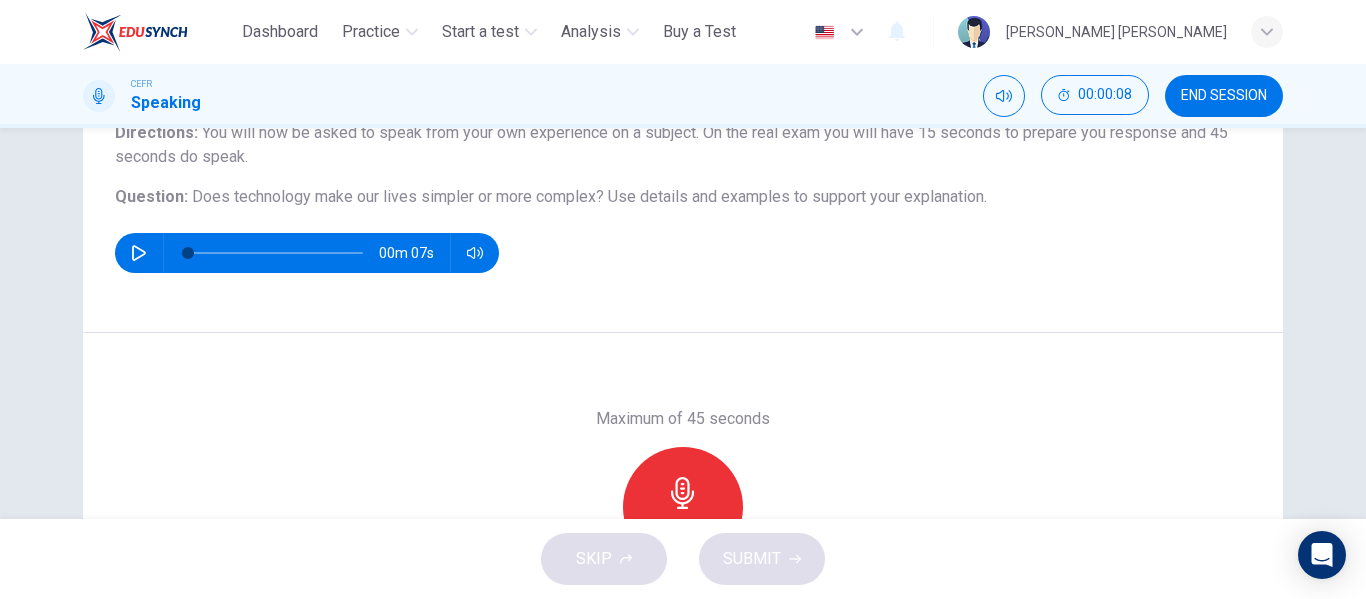scroll, scrollTop: 300, scrollLeft: 0, axis: vertical 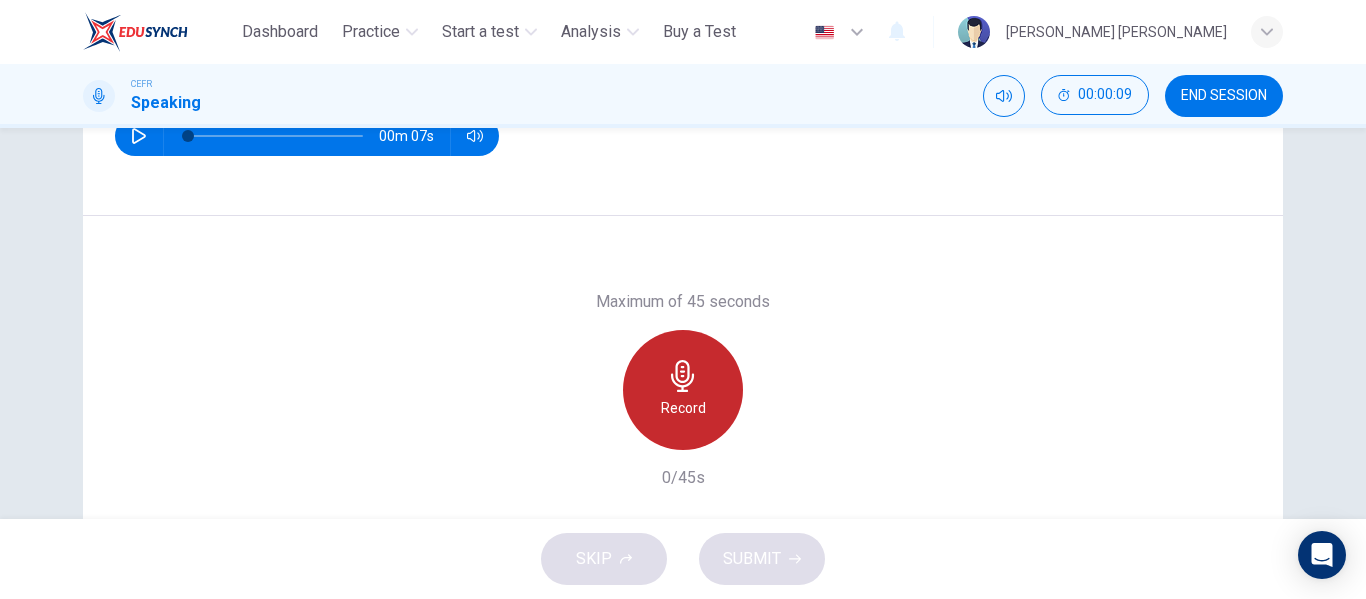 click on "Record" at bounding box center (683, 408) 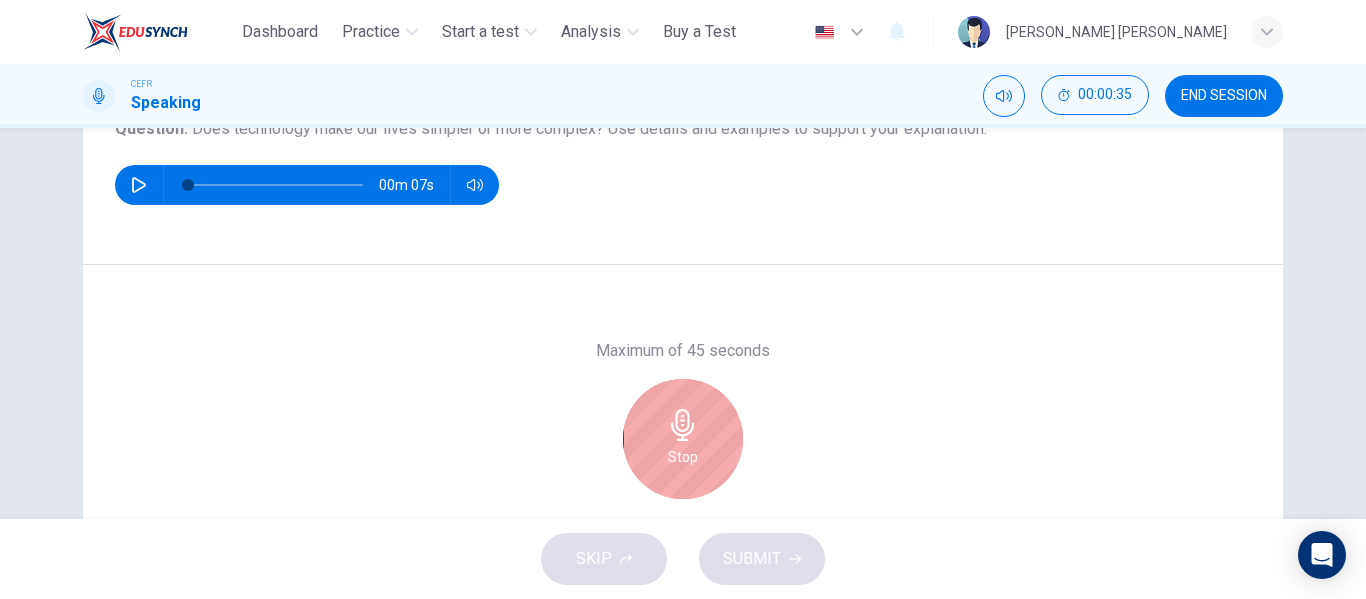 scroll, scrollTop: 300, scrollLeft: 0, axis: vertical 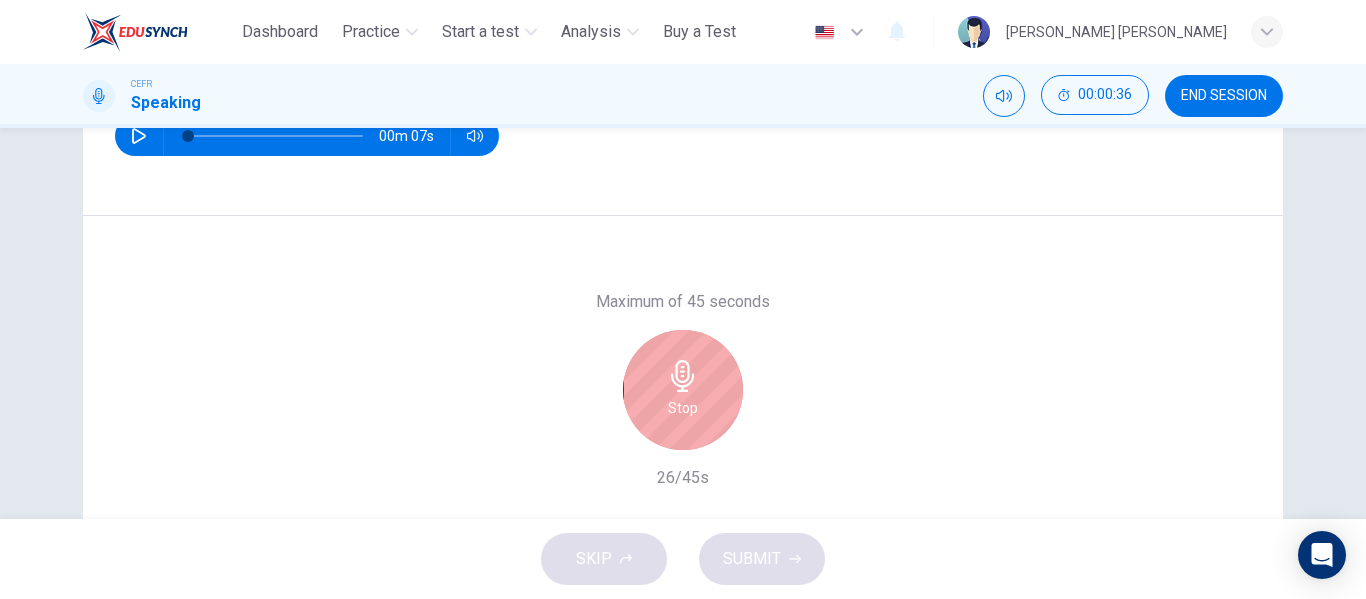 click on "Stop" at bounding box center (683, 408) 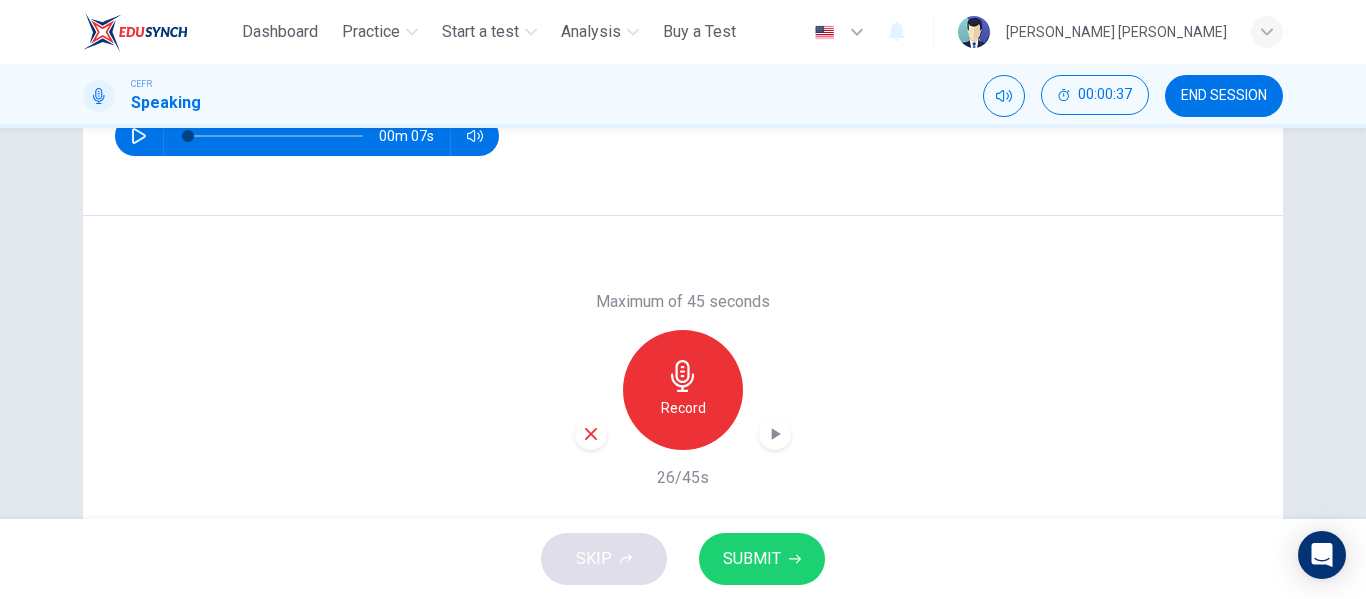 click 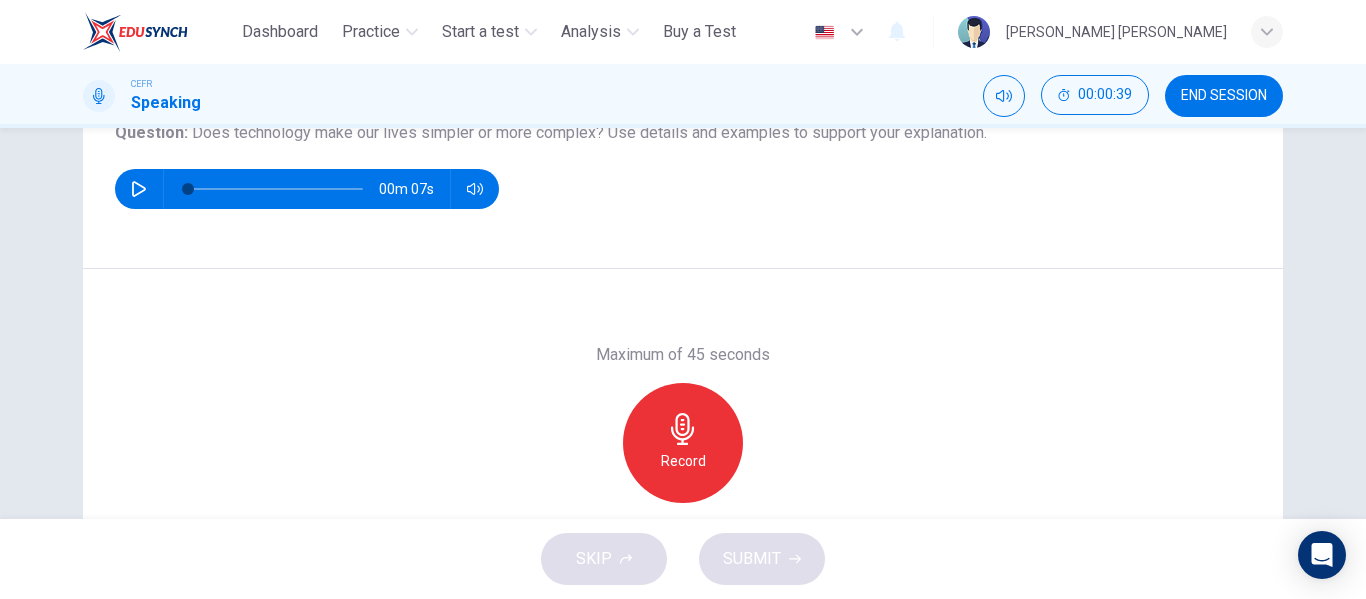 scroll, scrollTop: 200, scrollLeft: 0, axis: vertical 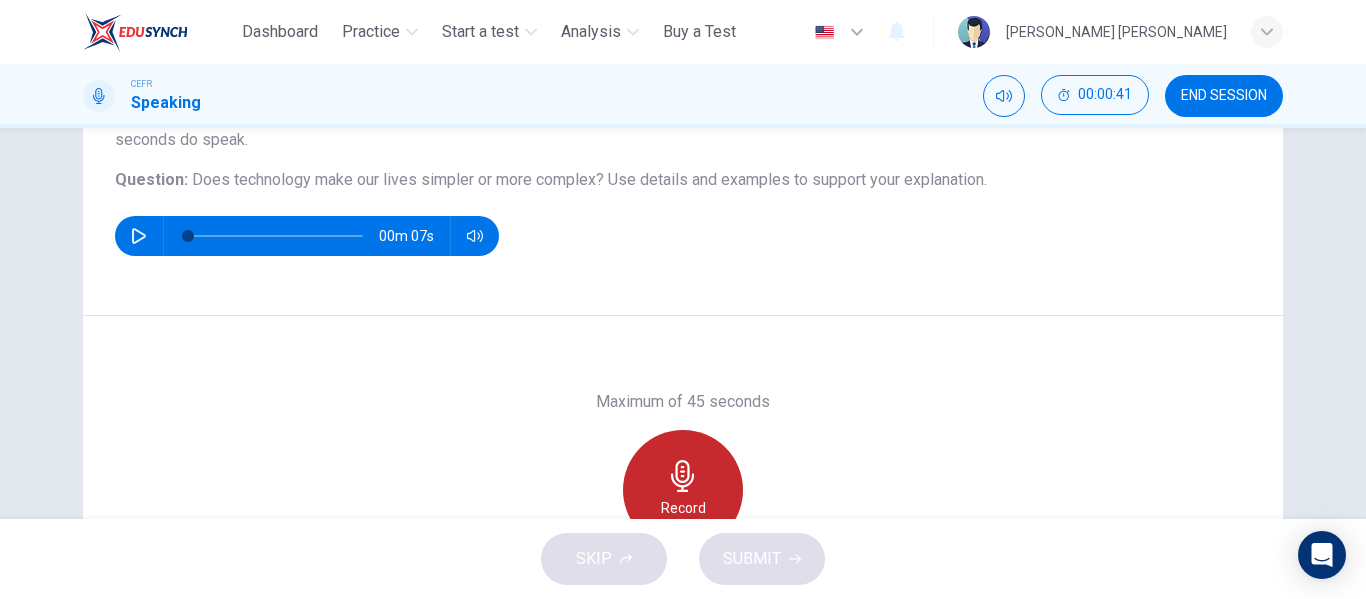 click 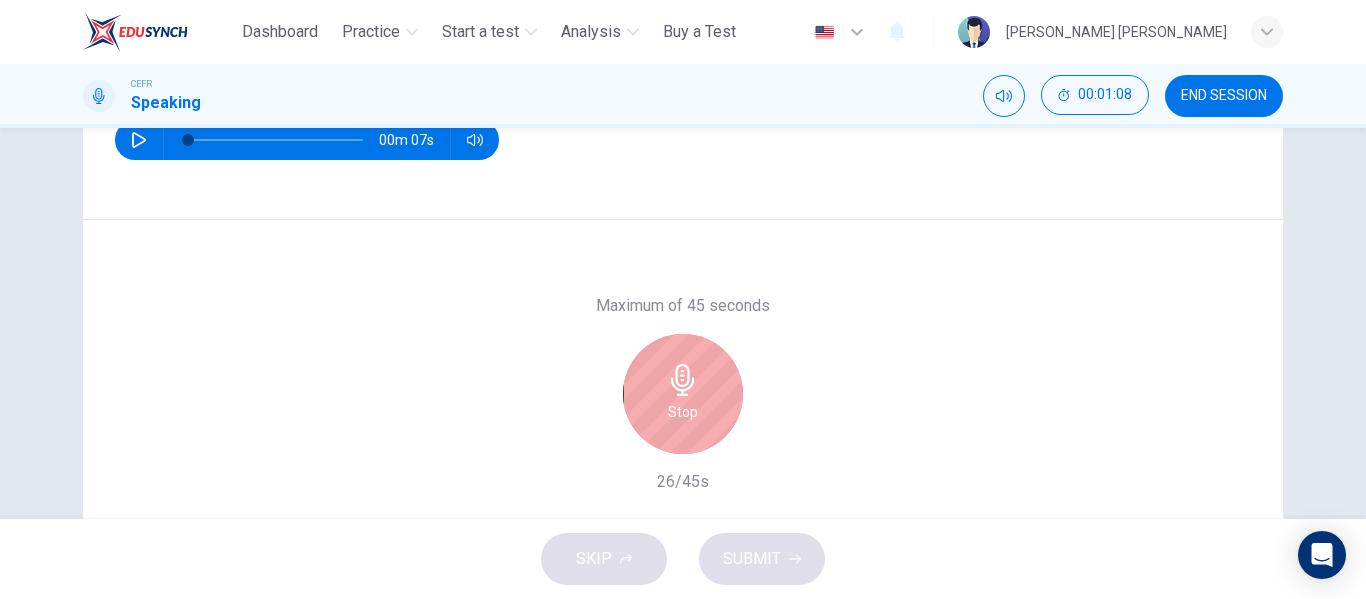 scroll, scrollTop: 300, scrollLeft: 0, axis: vertical 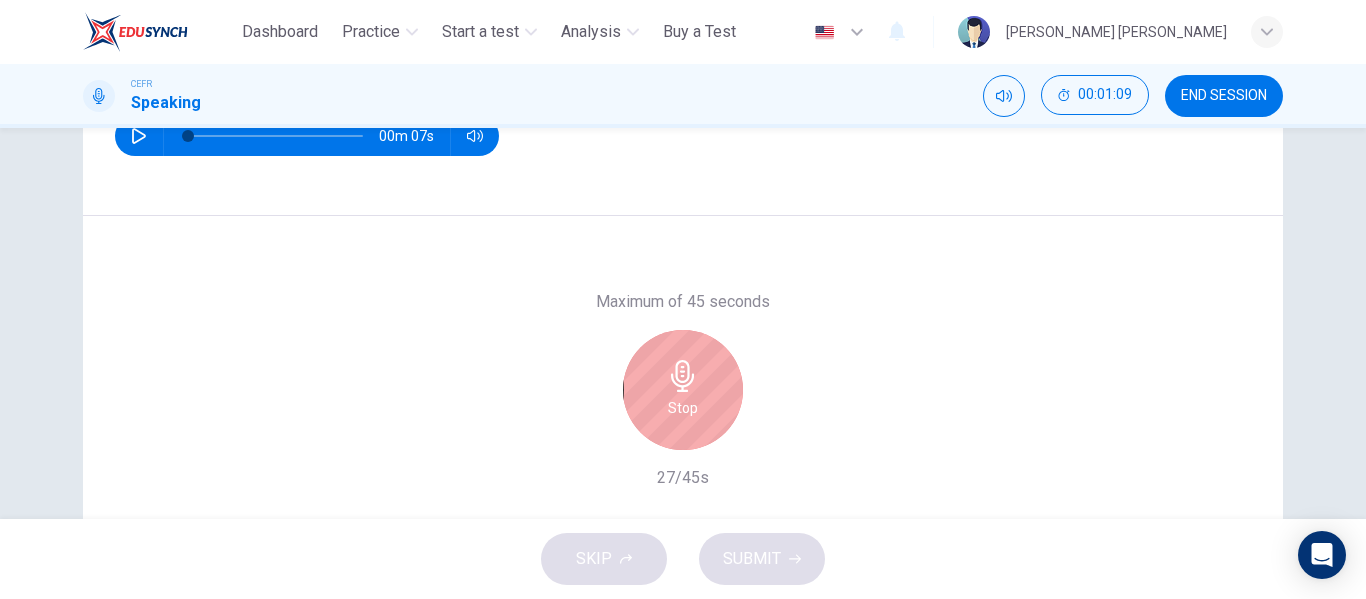 click on "Stop" at bounding box center (683, 390) 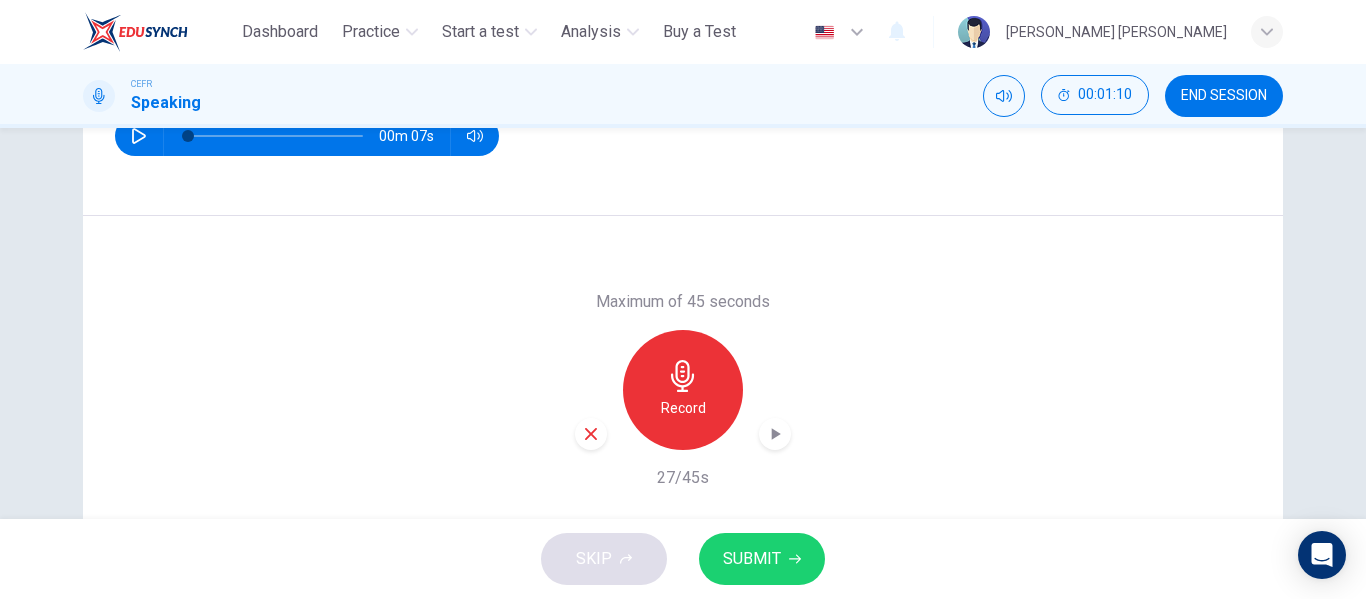 click 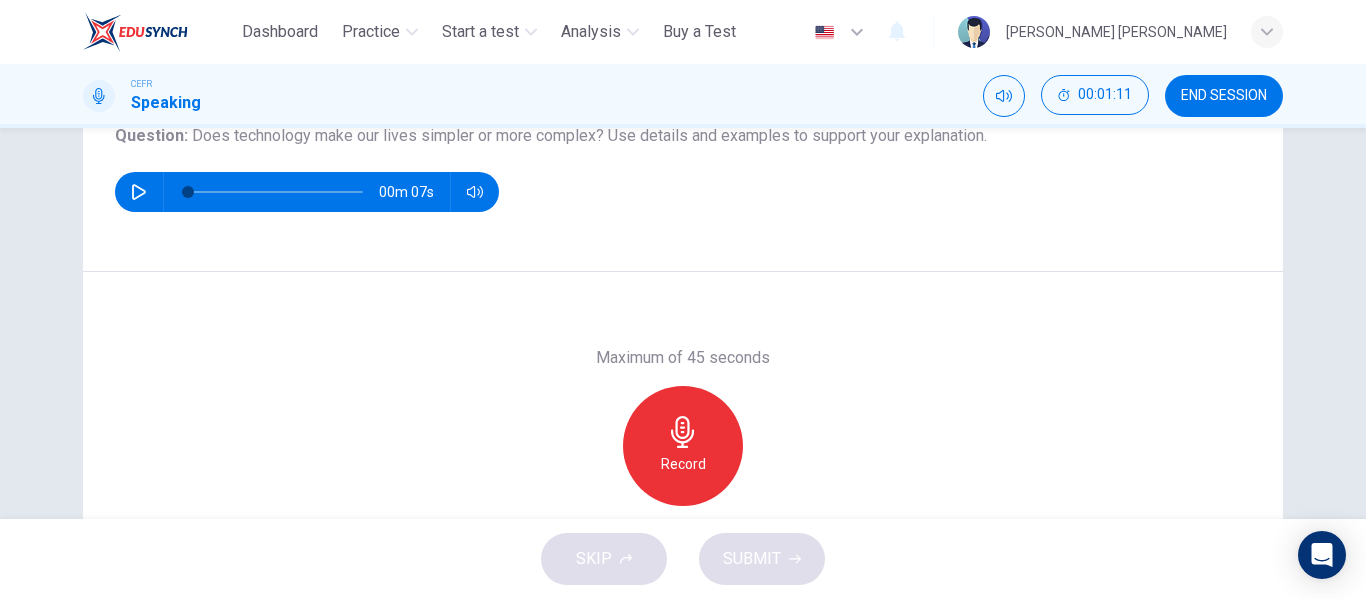 scroll, scrollTop: 200, scrollLeft: 0, axis: vertical 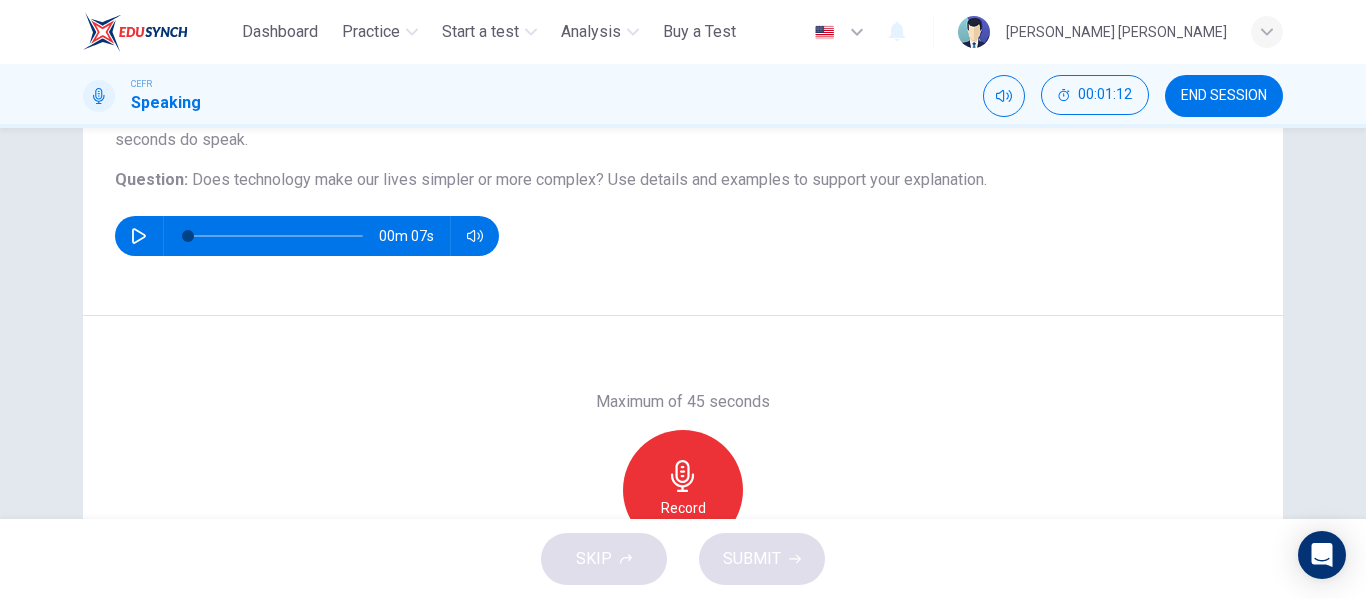 click on "Record" at bounding box center [683, 490] 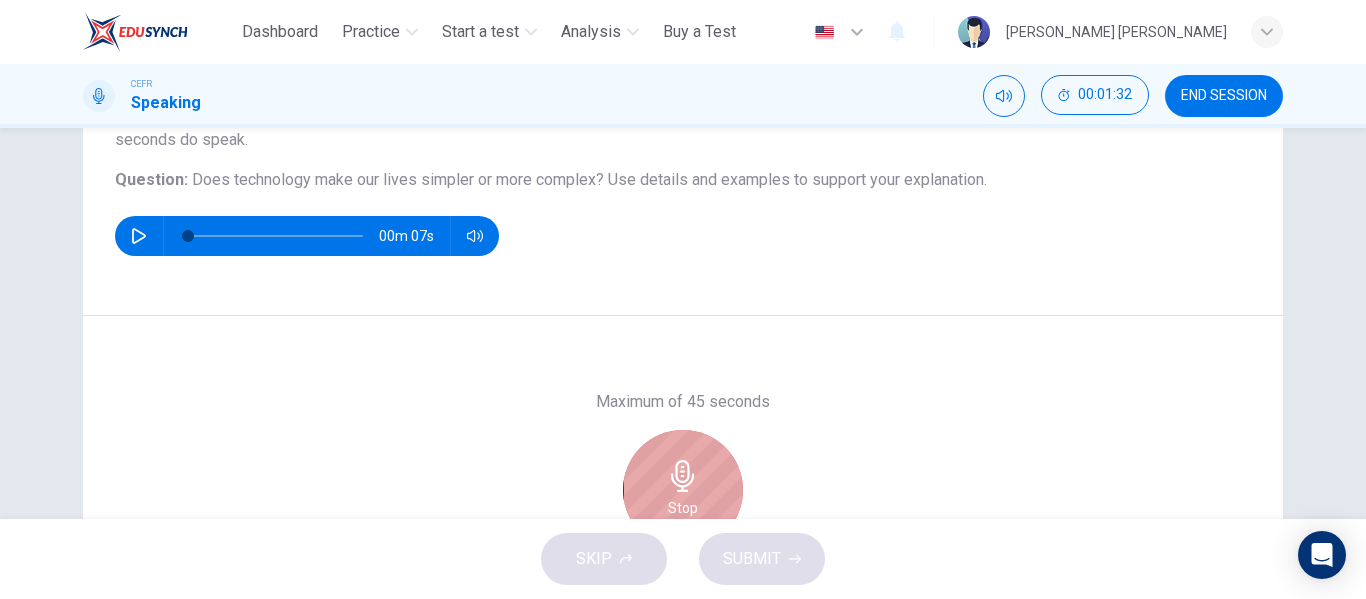 click on "Stop" at bounding box center [683, 490] 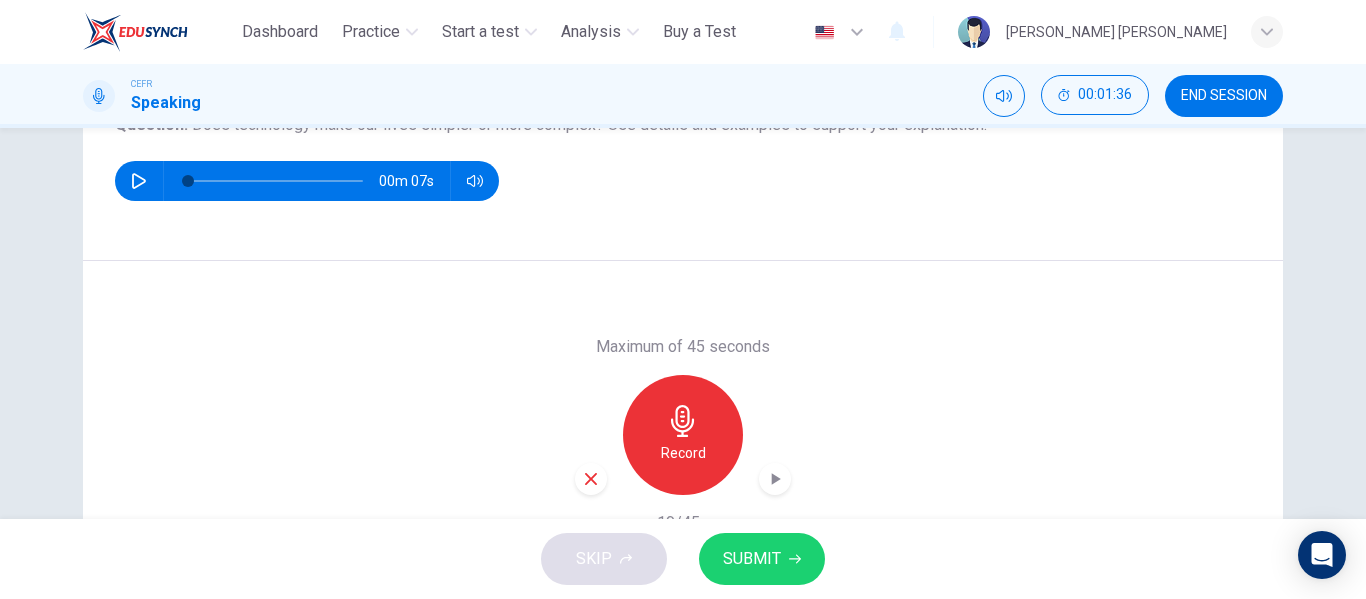 scroll, scrollTop: 300, scrollLeft: 0, axis: vertical 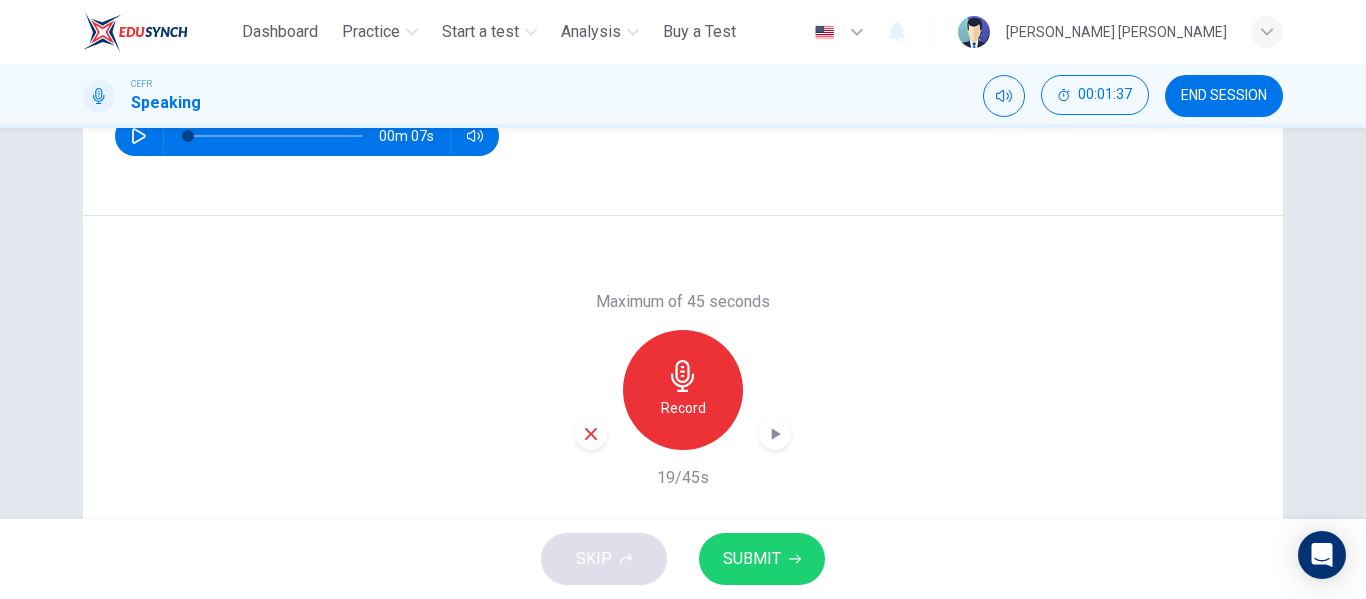 click on "Record" at bounding box center (683, 390) 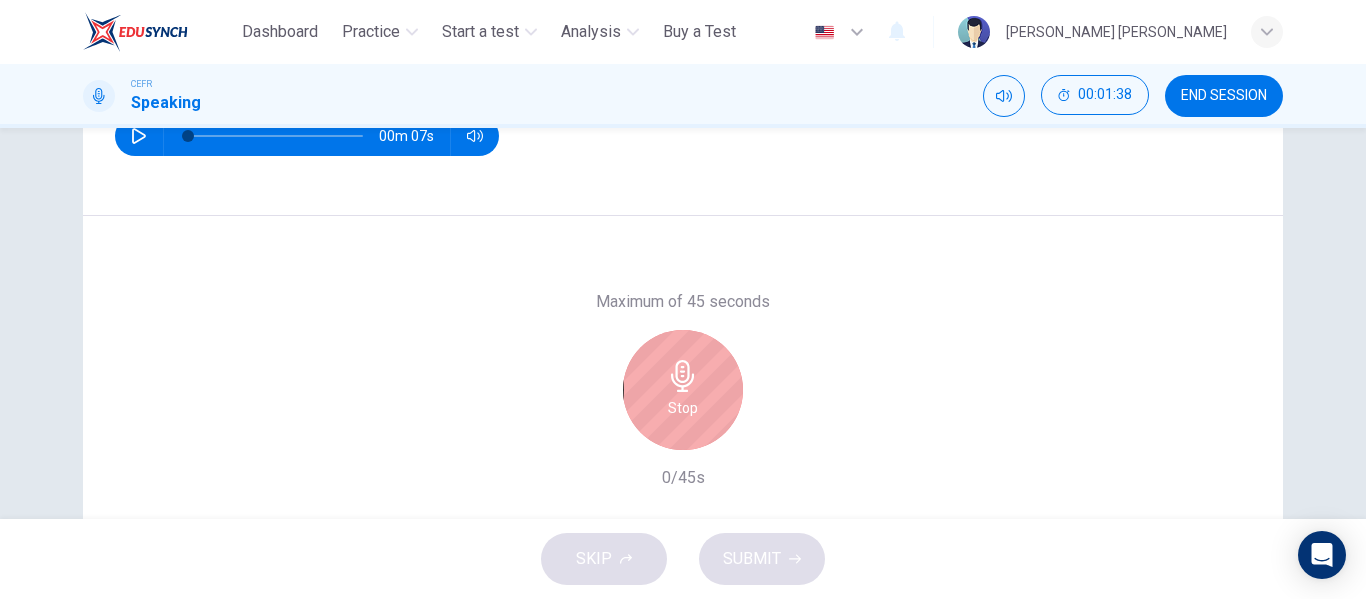 scroll, scrollTop: 200, scrollLeft: 0, axis: vertical 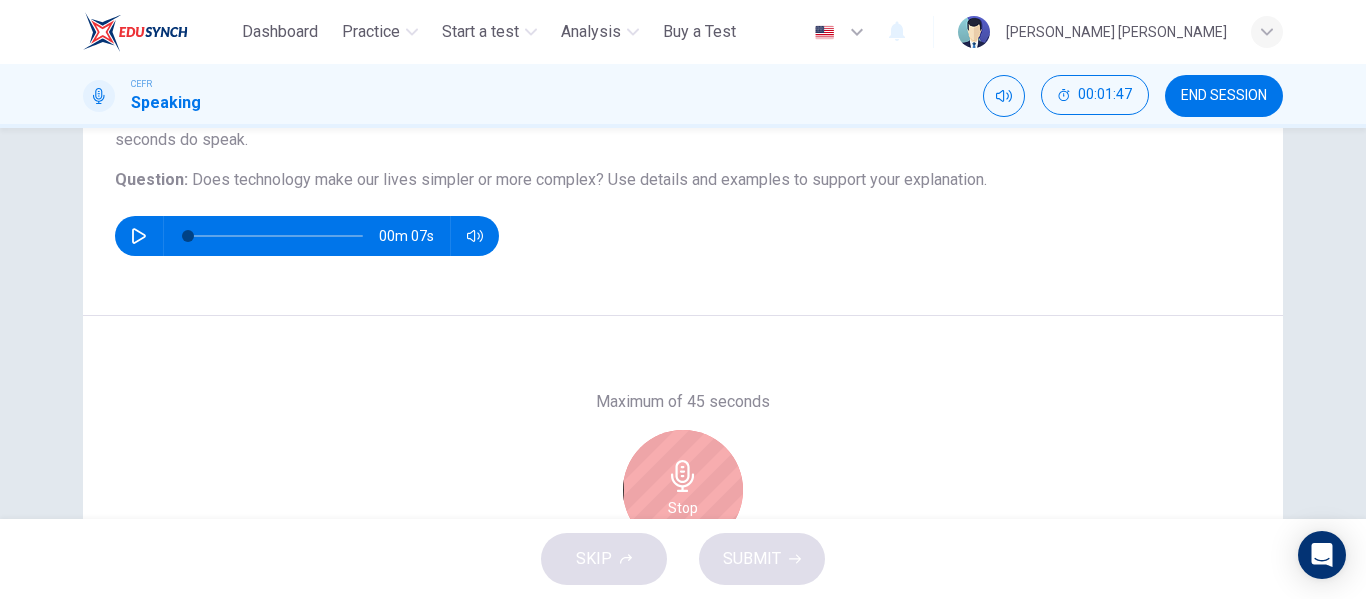 click on "Stop" at bounding box center [683, 490] 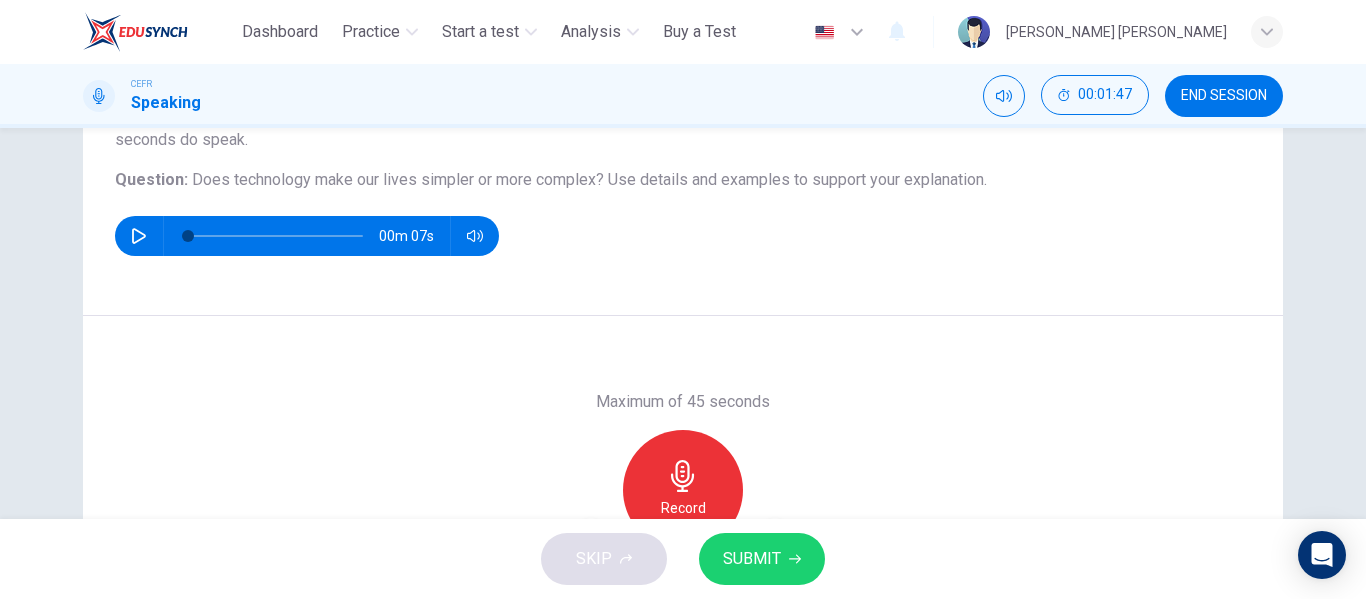 click on "Record" at bounding box center [683, 490] 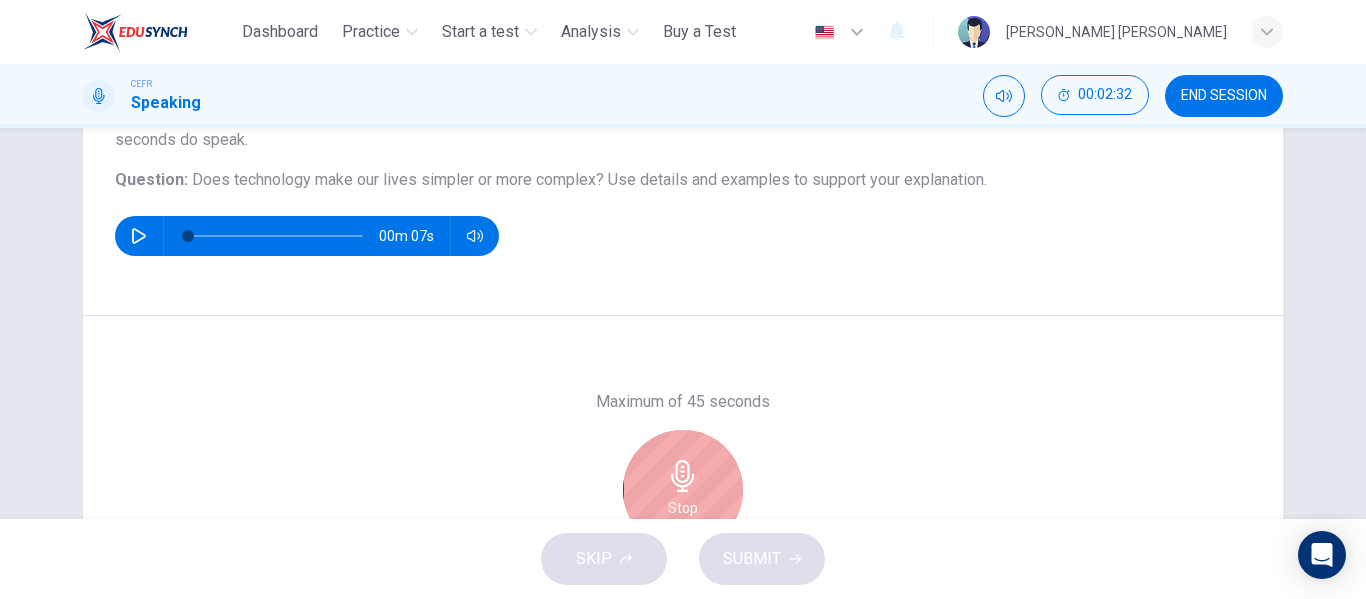 click 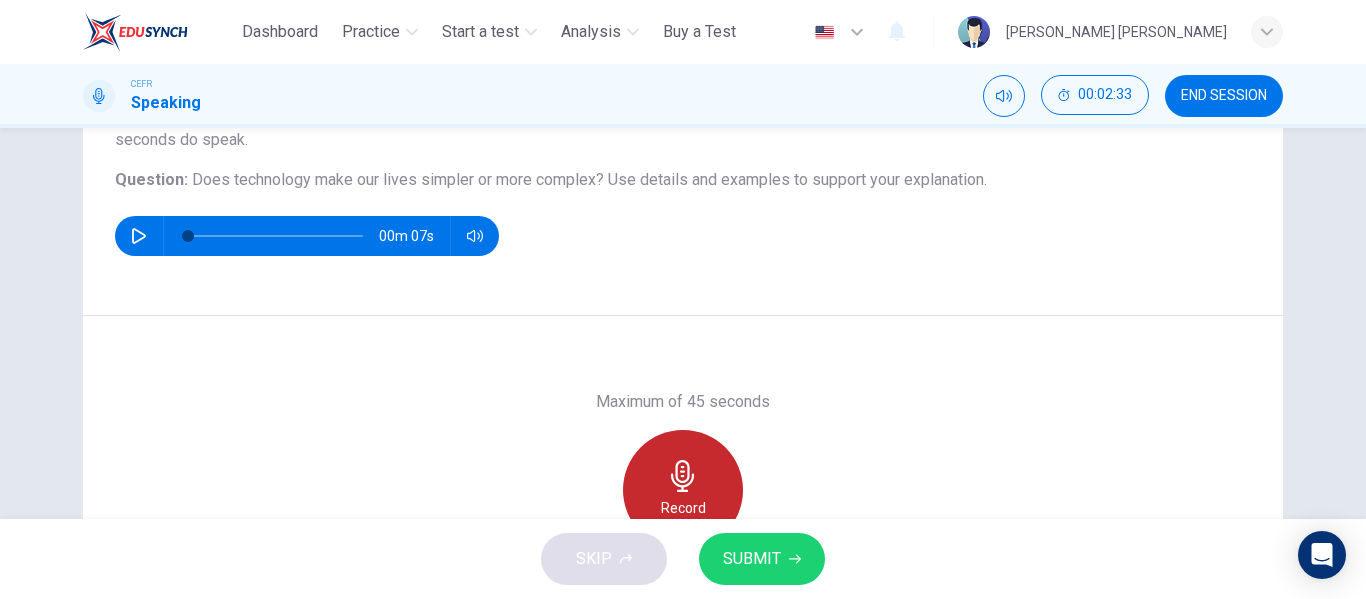 click on "Record" at bounding box center [683, 490] 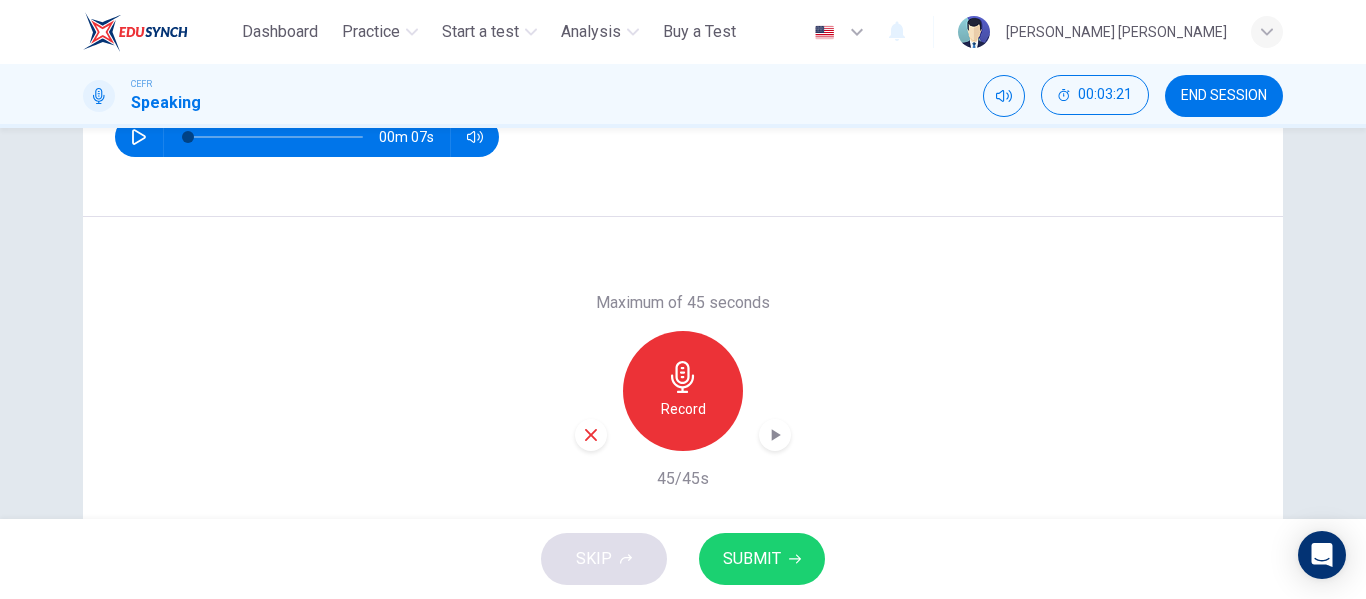 scroll, scrollTop: 300, scrollLeft: 0, axis: vertical 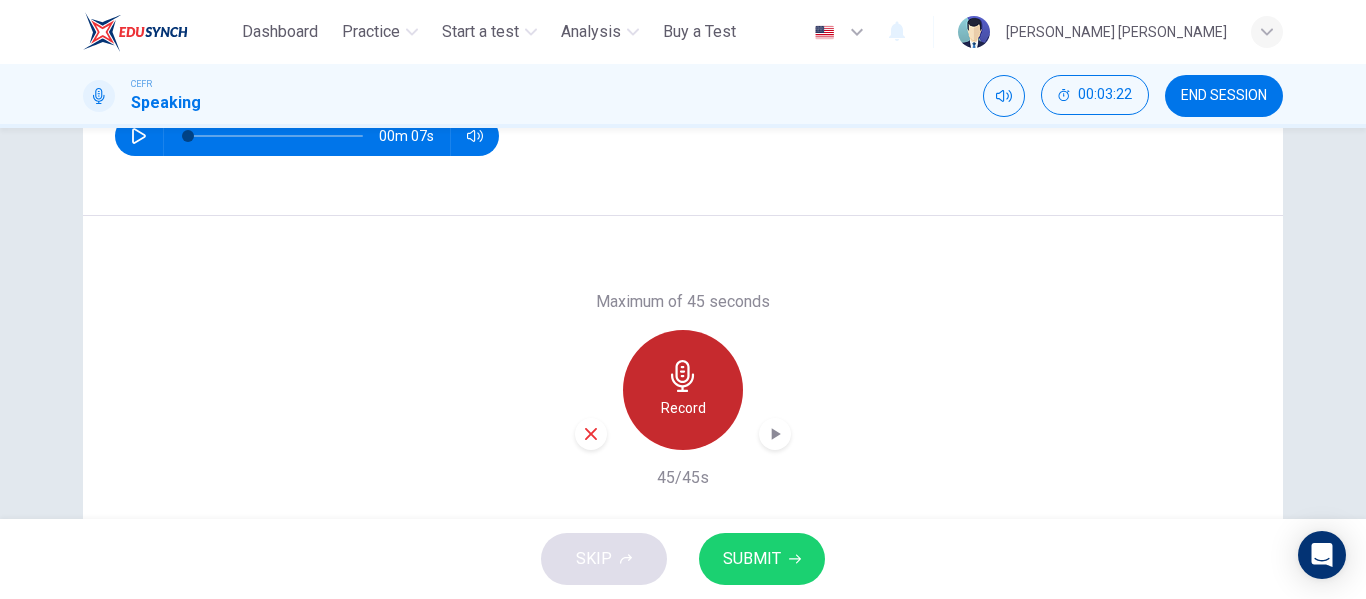 click on "Record" at bounding box center (683, 390) 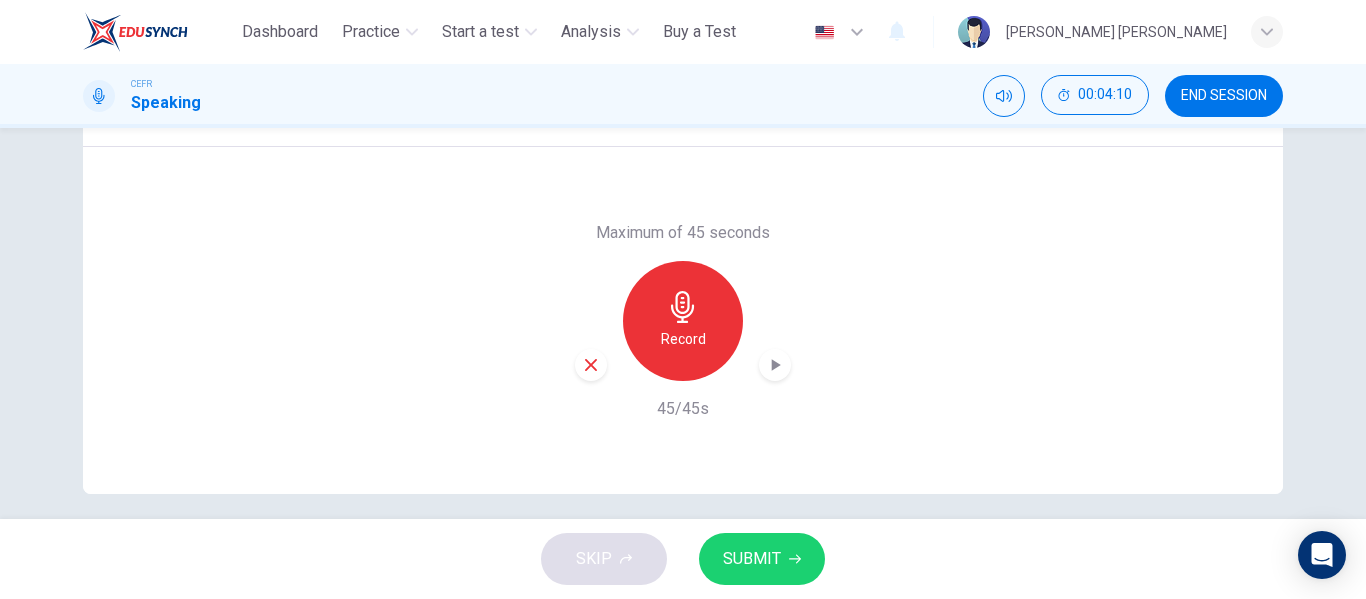 scroll, scrollTop: 384, scrollLeft: 0, axis: vertical 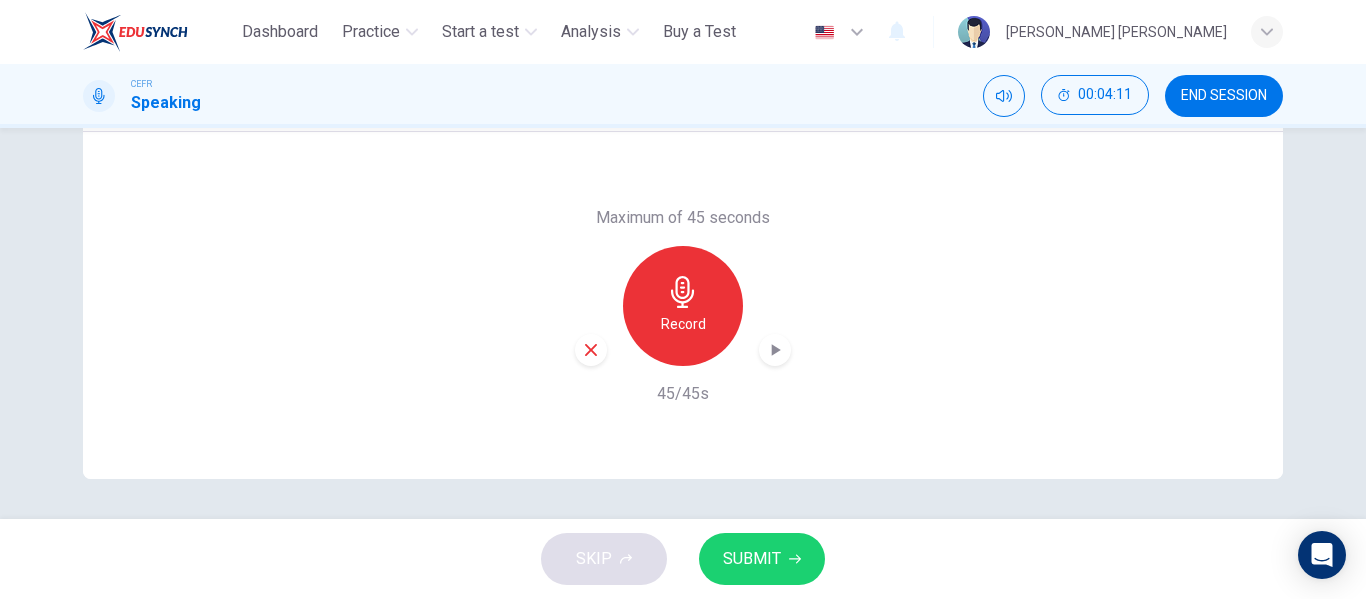 click 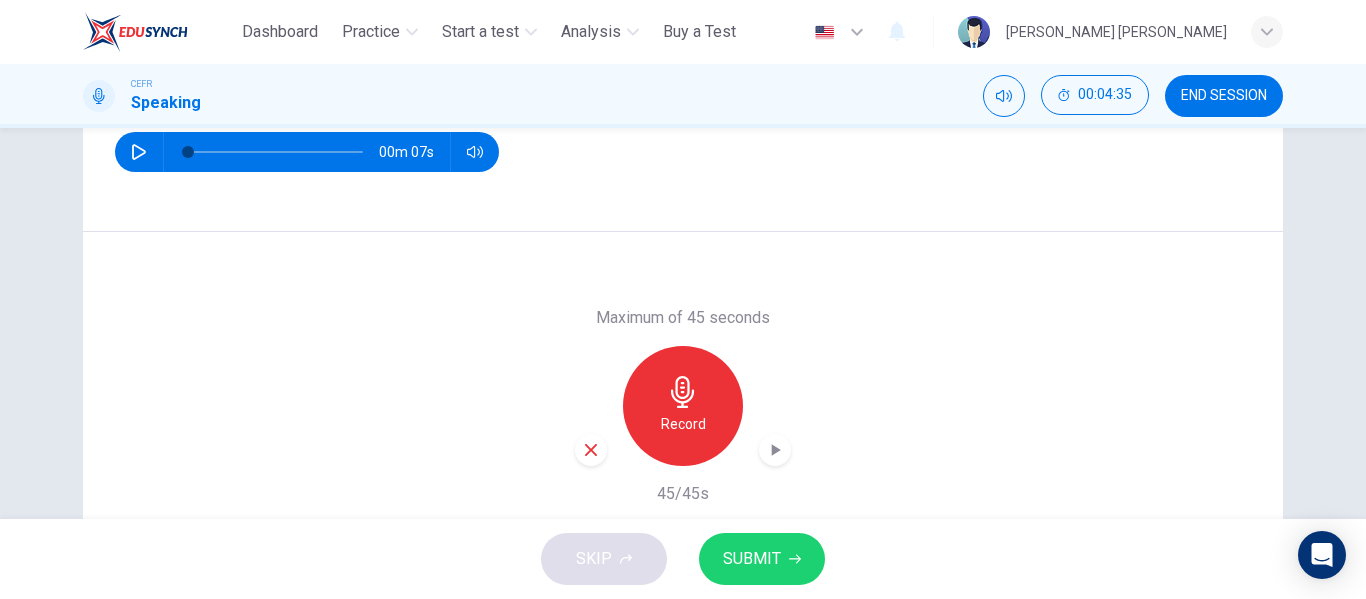 scroll, scrollTop: 384, scrollLeft: 0, axis: vertical 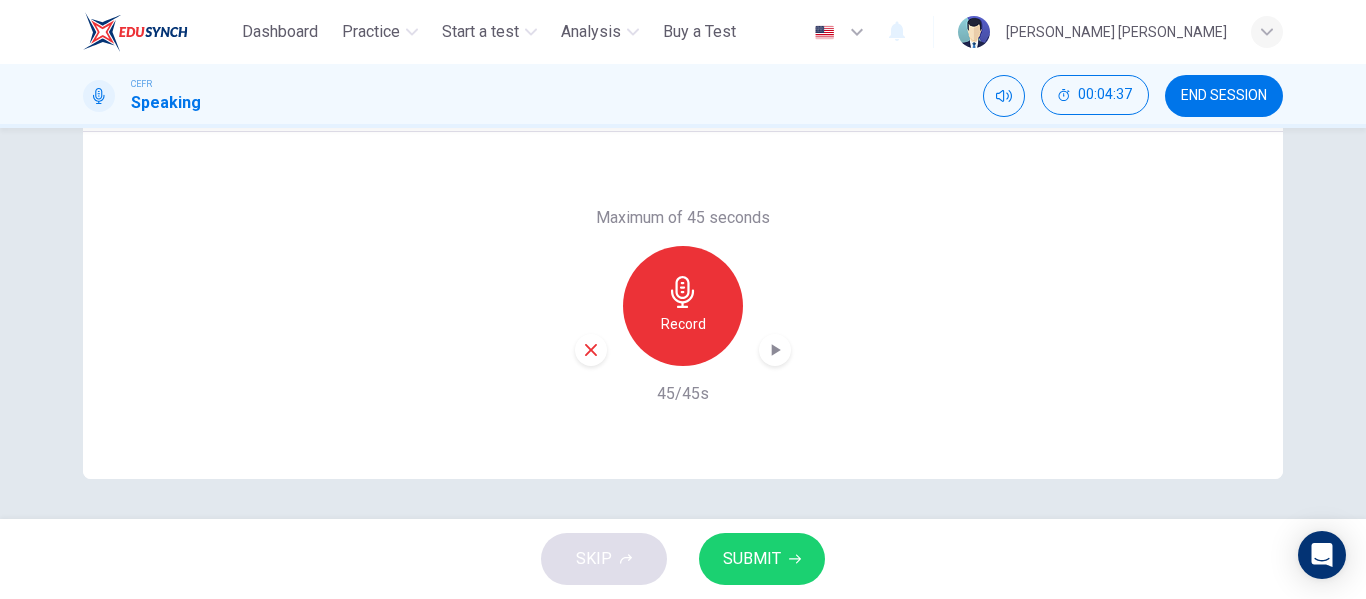 click on "Record" at bounding box center [683, 306] 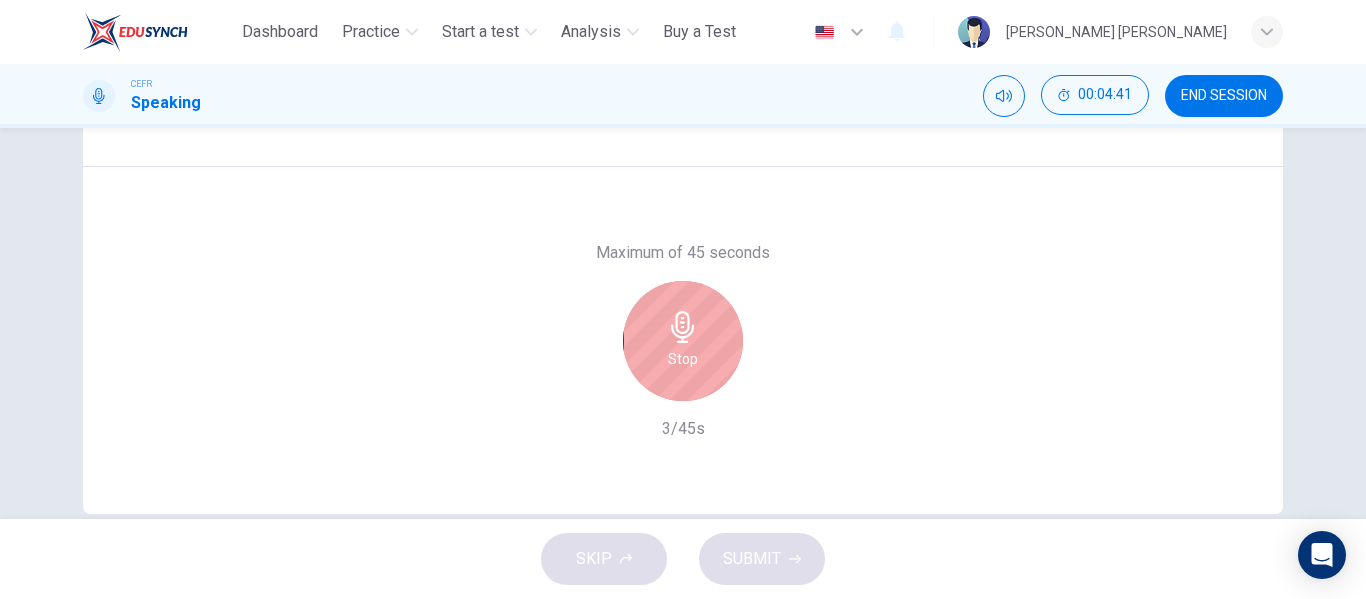 scroll, scrollTop: 384, scrollLeft: 0, axis: vertical 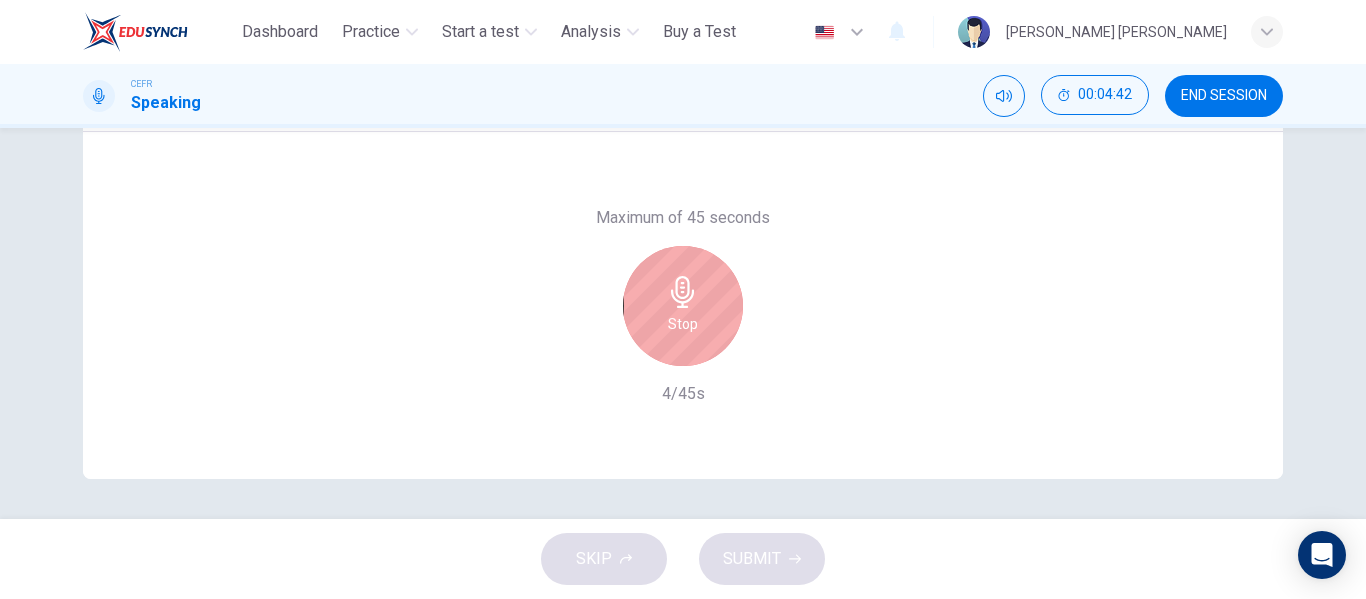 click on "Stop" at bounding box center (683, 324) 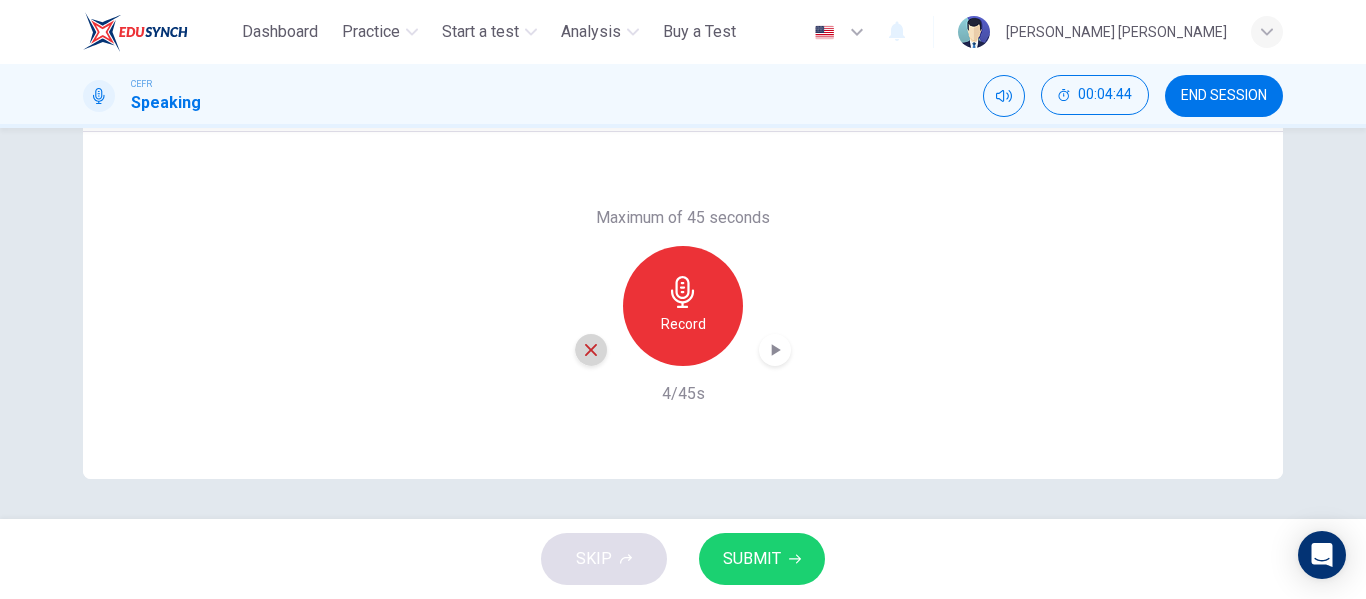 click 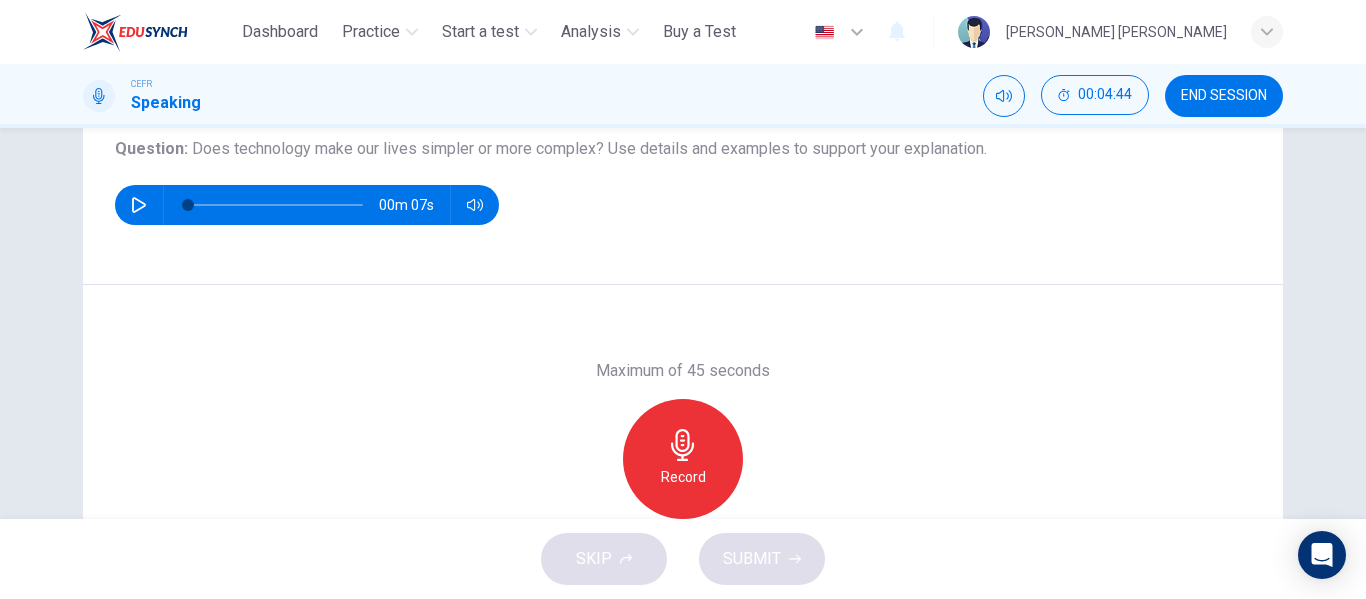 scroll, scrollTop: 184, scrollLeft: 0, axis: vertical 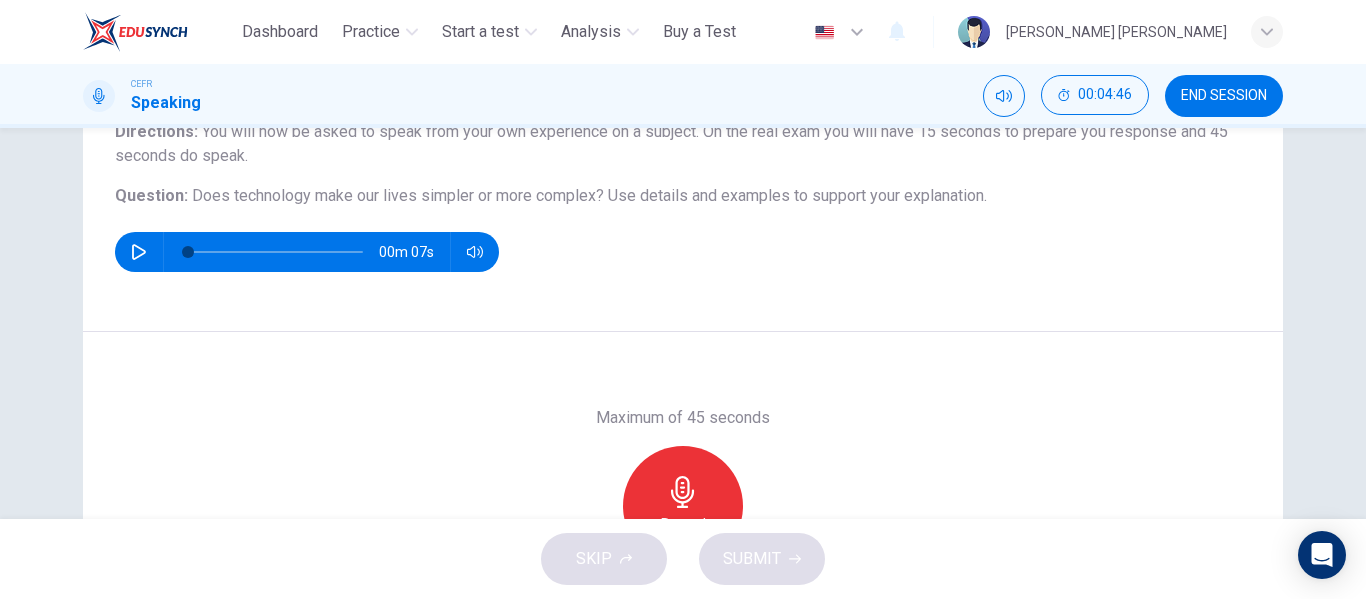 click 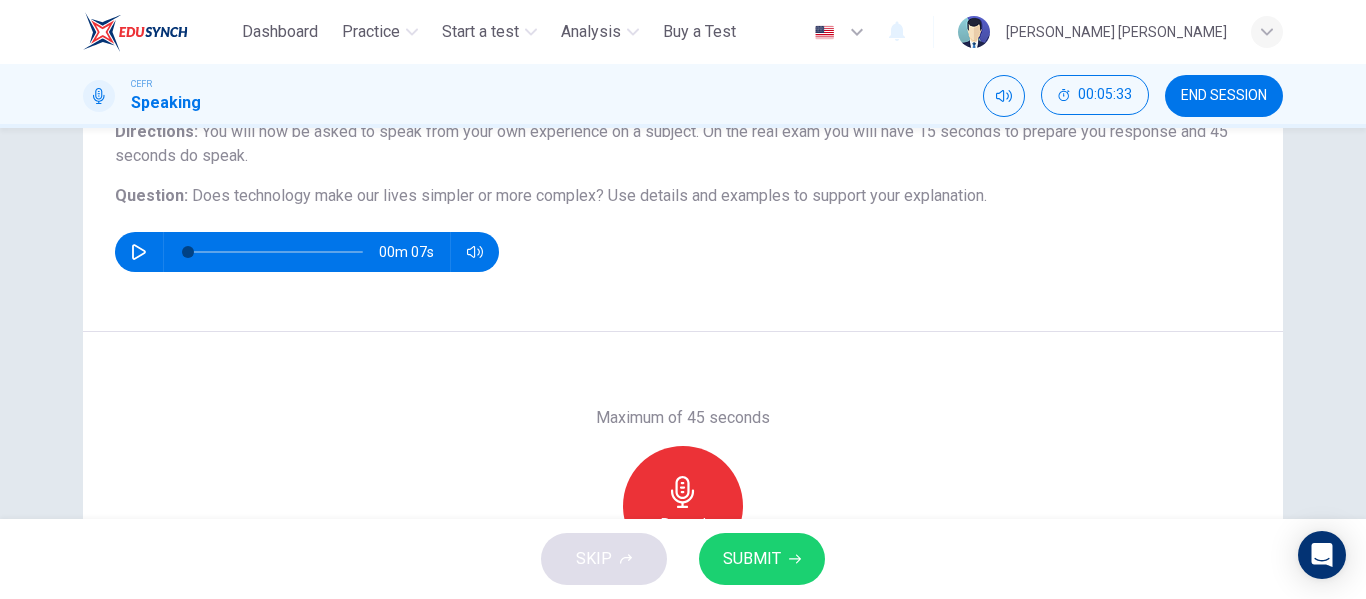 scroll, scrollTop: 284, scrollLeft: 0, axis: vertical 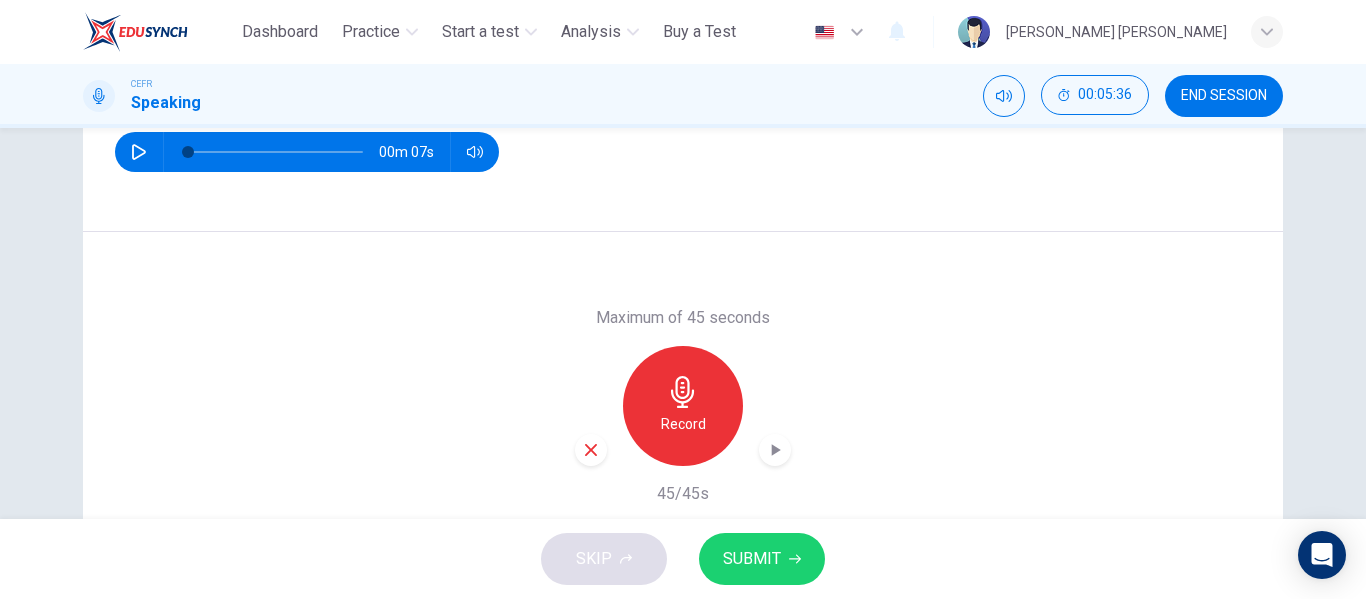 click 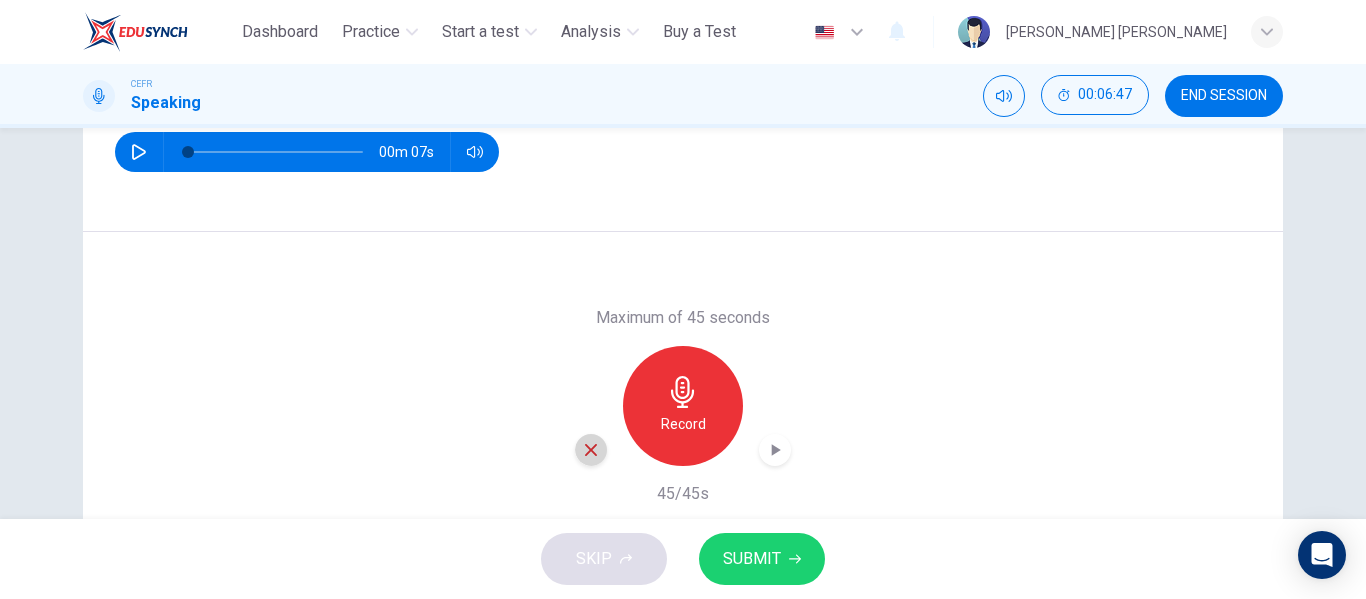 click at bounding box center (591, 450) 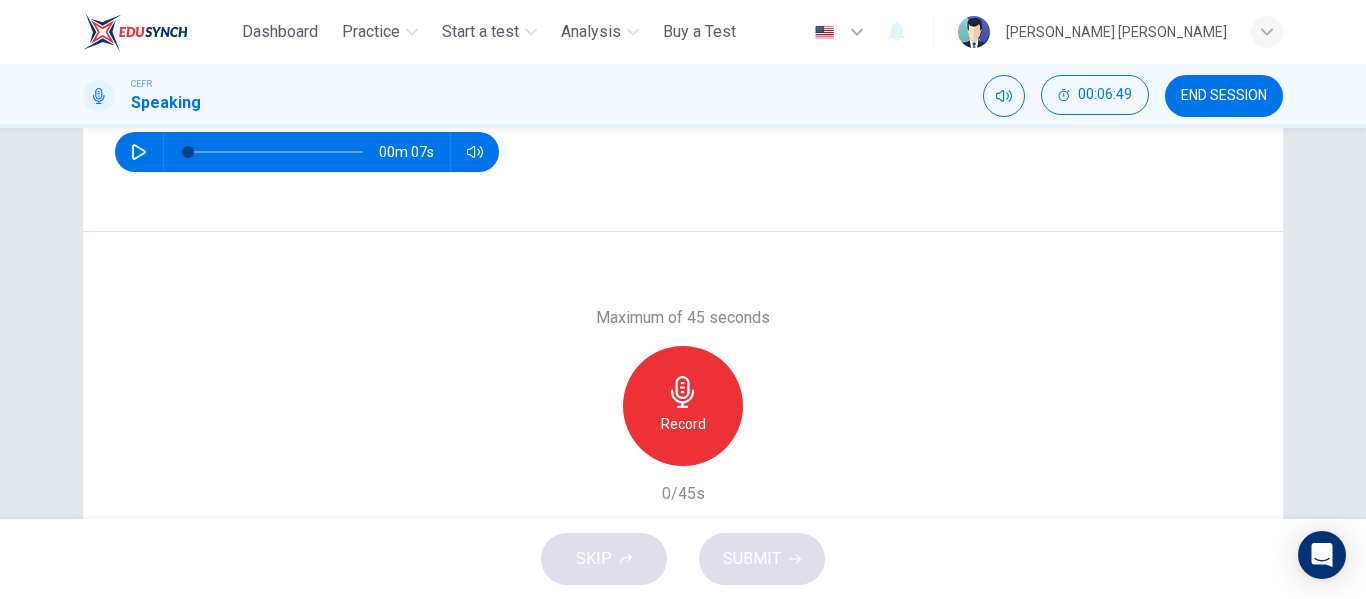 click on "END SESSION" at bounding box center (1224, 96) 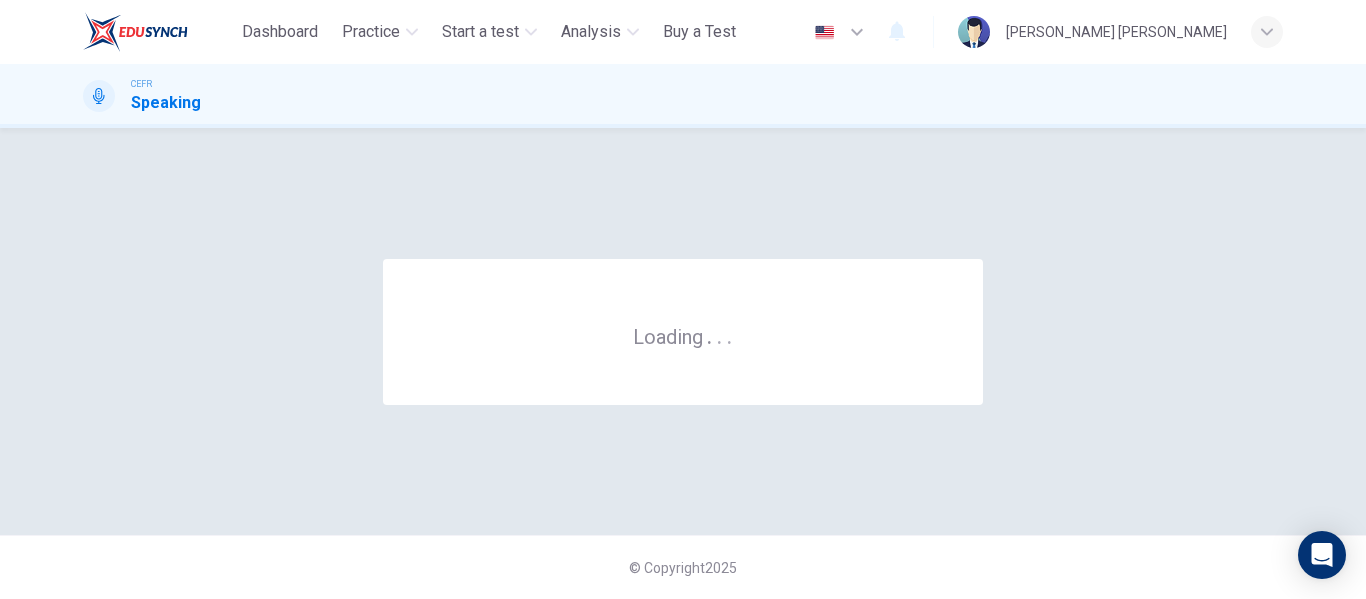 scroll, scrollTop: 0, scrollLeft: 0, axis: both 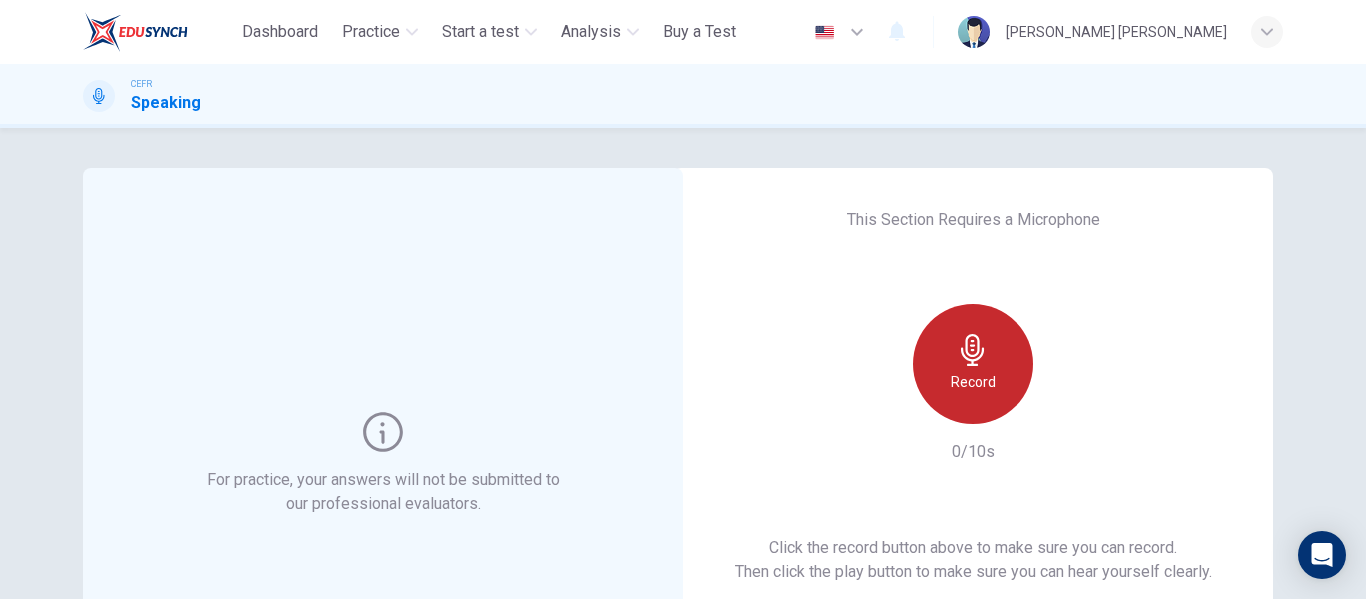 click 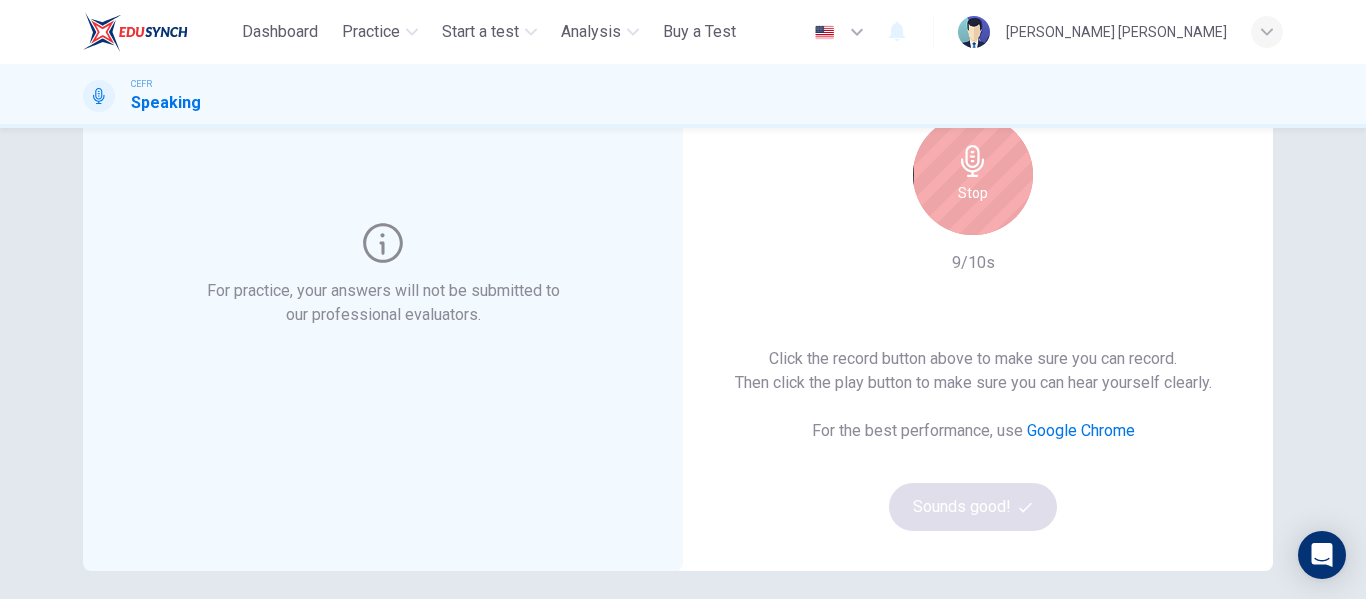 scroll, scrollTop: 200, scrollLeft: 0, axis: vertical 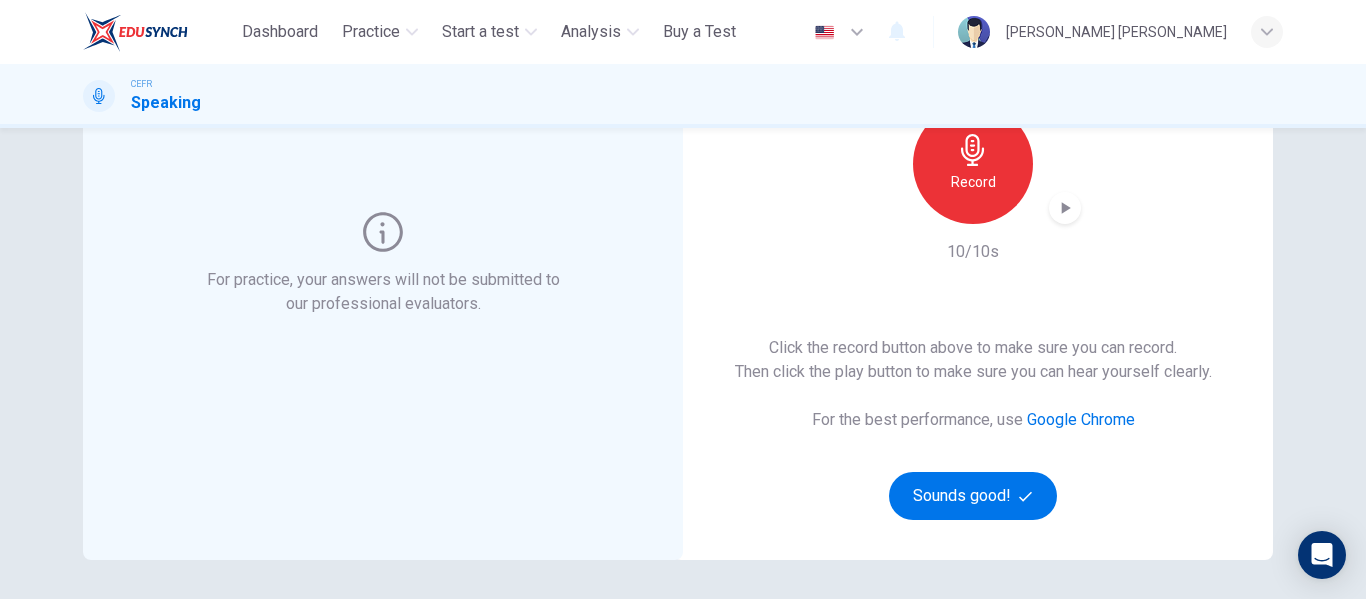click 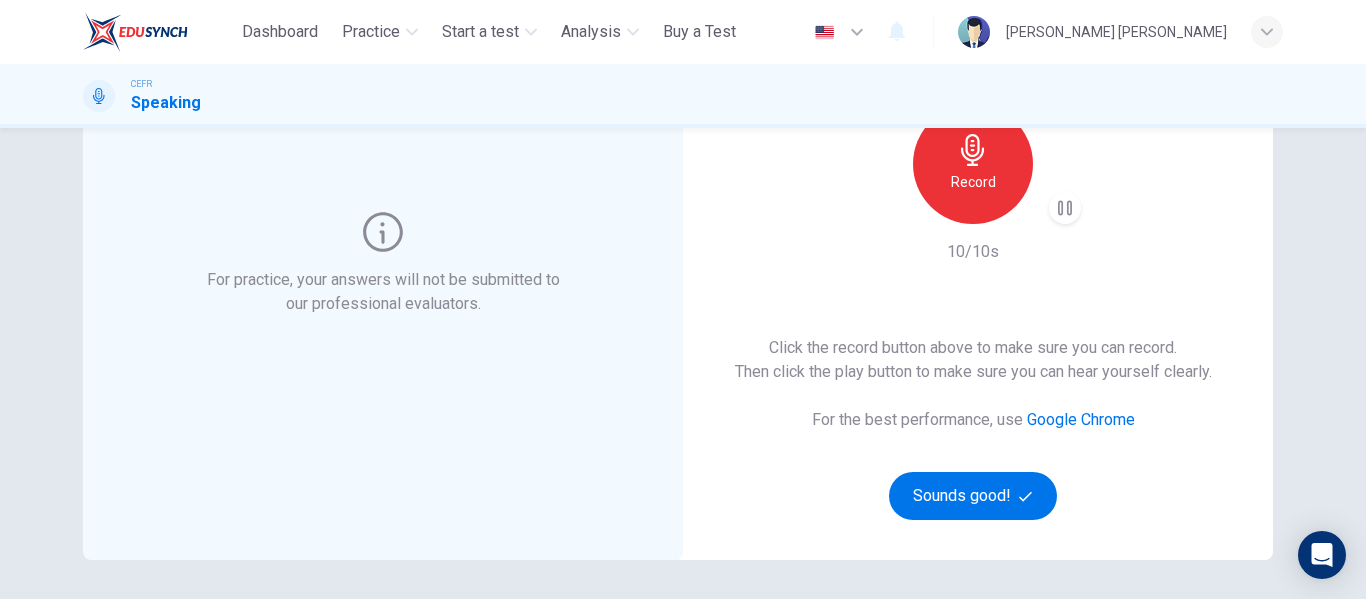 click on "Google Chrome" at bounding box center (1081, 419) 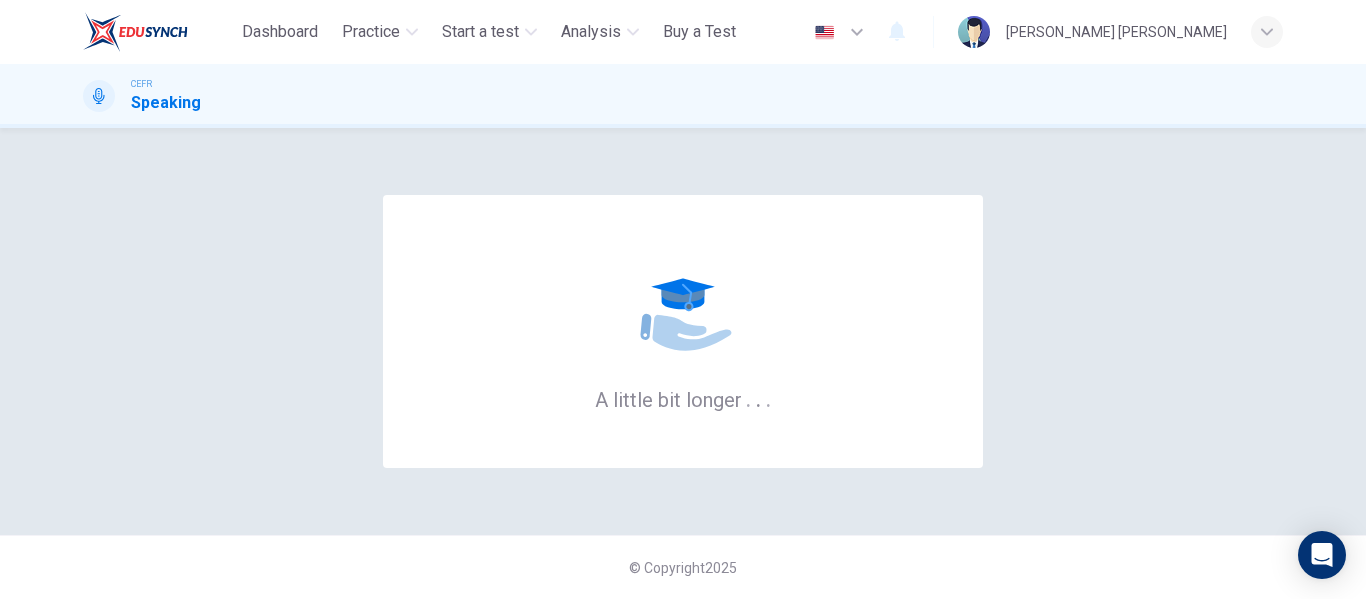 scroll, scrollTop: 0, scrollLeft: 0, axis: both 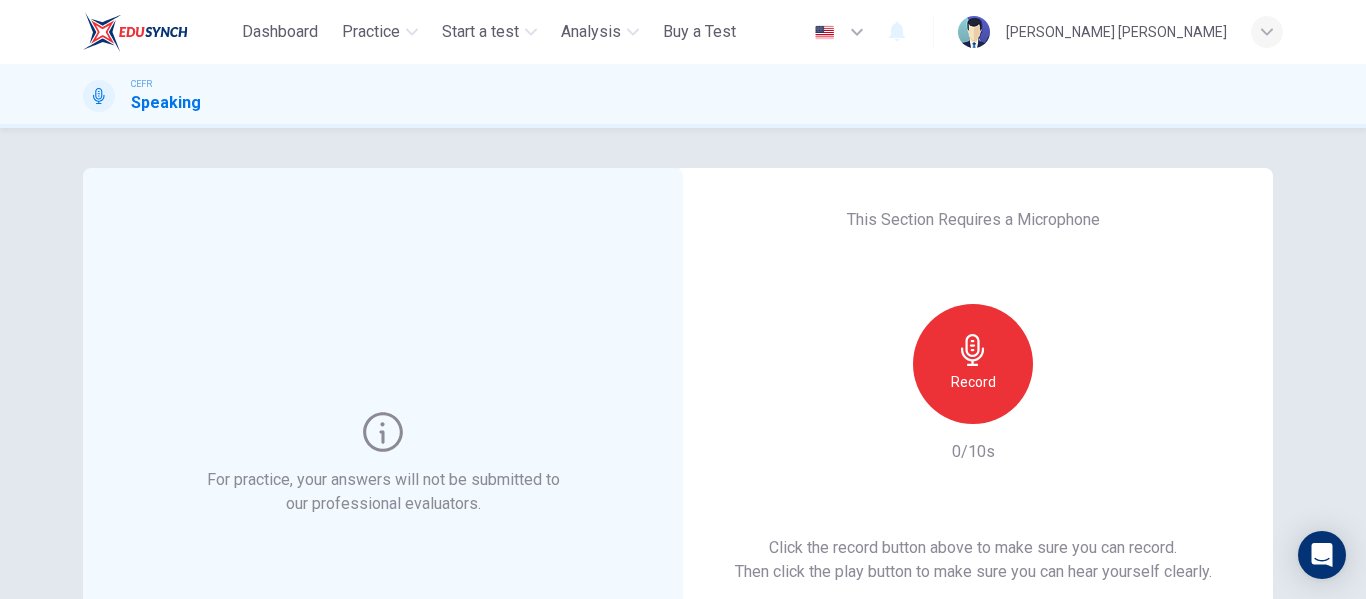 click on "Record" at bounding box center [973, 364] 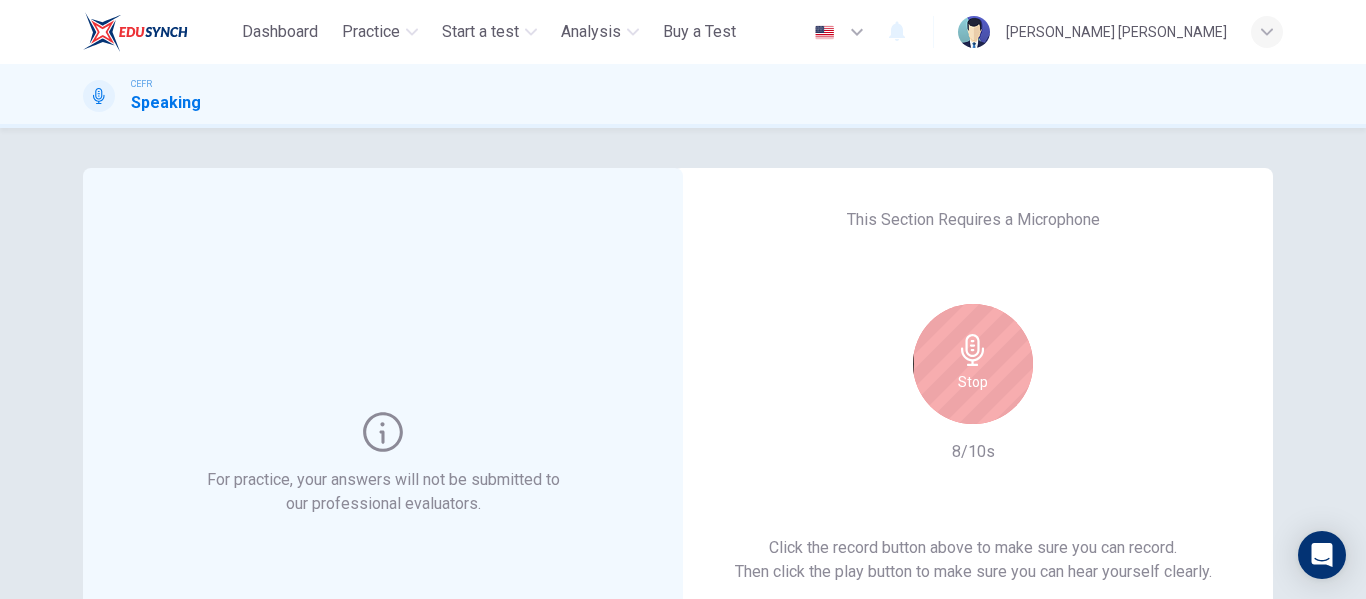 scroll, scrollTop: 100, scrollLeft: 0, axis: vertical 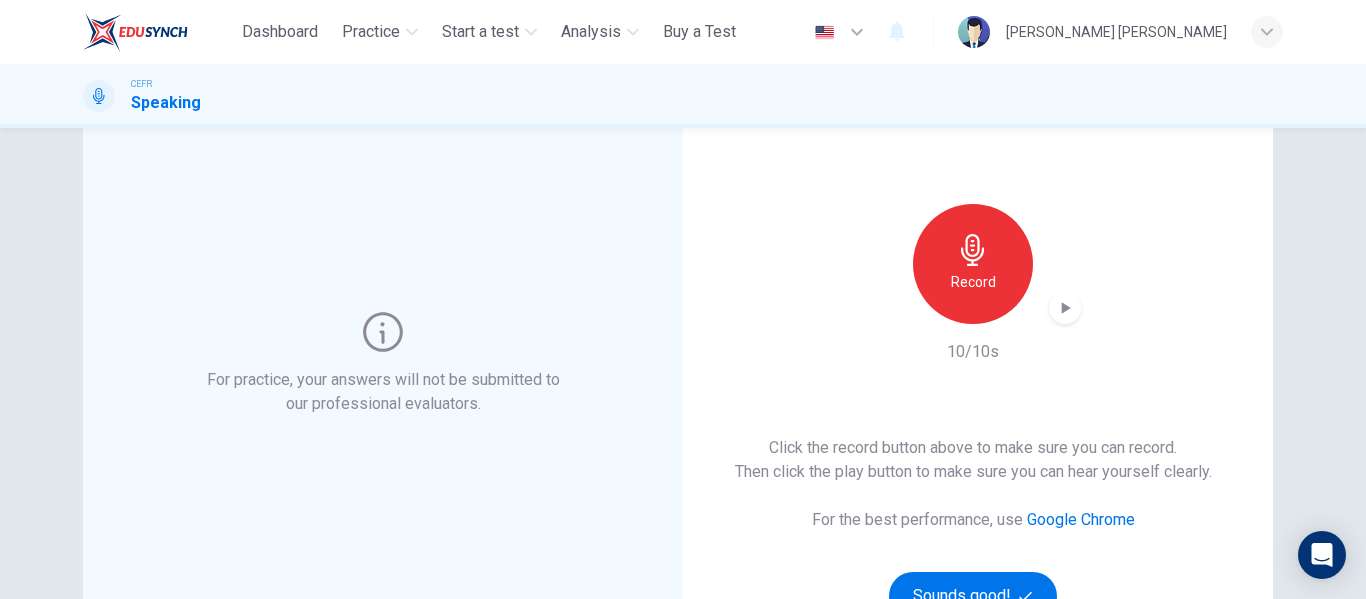 click 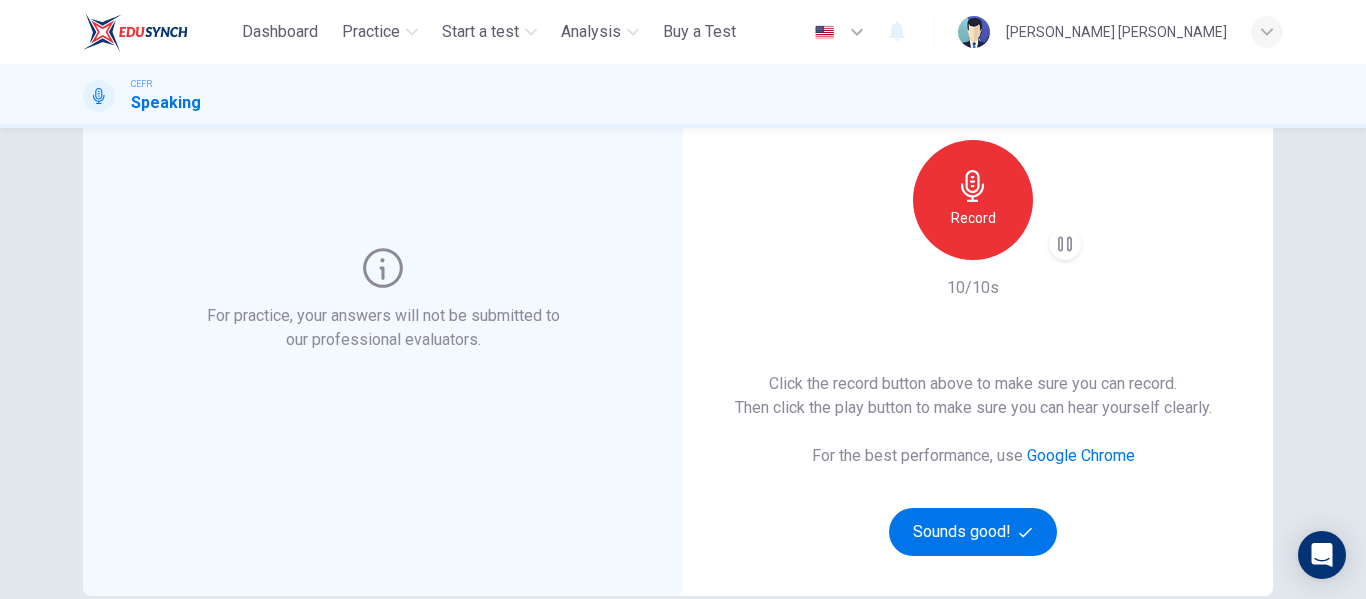 scroll, scrollTop: 200, scrollLeft: 0, axis: vertical 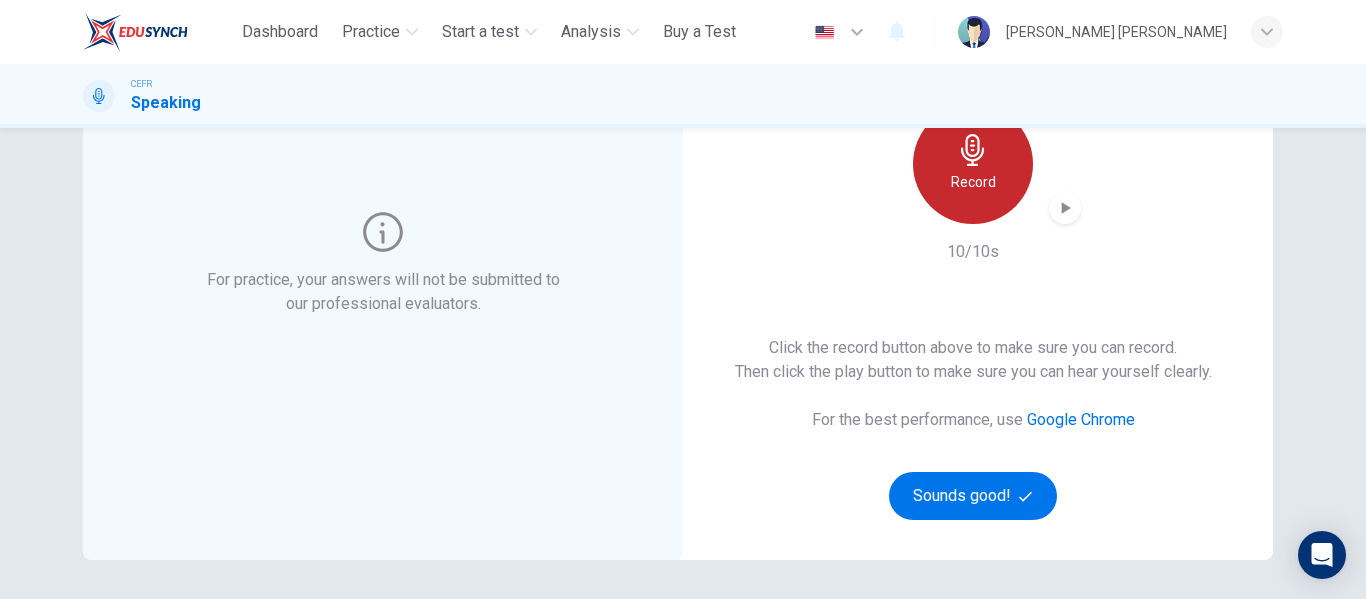 click on "Record" at bounding box center (973, 182) 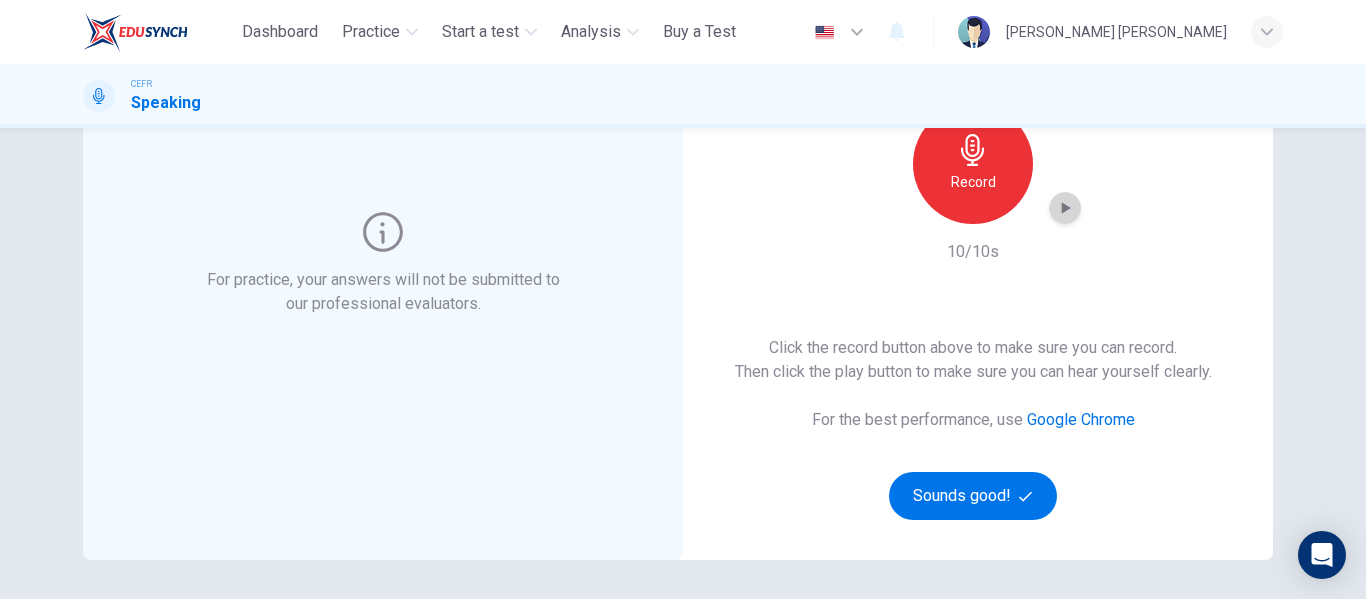 click at bounding box center (1065, 208) 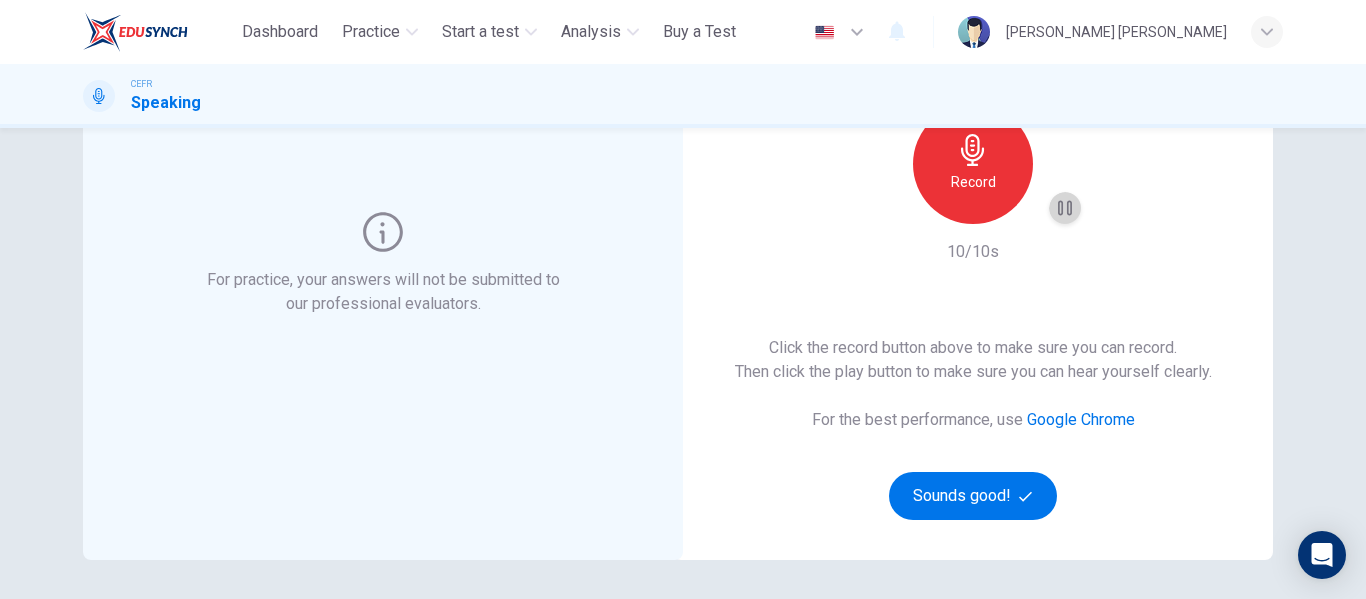 click at bounding box center [1065, 208] 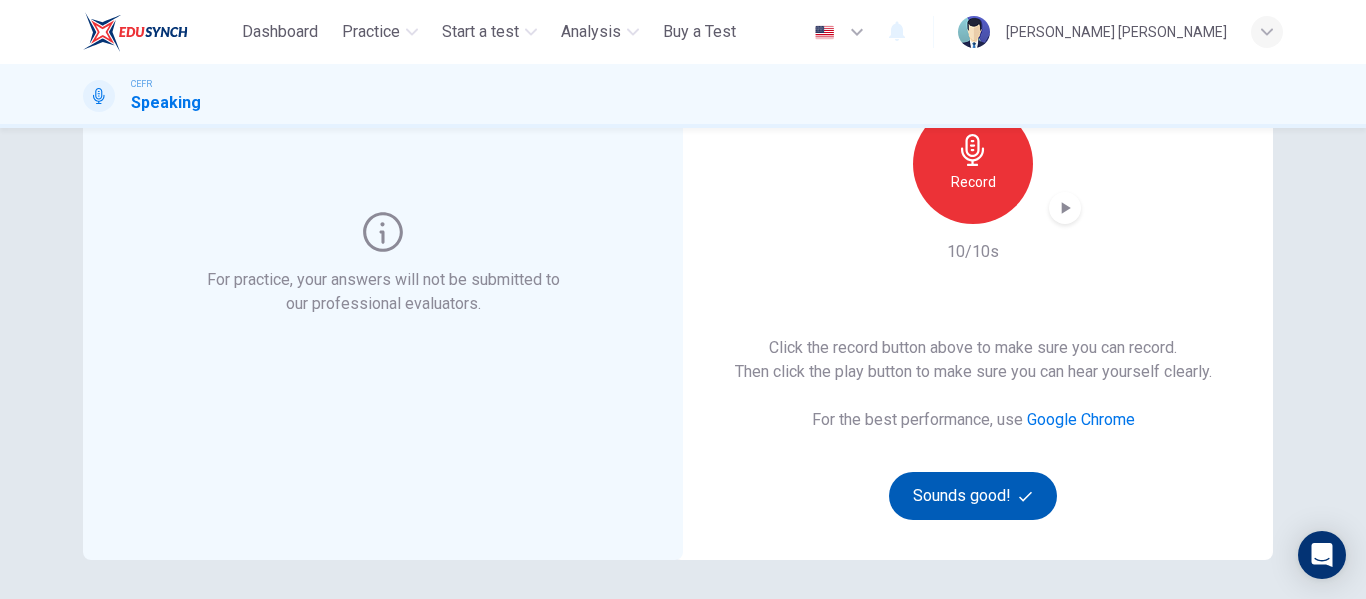 click on "Sounds good!" at bounding box center [973, 496] 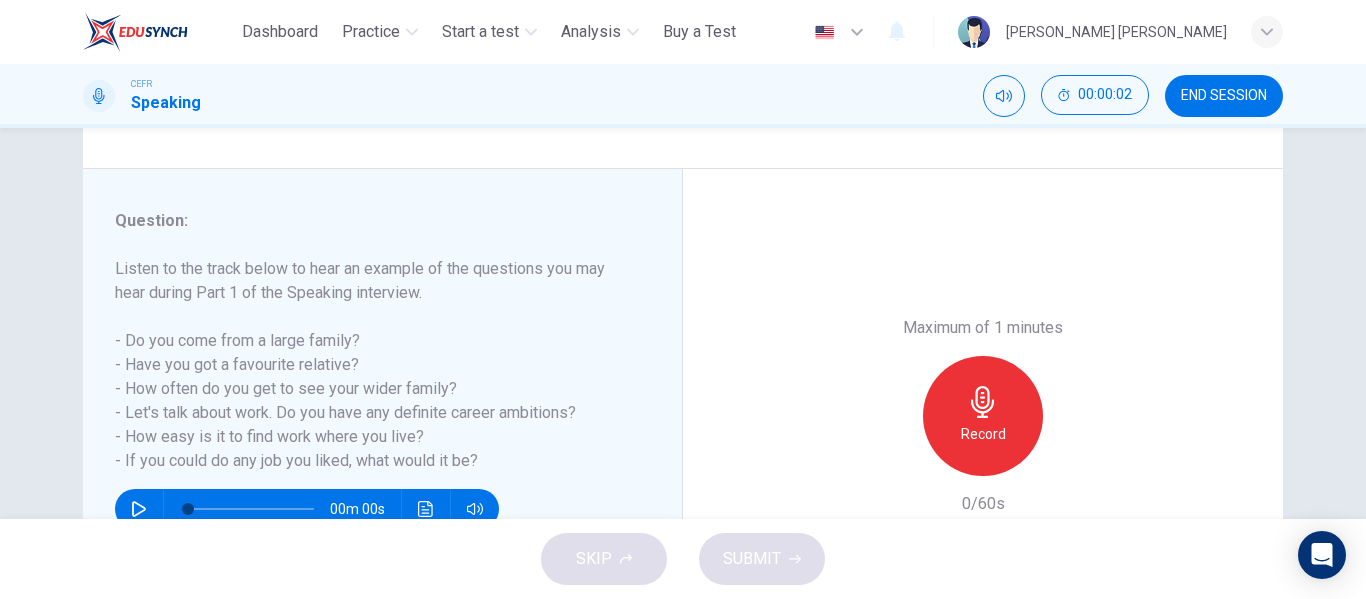 scroll, scrollTop: 300, scrollLeft: 0, axis: vertical 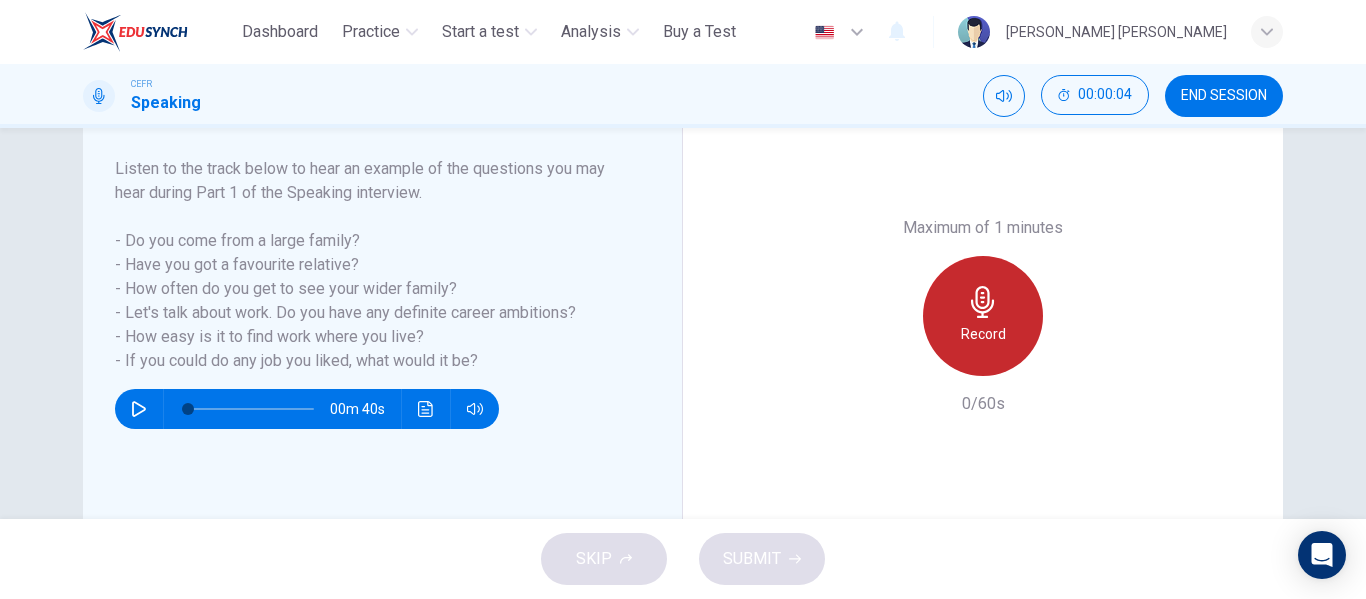 click 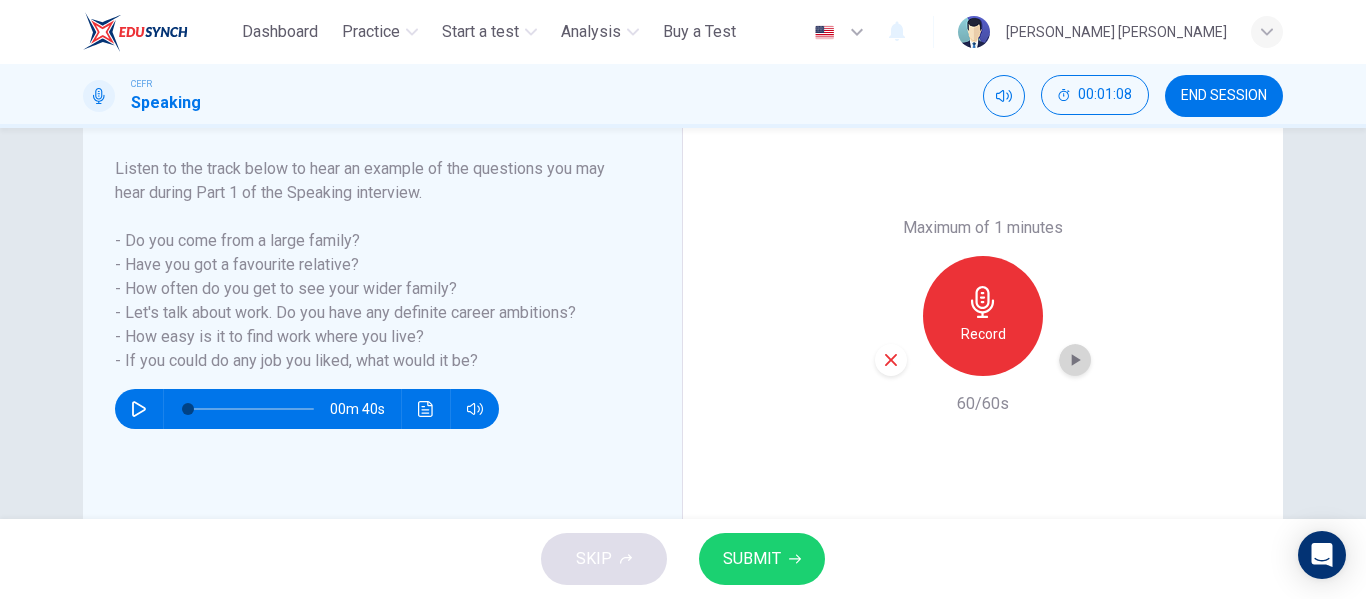 click 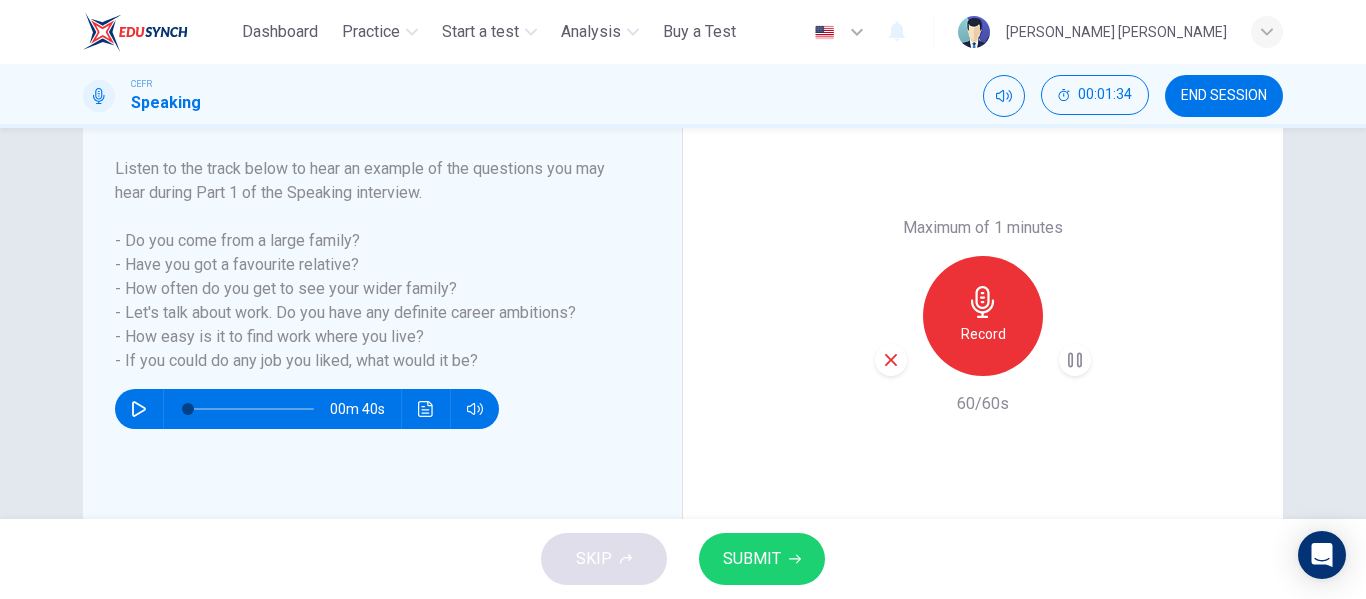 click 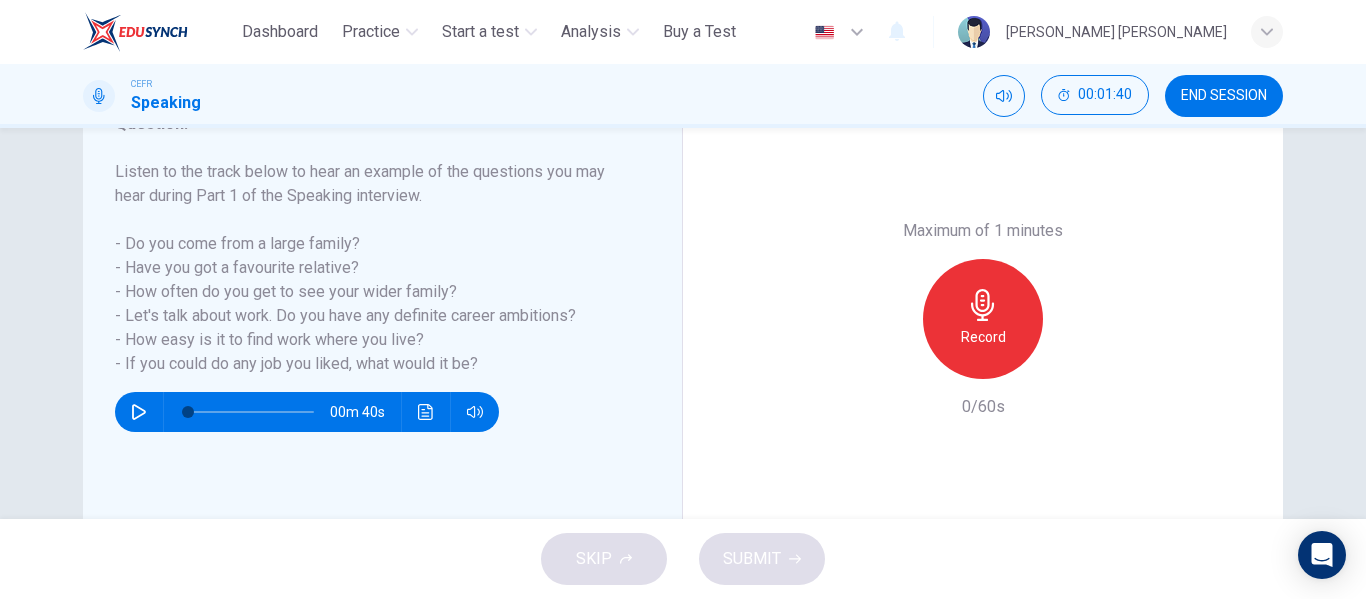 scroll, scrollTop: 284, scrollLeft: 0, axis: vertical 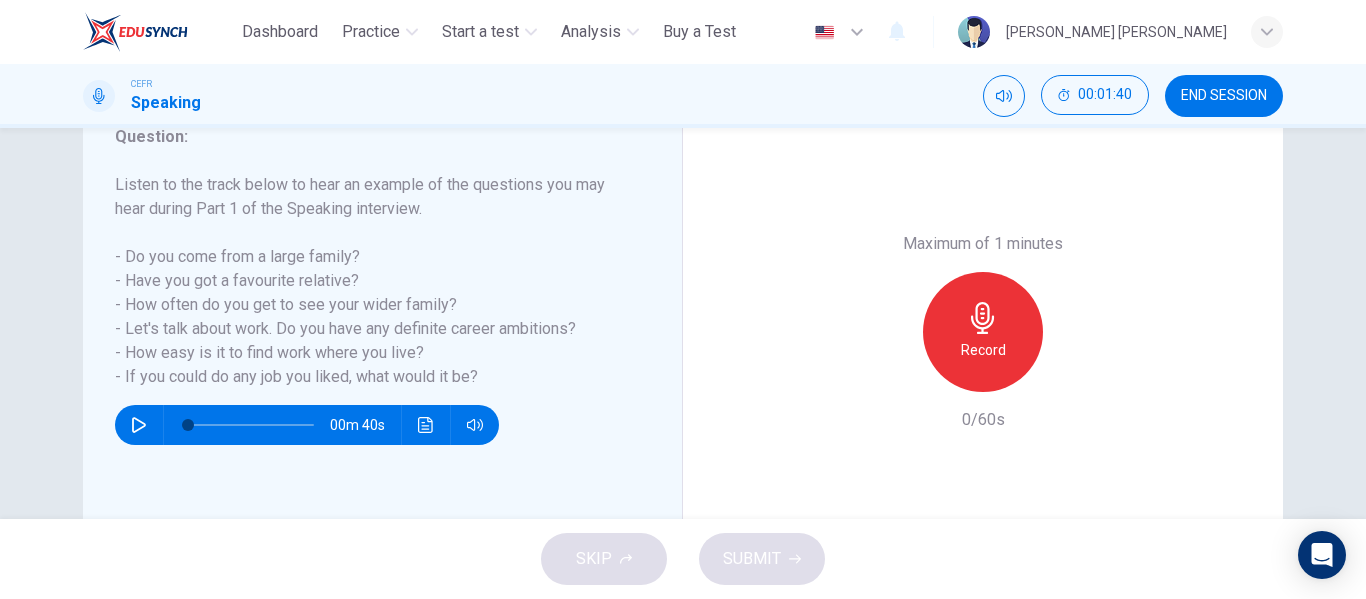 click on "Record" at bounding box center [983, 332] 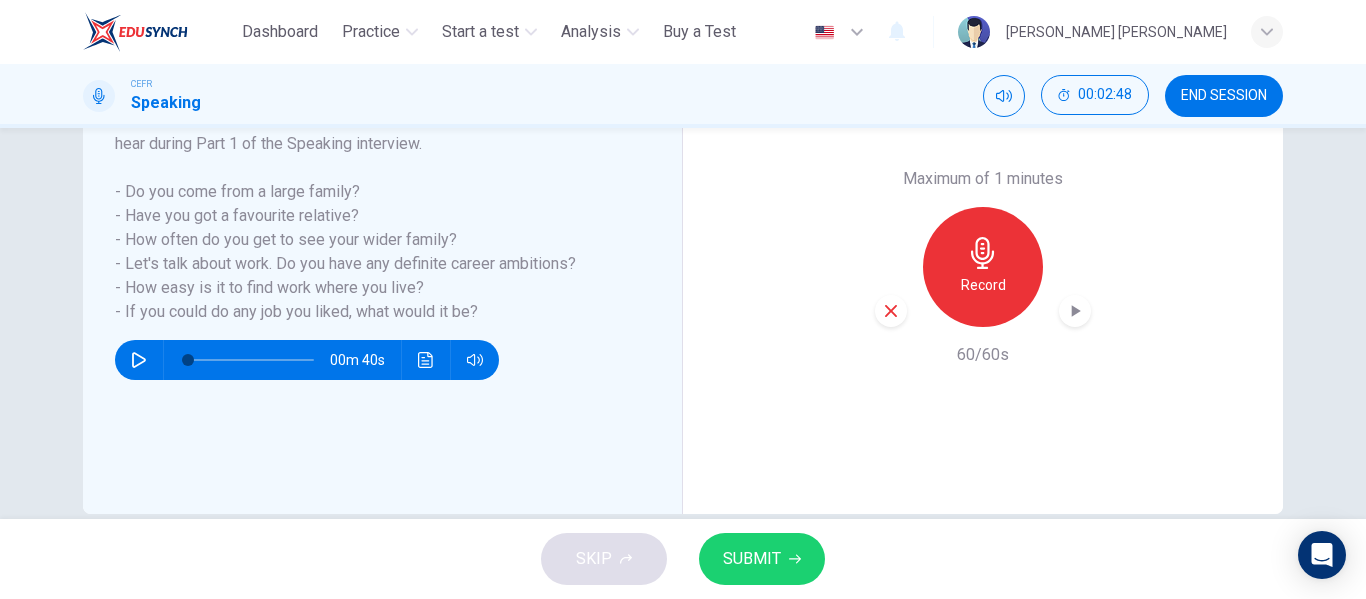 scroll, scrollTop: 384, scrollLeft: 0, axis: vertical 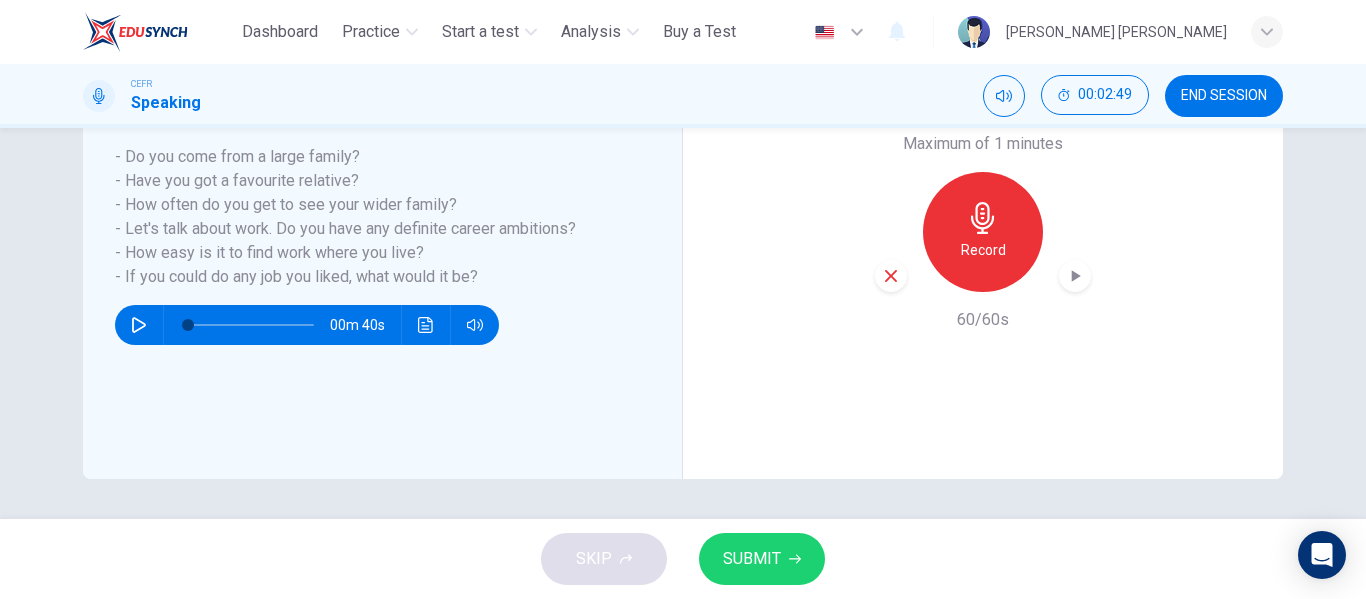 click at bounding box center [1075, 276] 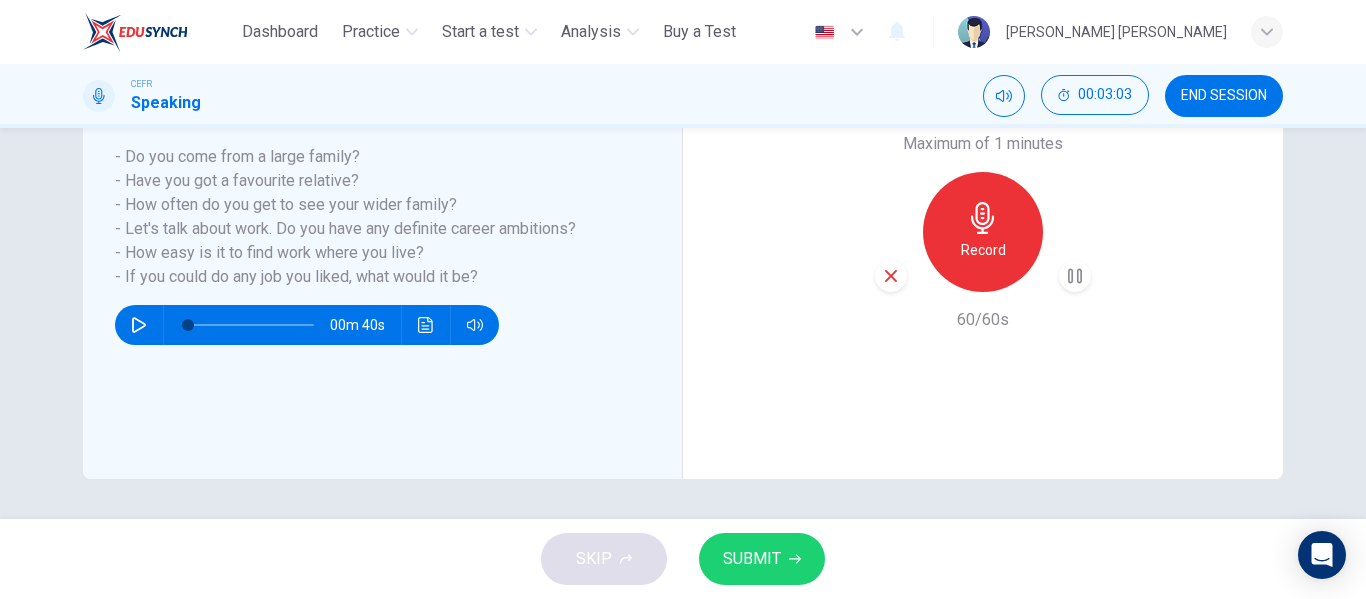 scroll, scrollTop: 284, scrollLeft: 0, axis: vertical 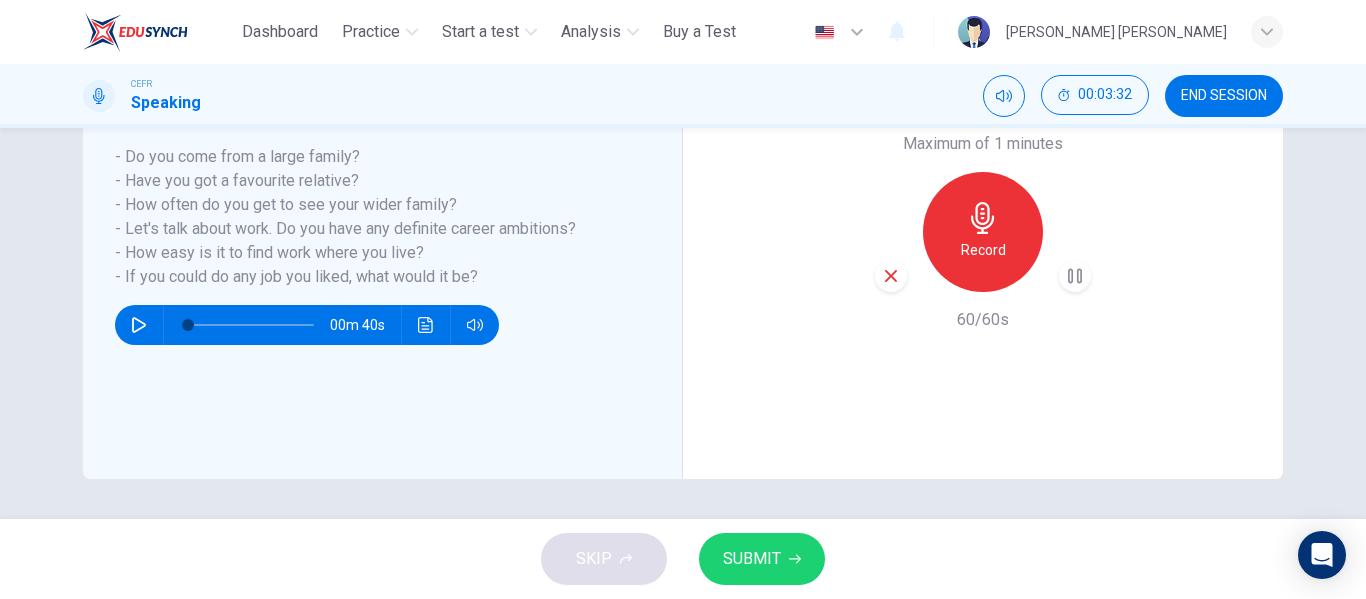 click on "SUBMIT" at bounding box center [752, 559] 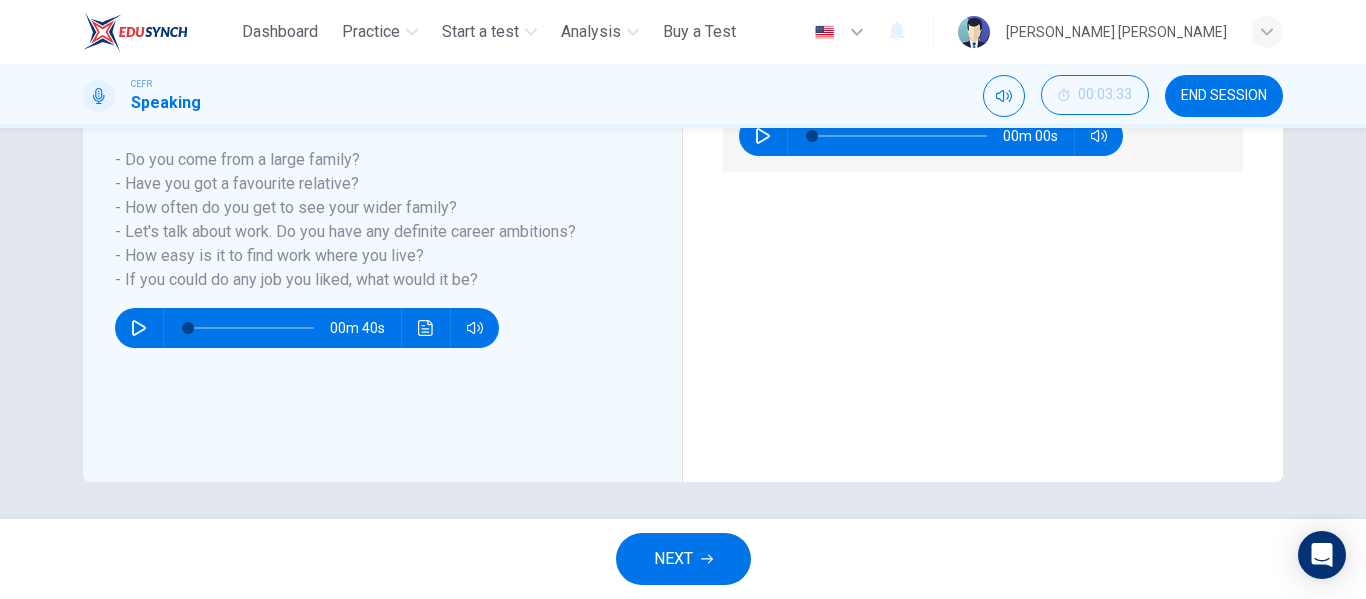 scroll, scrollTop: 384, scrollLeft: 0, axis: vertical 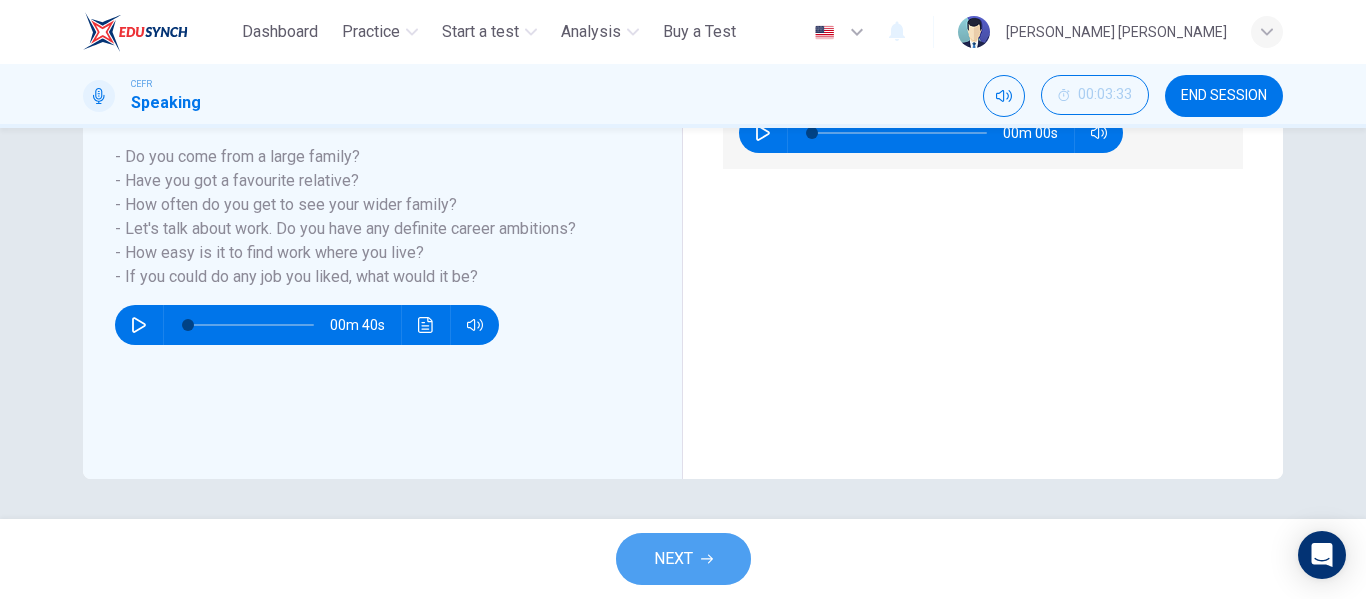 click 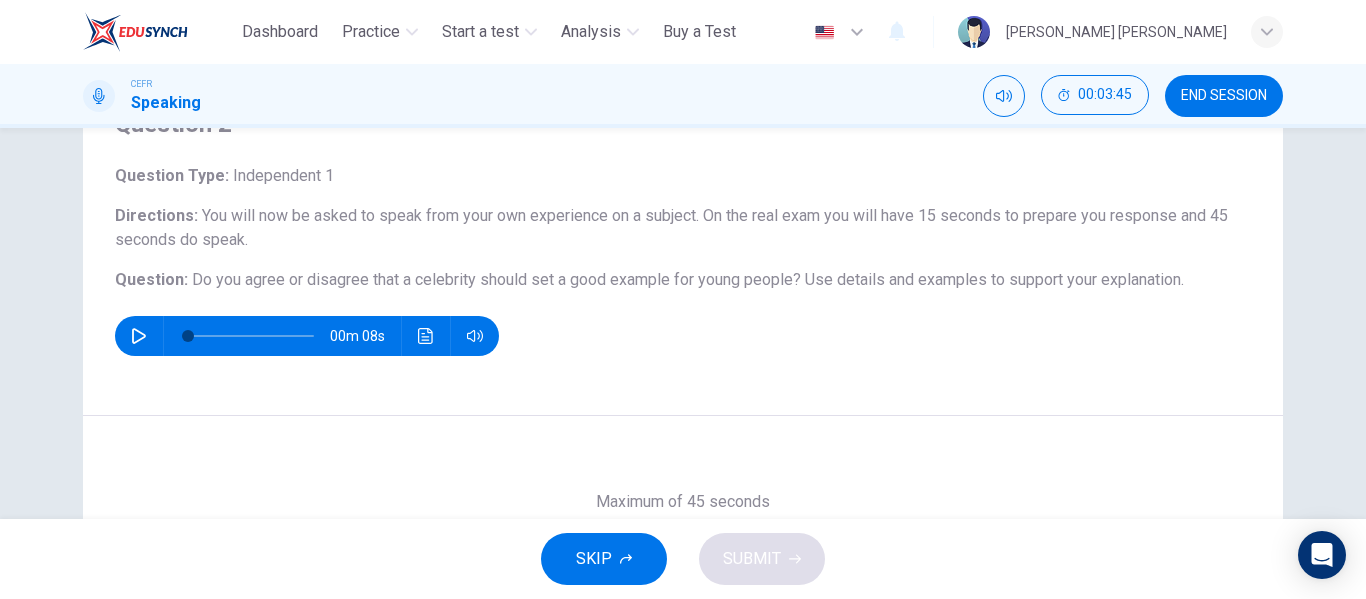 scroll, scrollTop: 200, scrollLeft: 0, axis: vertical 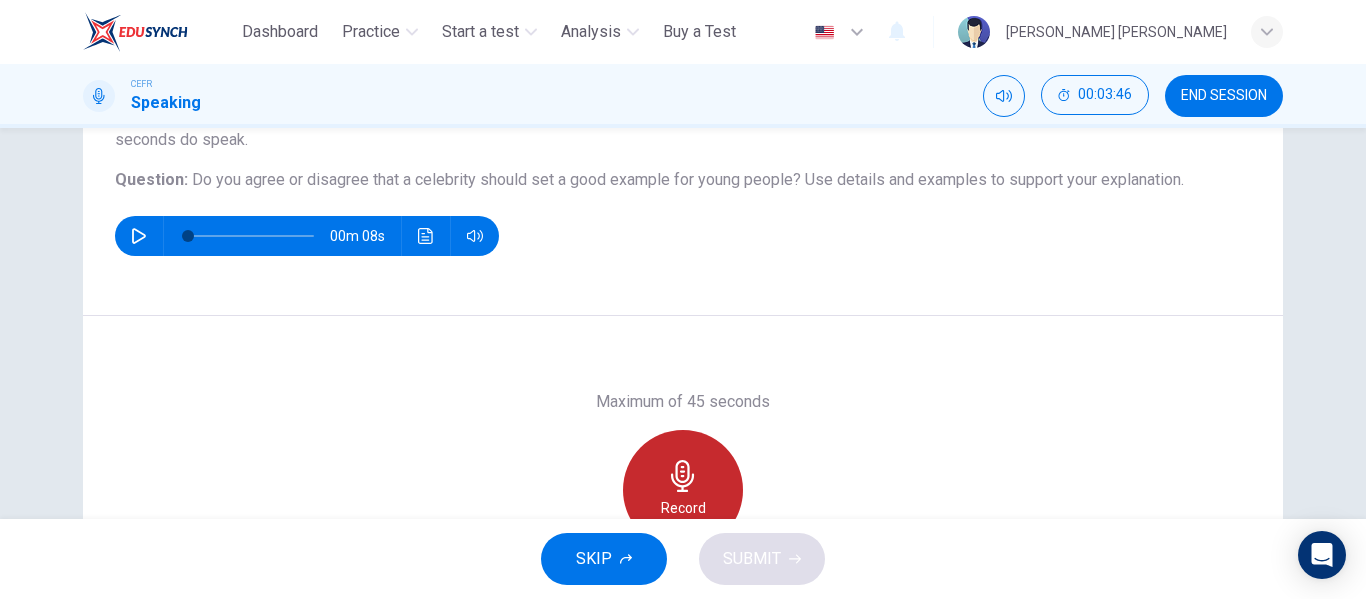 click 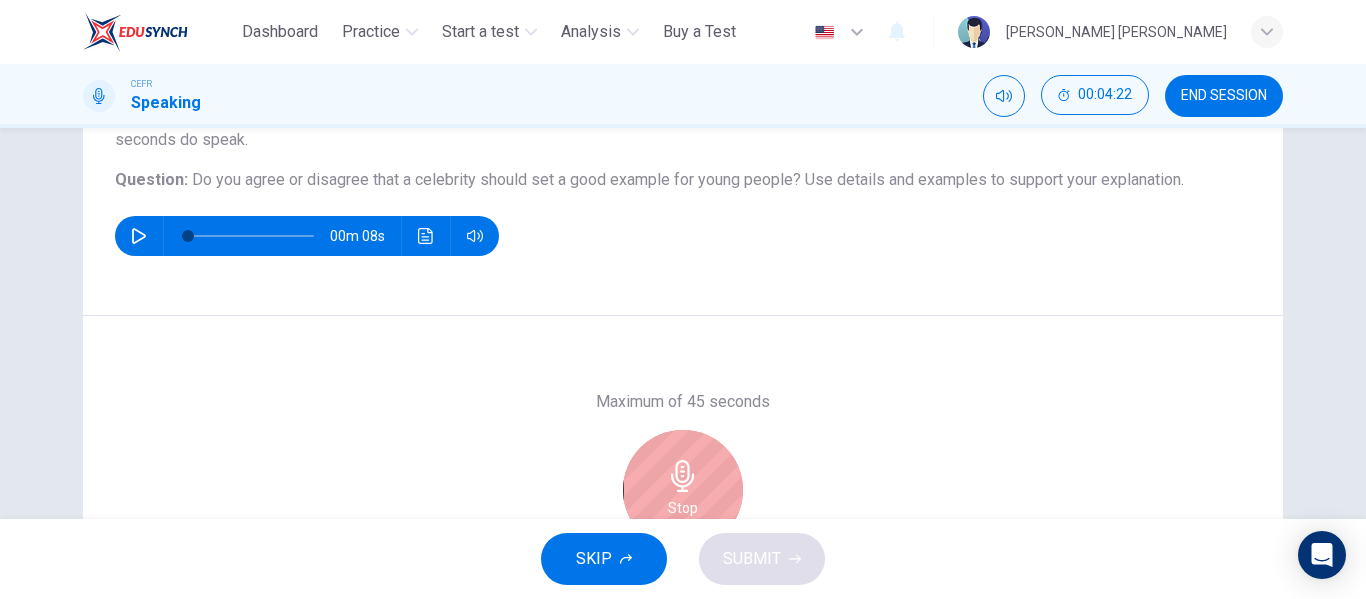 scroll, scrollTop: 384, scrollLeft: 0, axis: vertical 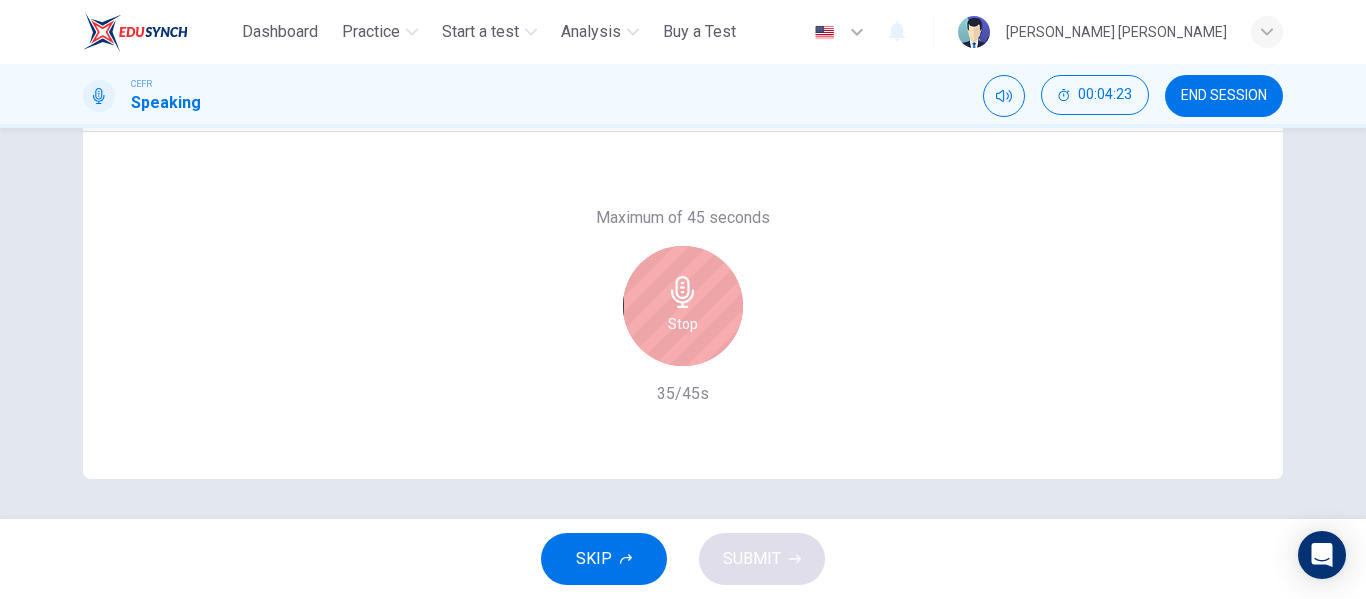click on "Stop" at bounding box center [683, 306] 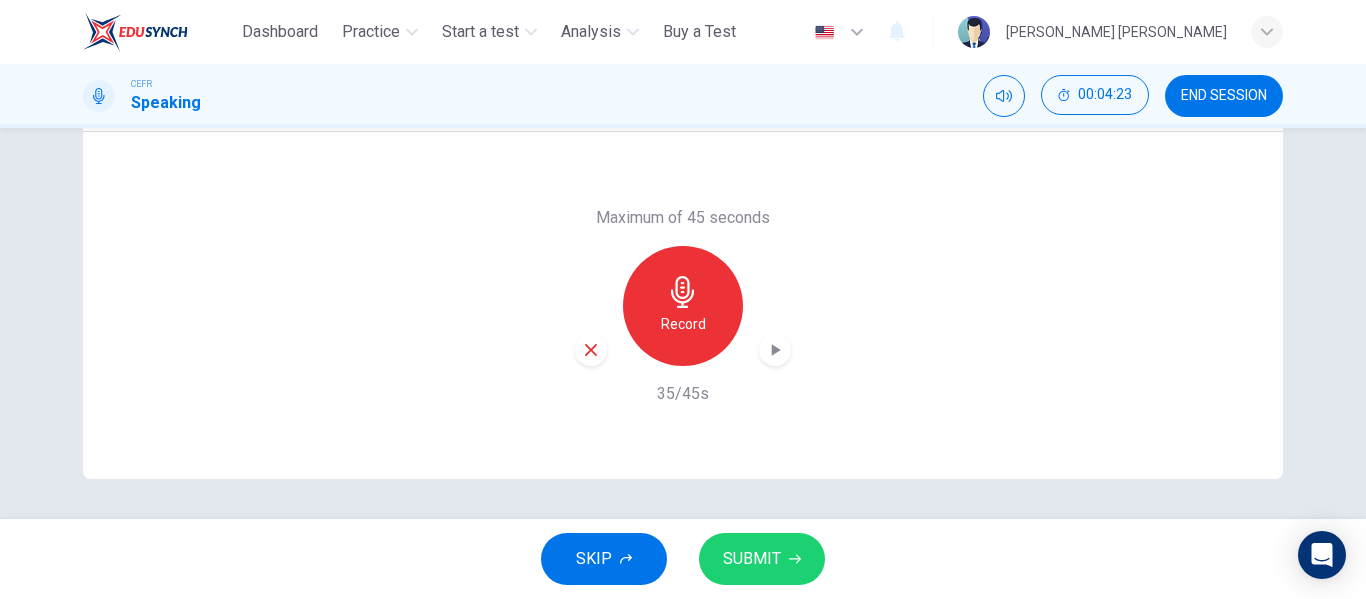 click at bounding box center (591, 350) 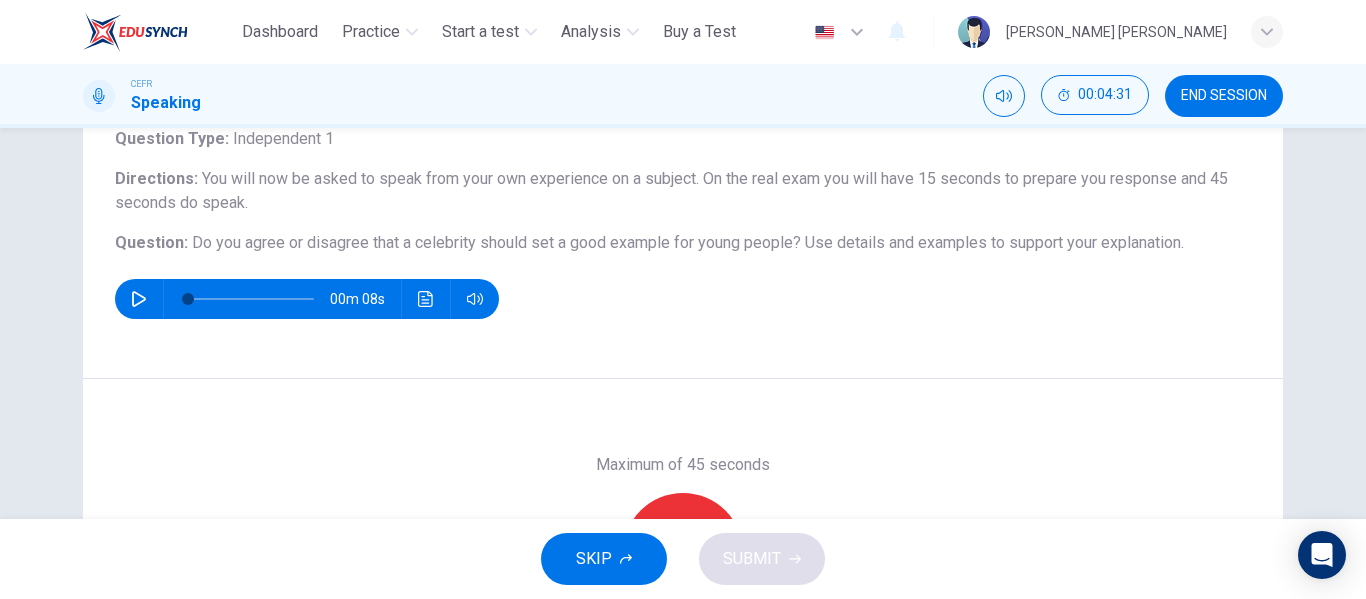 scroll, scrollTop: 184, scrollLeft: 0, axis: vertical 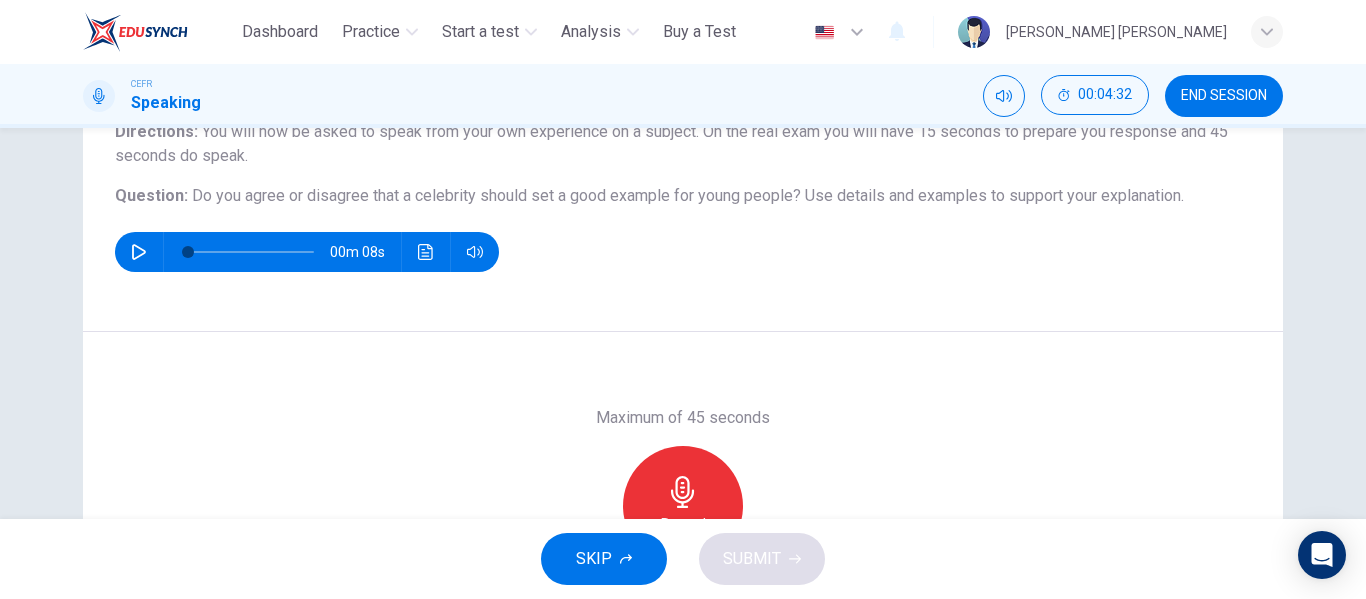 click 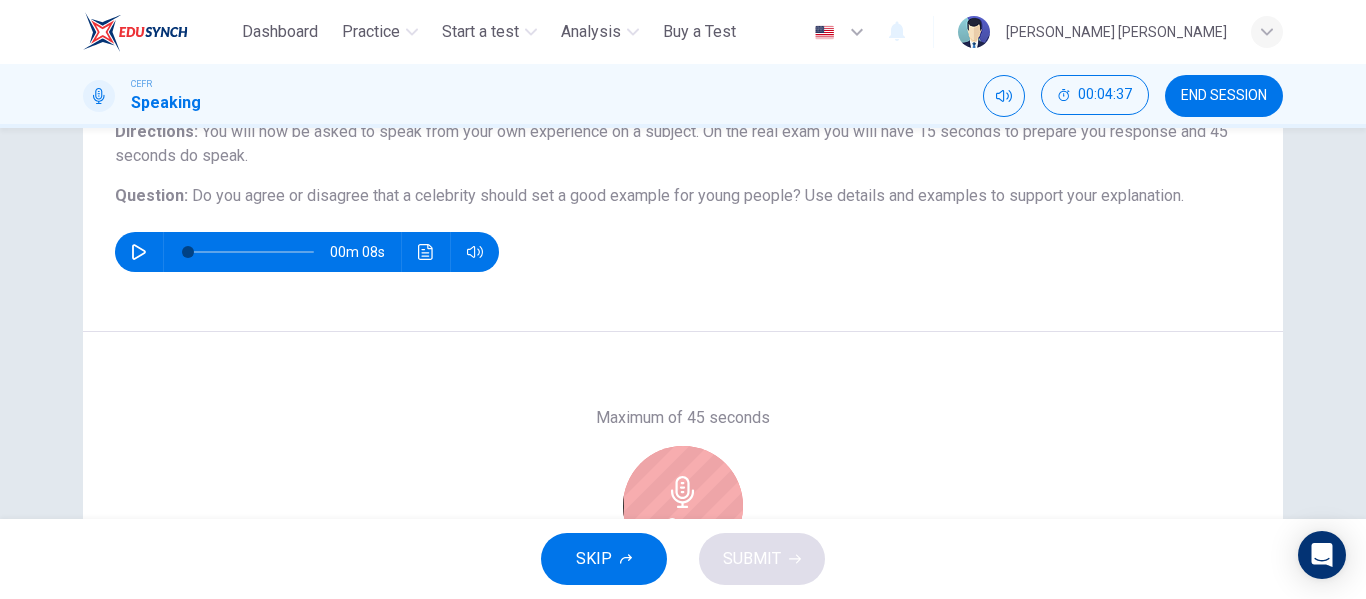click 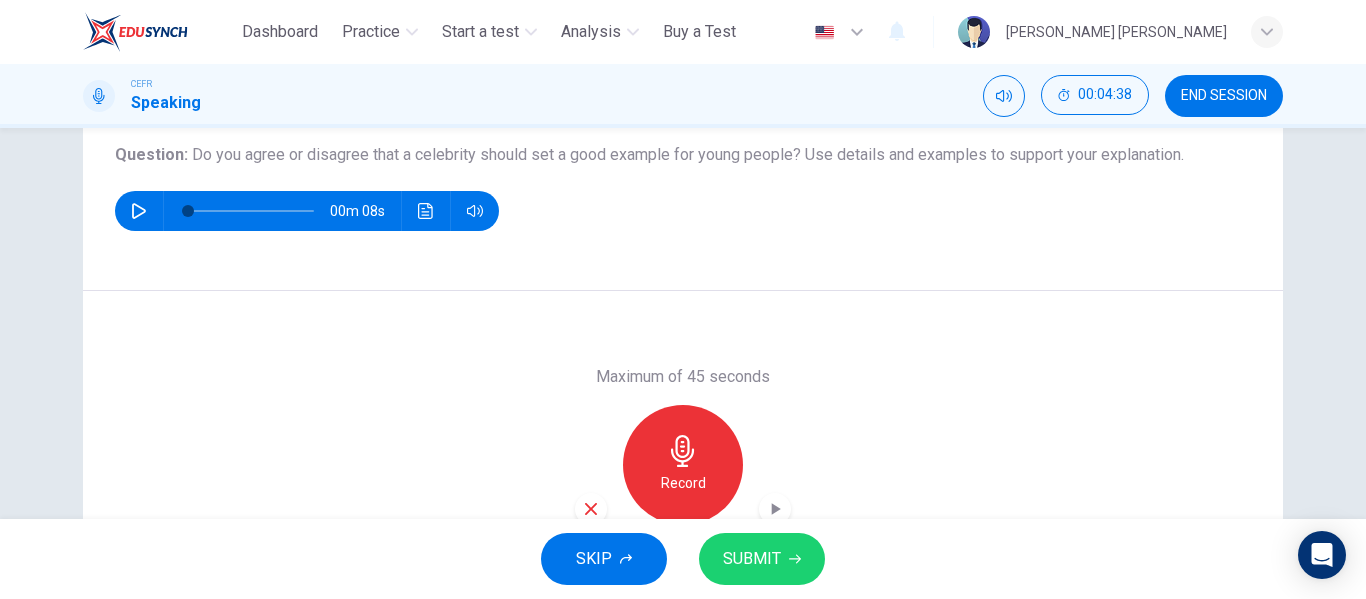 scroll, scrollTop: 284, scrollLeft: 0, axis: vertical 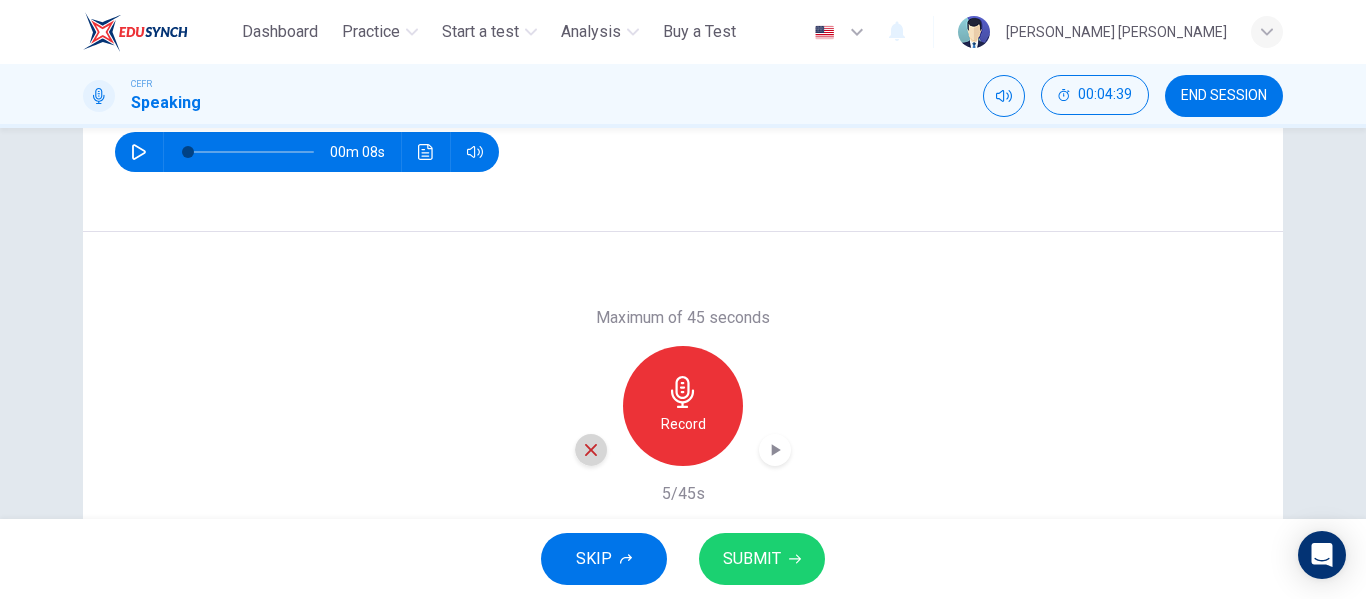 click 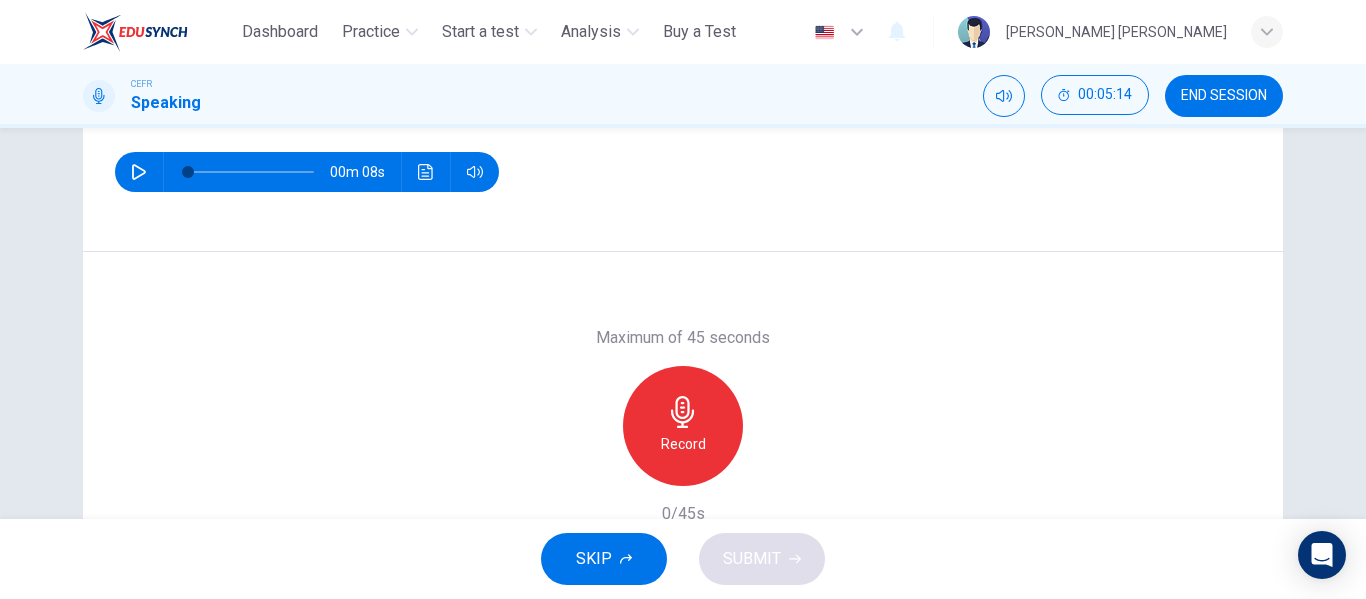 scroll, scrollTop: 384, scrollLeft: 0, axis: vertical 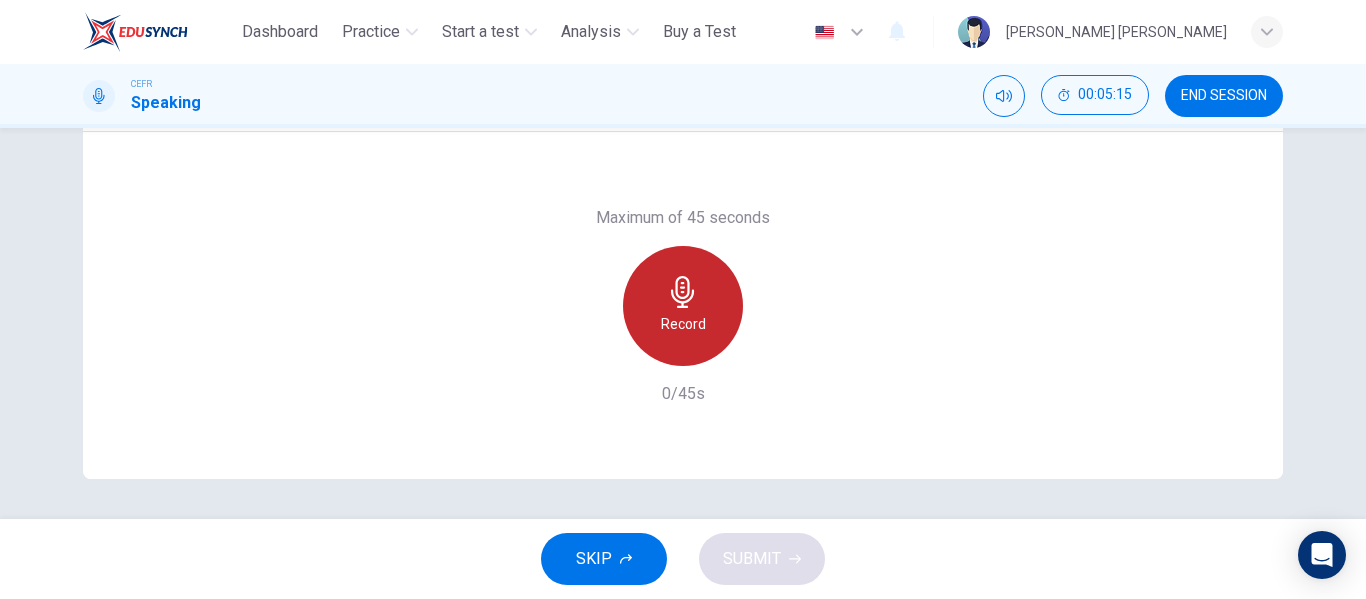 click on "Record" at bounding box center (683, 324) 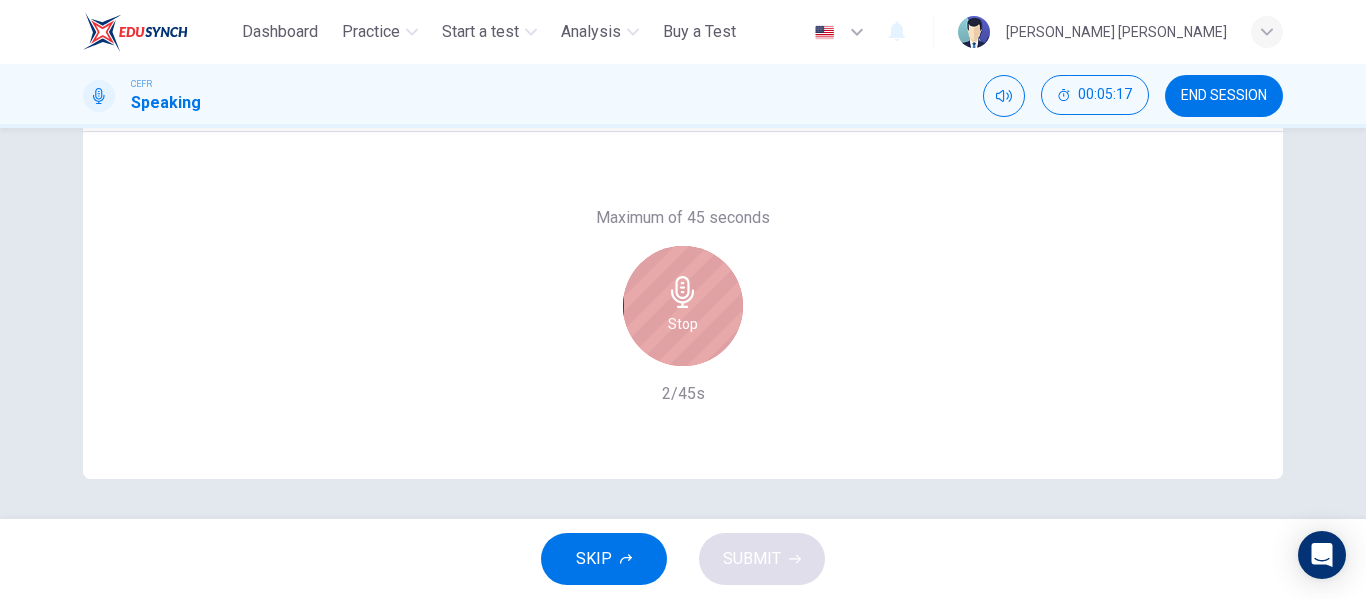 click 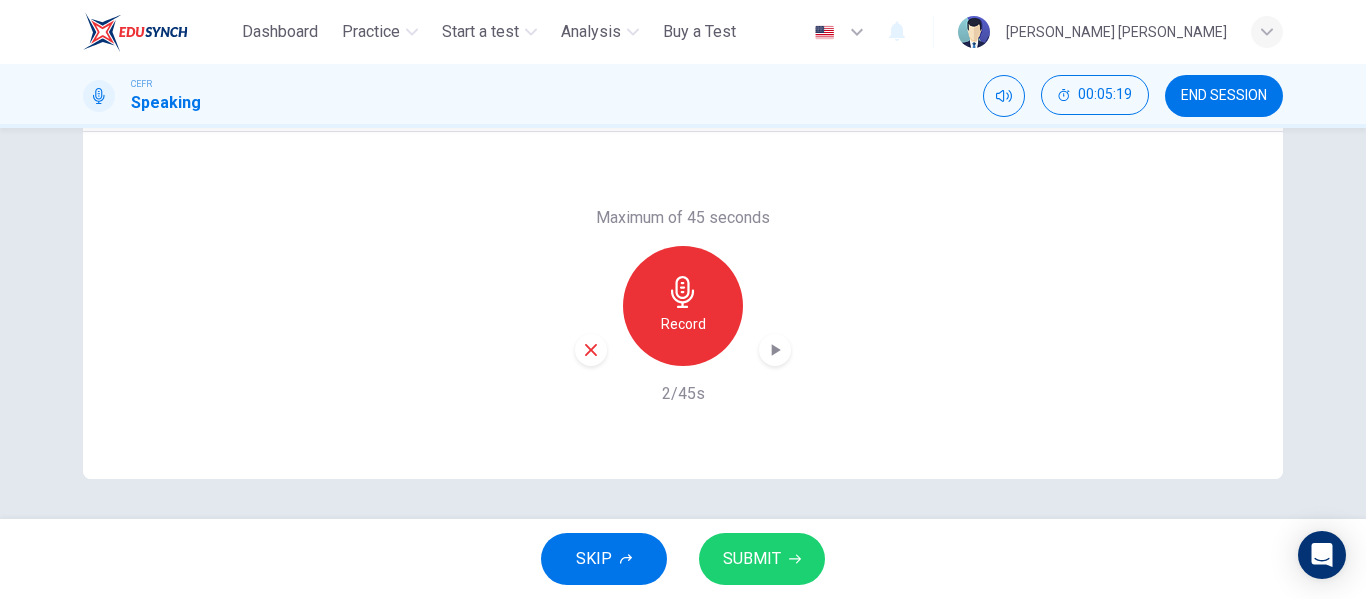 click 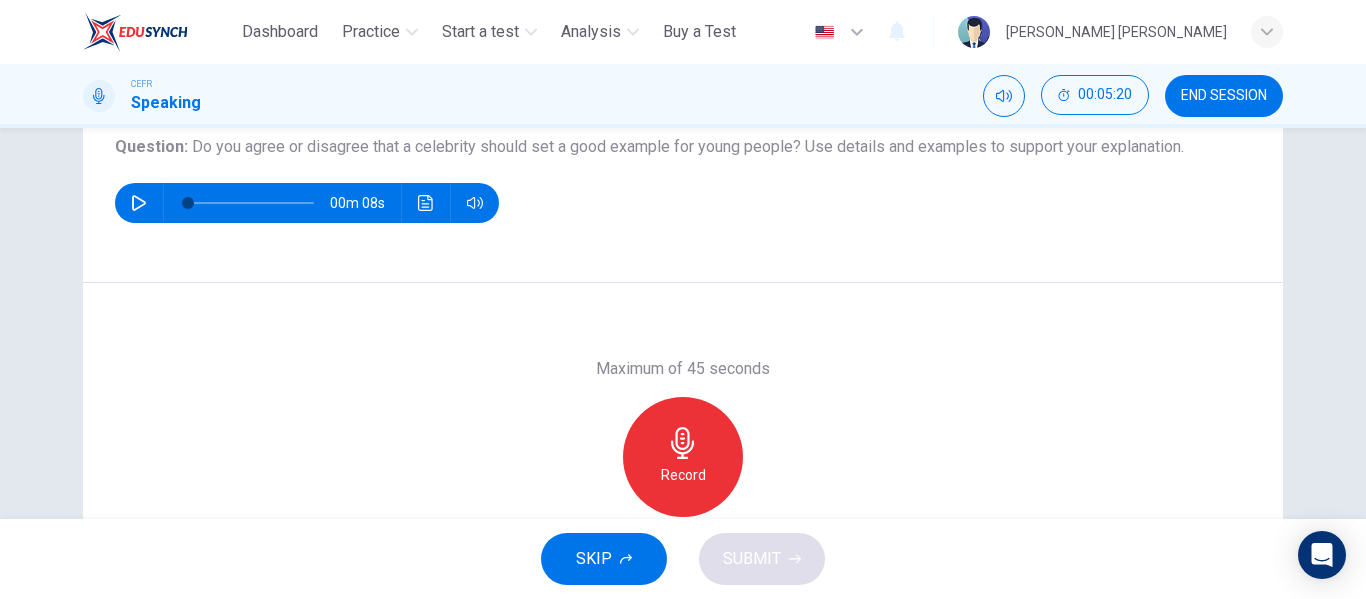 scroll, scrollTop: 184, scrollLeft: 0, axis: vertical 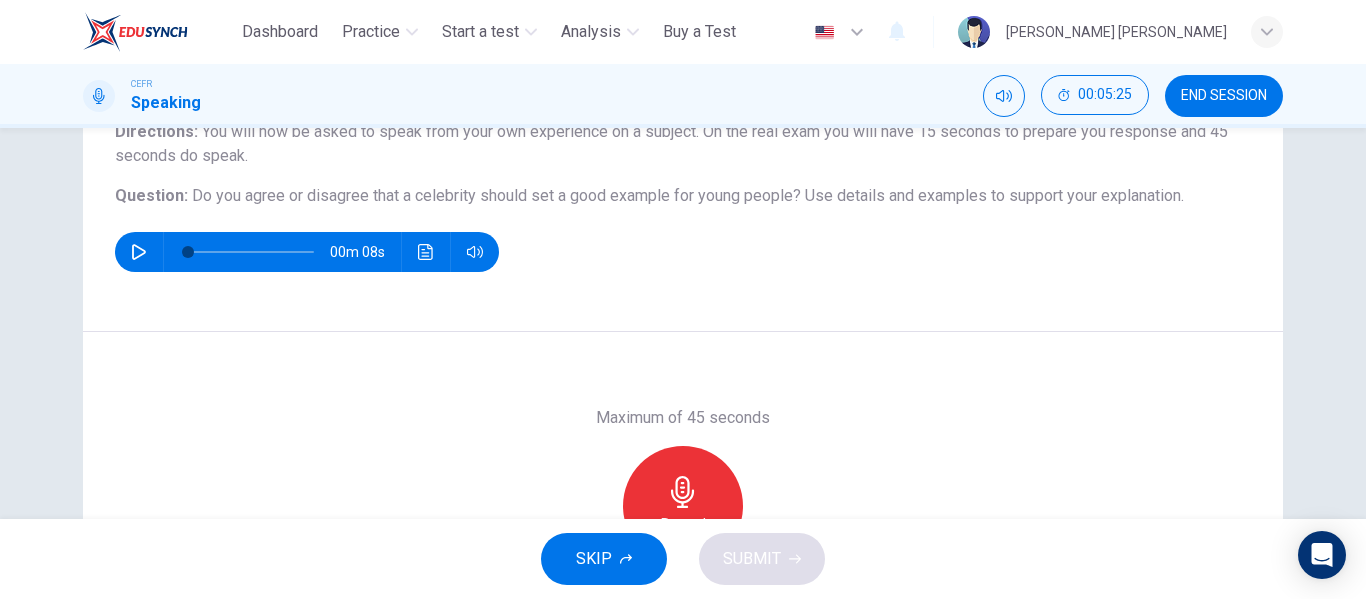 drag, startPoint x: 186, startPoint y: 198, endPoint x: 796, endPoint y: 192, distance: 610.0295 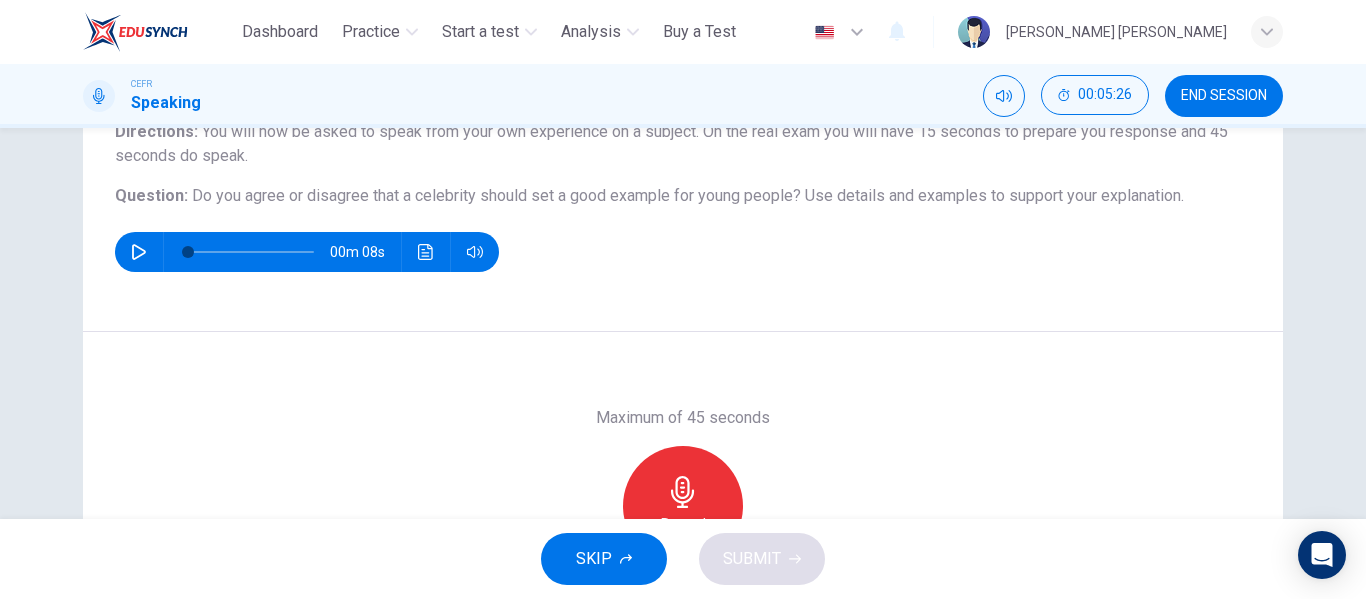 drag, startPoint x: 787, startPoint y: 196, endPoint x: 549, endPoint y: 214, distance: 238.6797 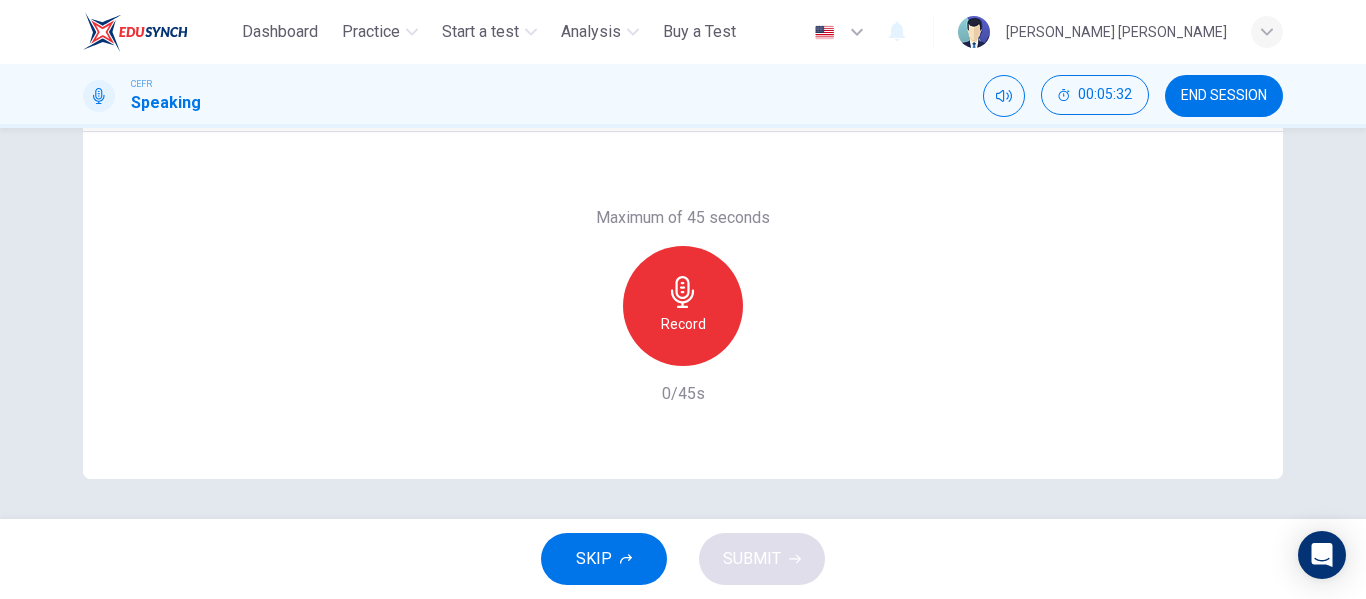 scroll, scrollTop: 284, scrollLeft: 0, axis: vertical 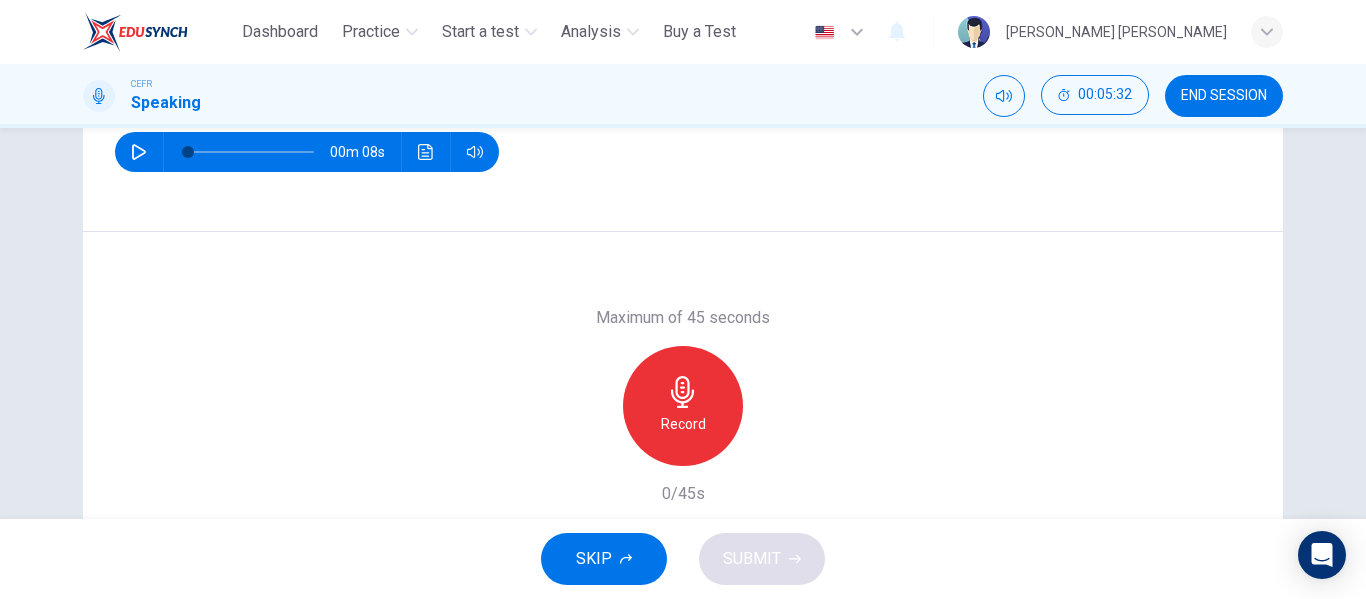 click on "Record" at bounding box center [683, 424] 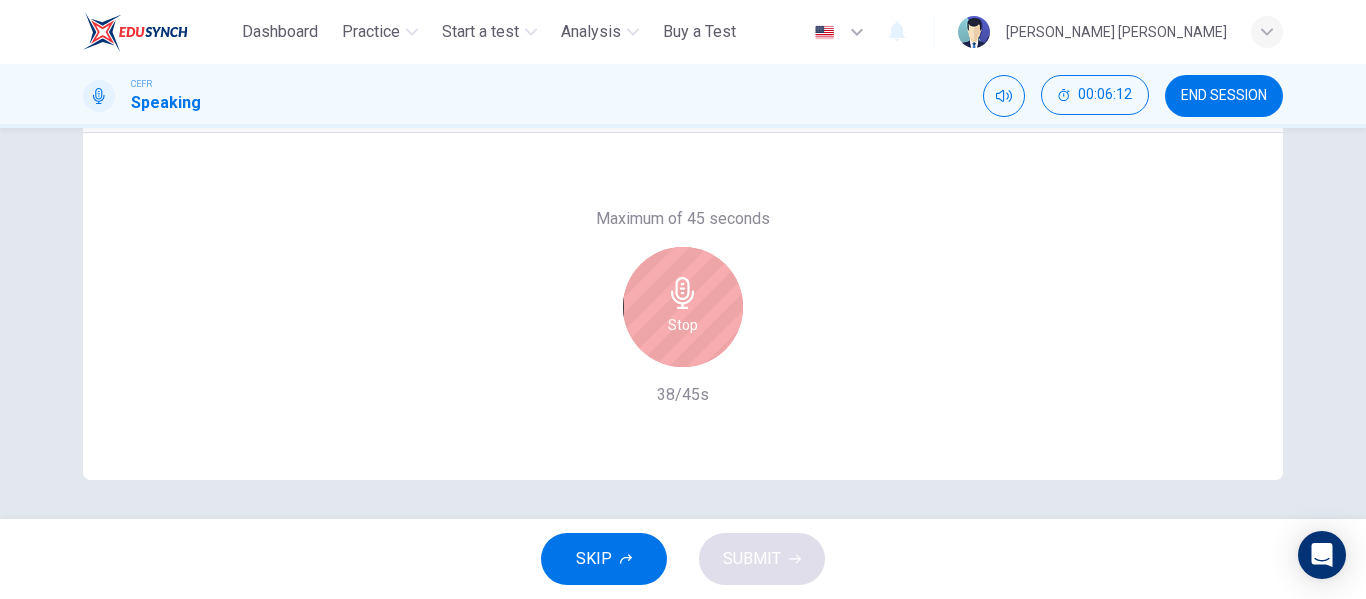 scroll, scrollTop: 384, scrollLeft: 0, axis: vertical 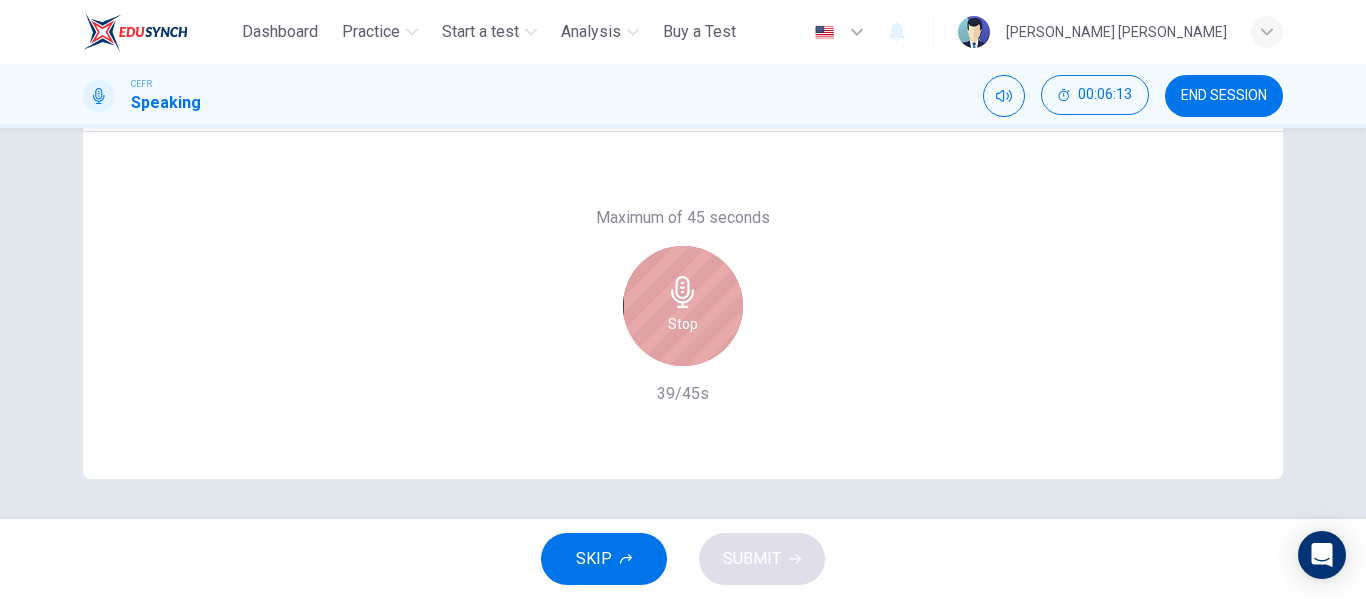 click on "Stop" at bounding box center [683, 324] 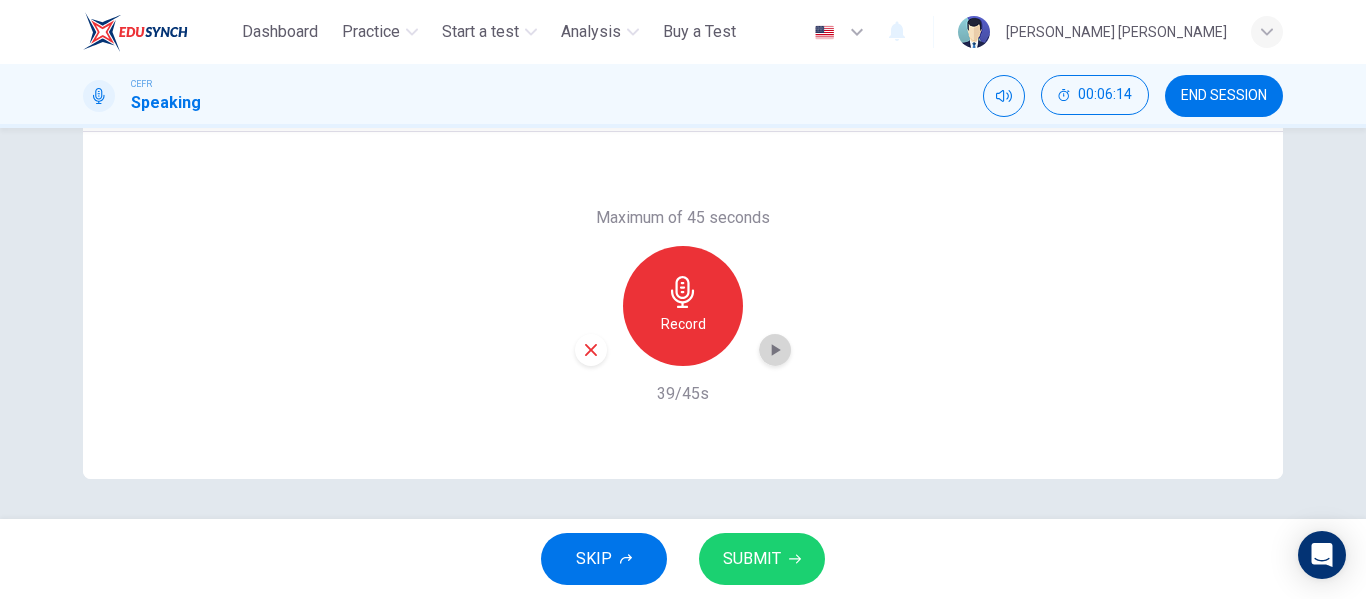 click 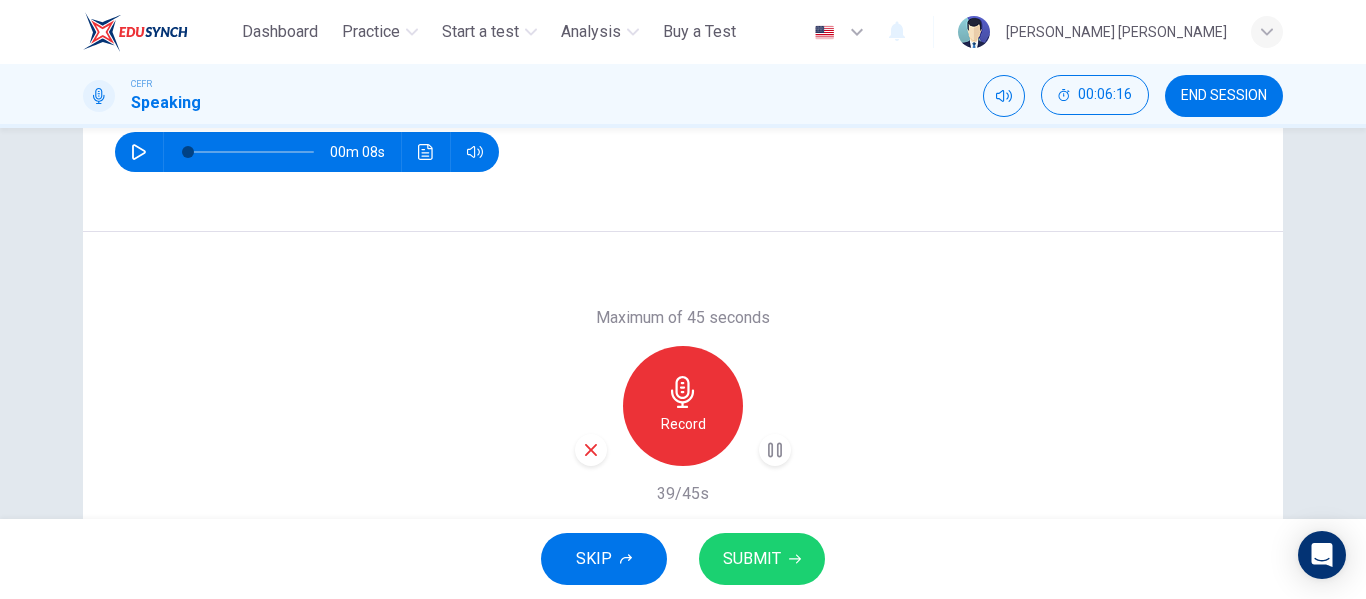 scroll, scrollTop: 184, scrollLeft: 0, axis: vertical 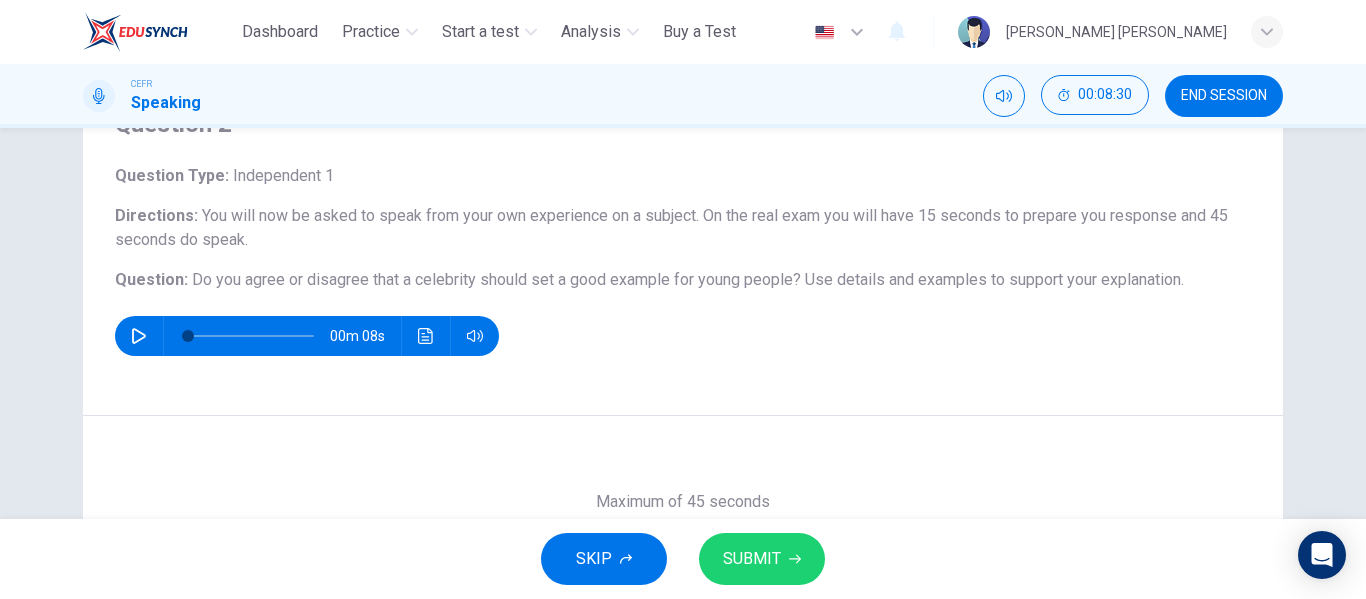 click on "SUBMIT" at bounding box center (752, 559) 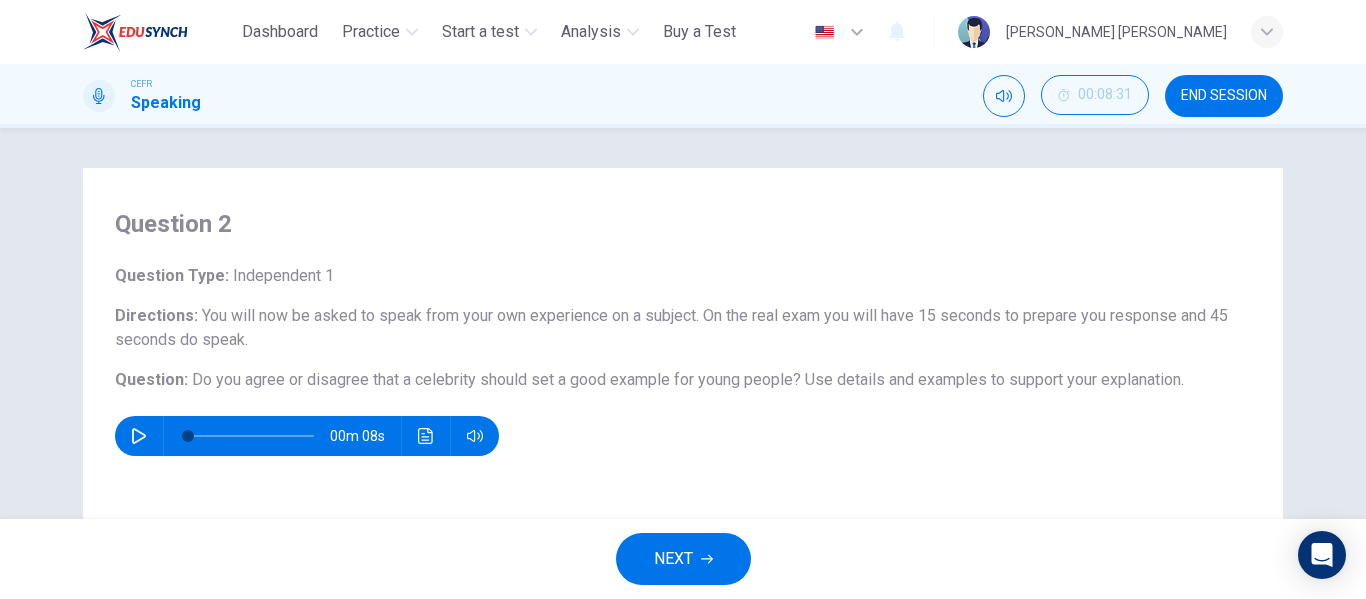 scroll, scrollTop: 300, scrollLeft: 0, axis: vertical 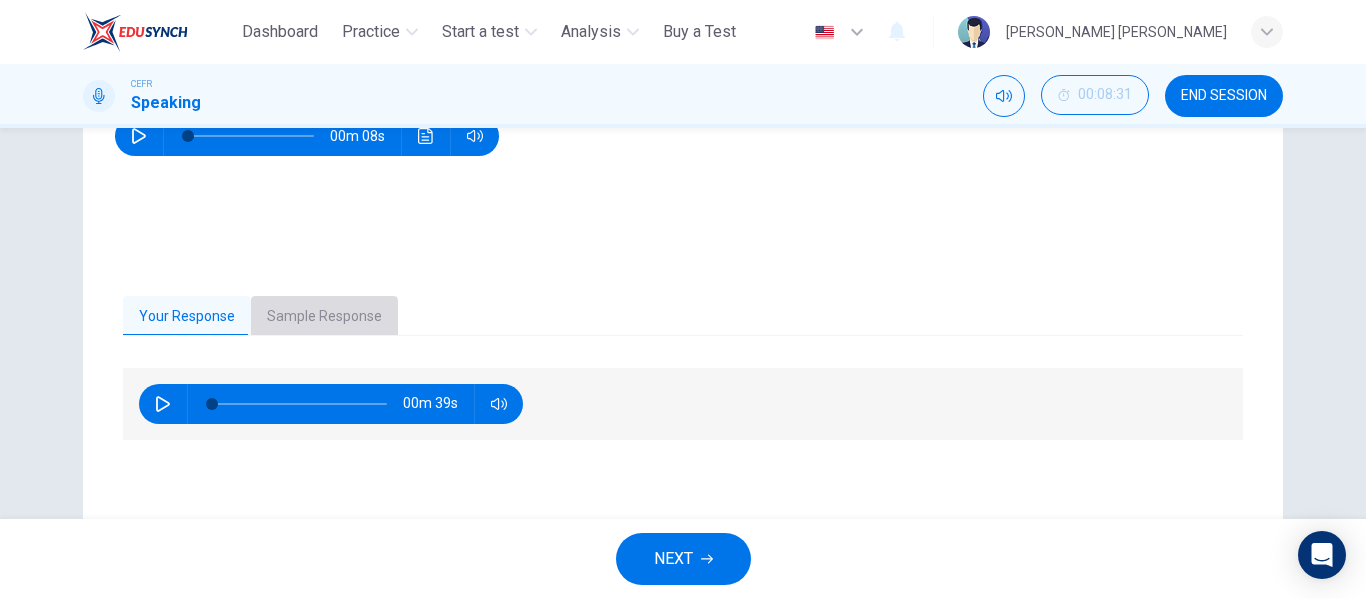 click on "Sample Response" at bounding box center [324, 317] 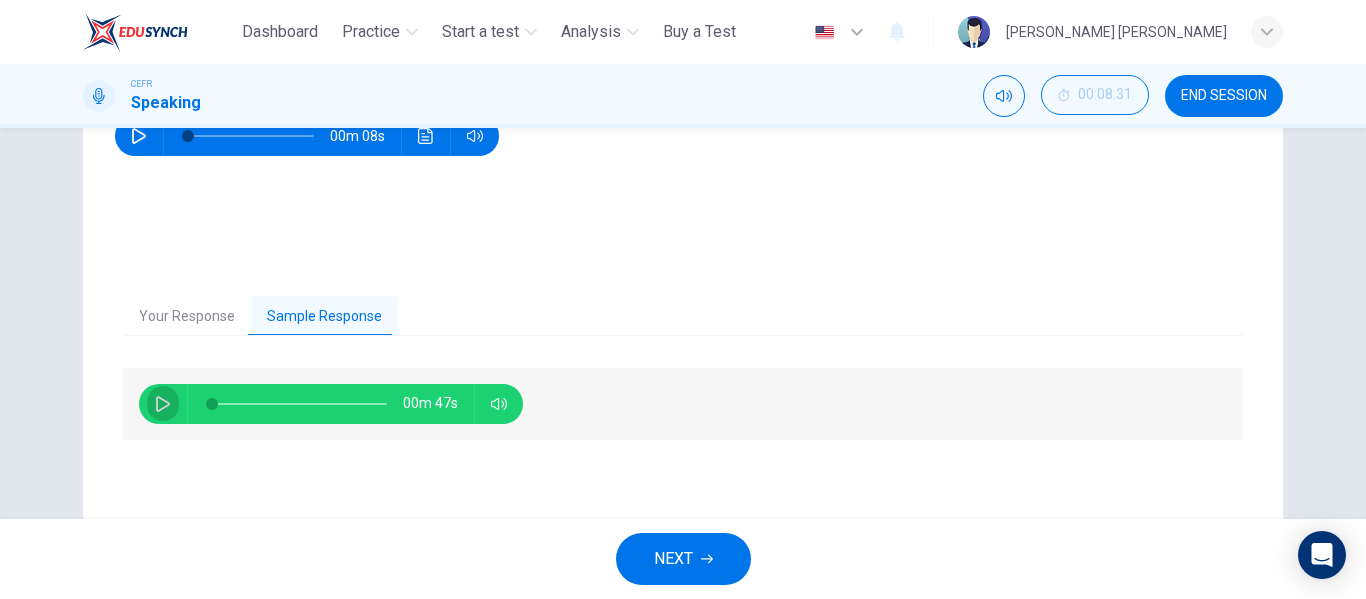 click 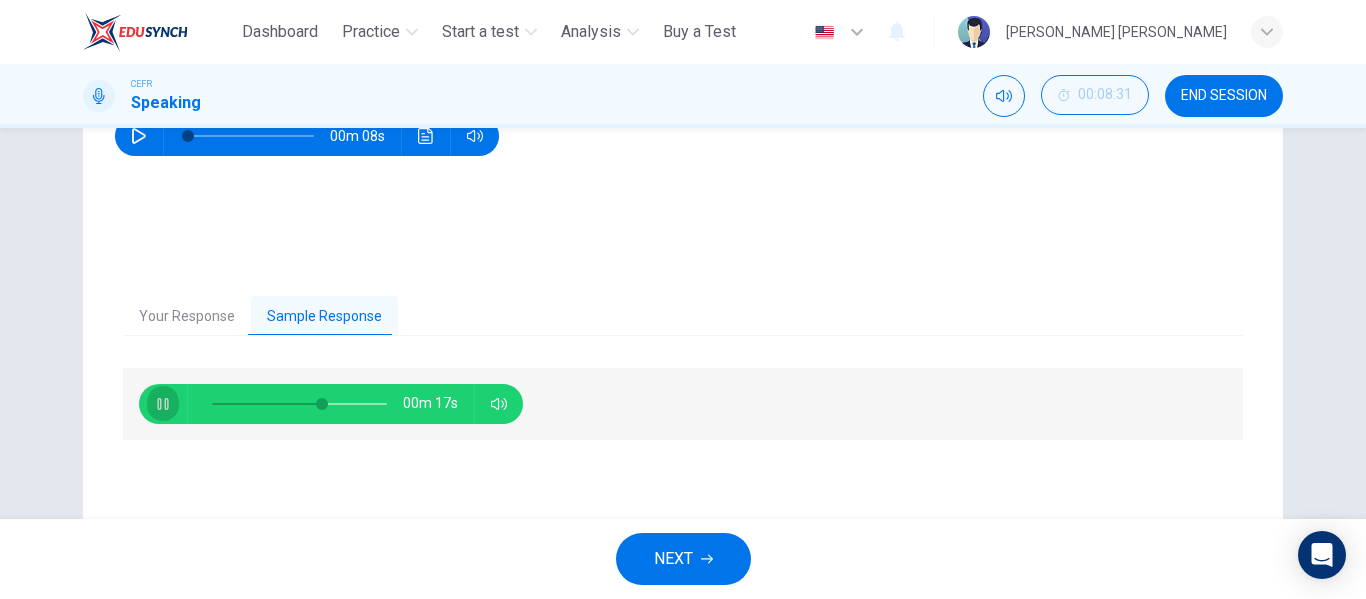 click 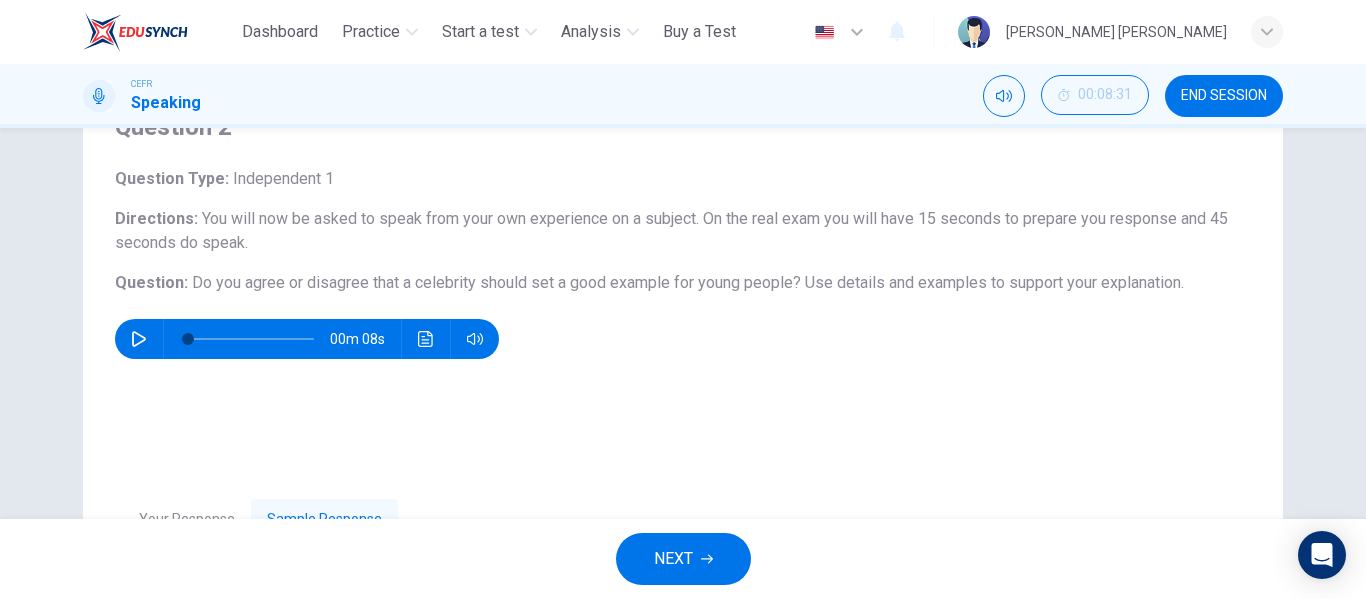 scroll, scrollTop: 300, scrollLeft: 0, axis: vertical 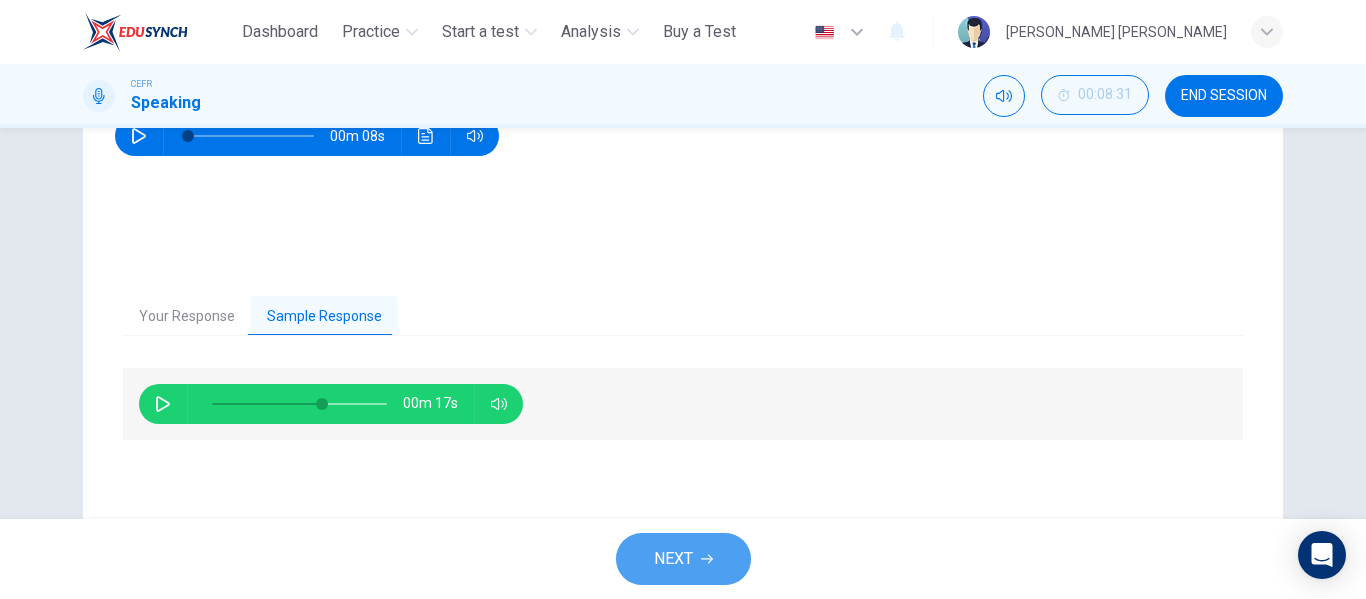 click 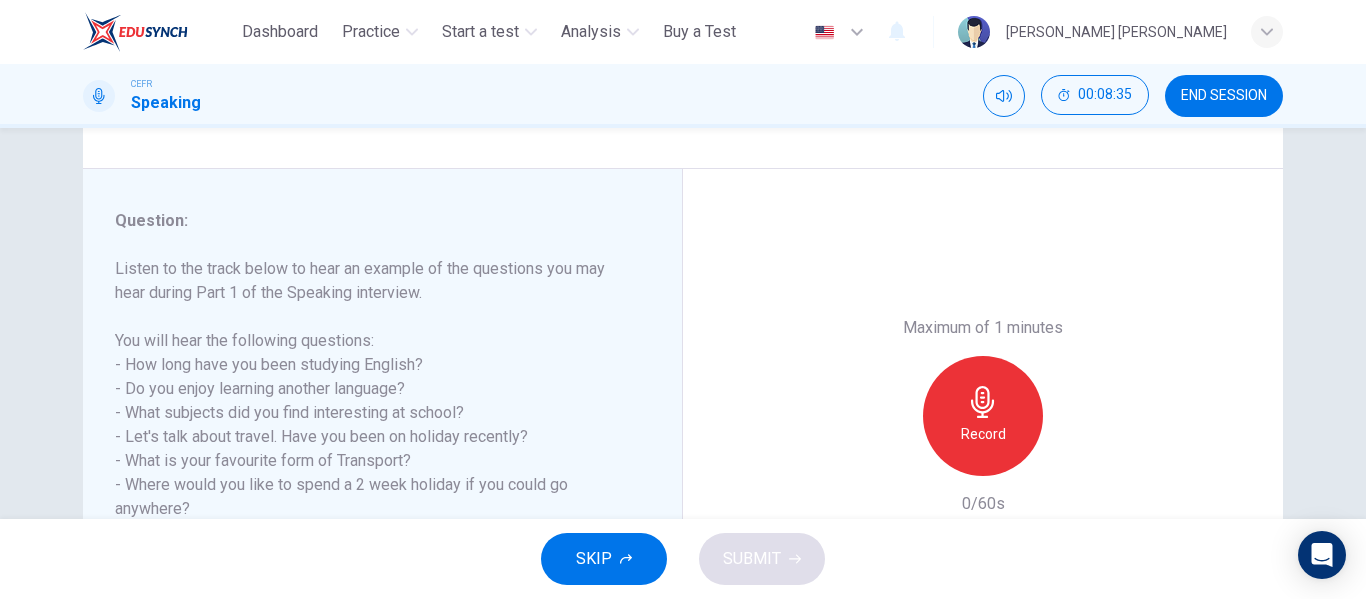 scroll, scrollTop: 300, scrollLeft: 0, axis: vertical 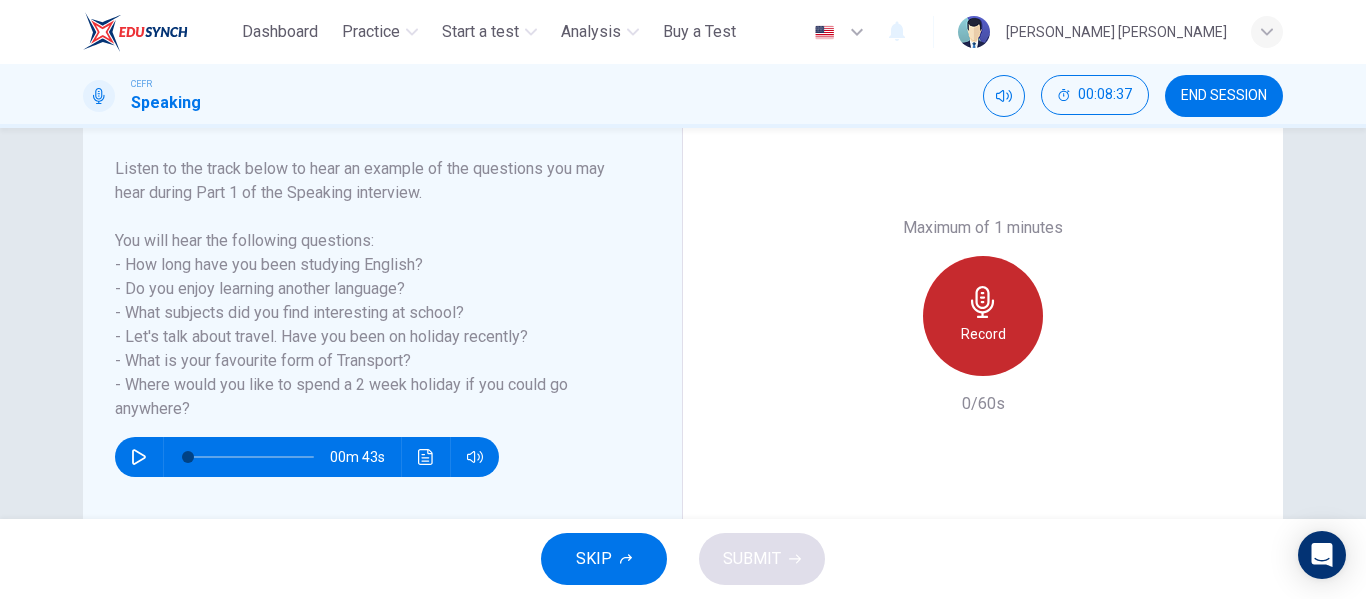 click 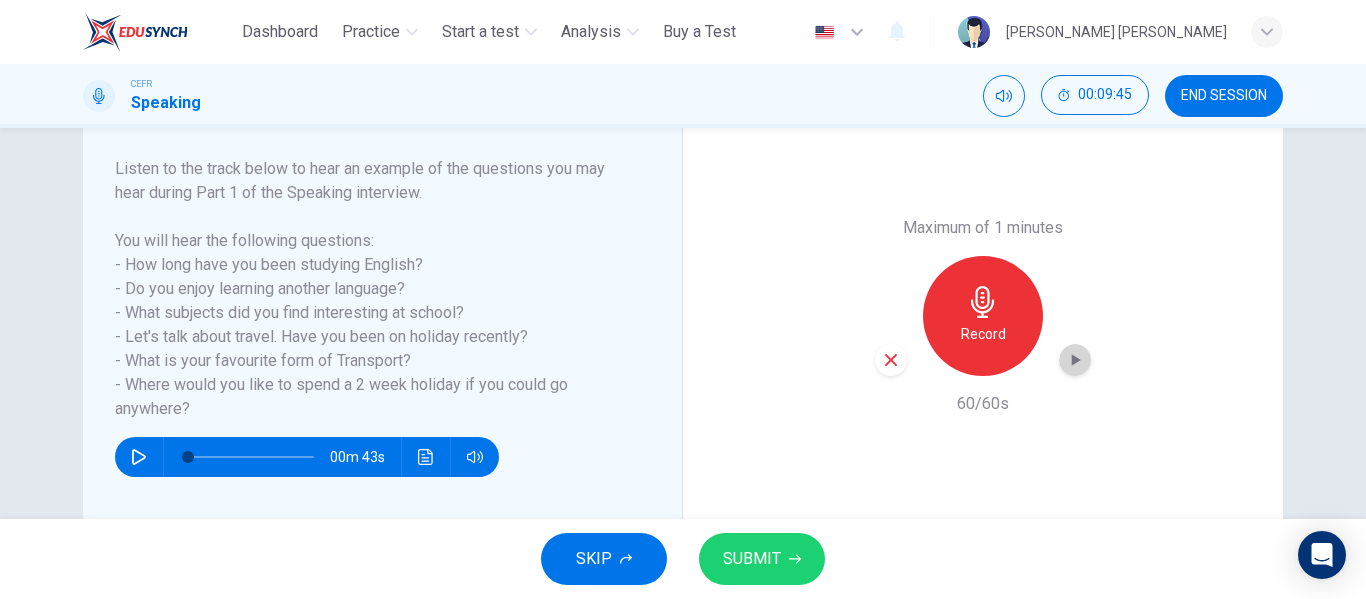 click 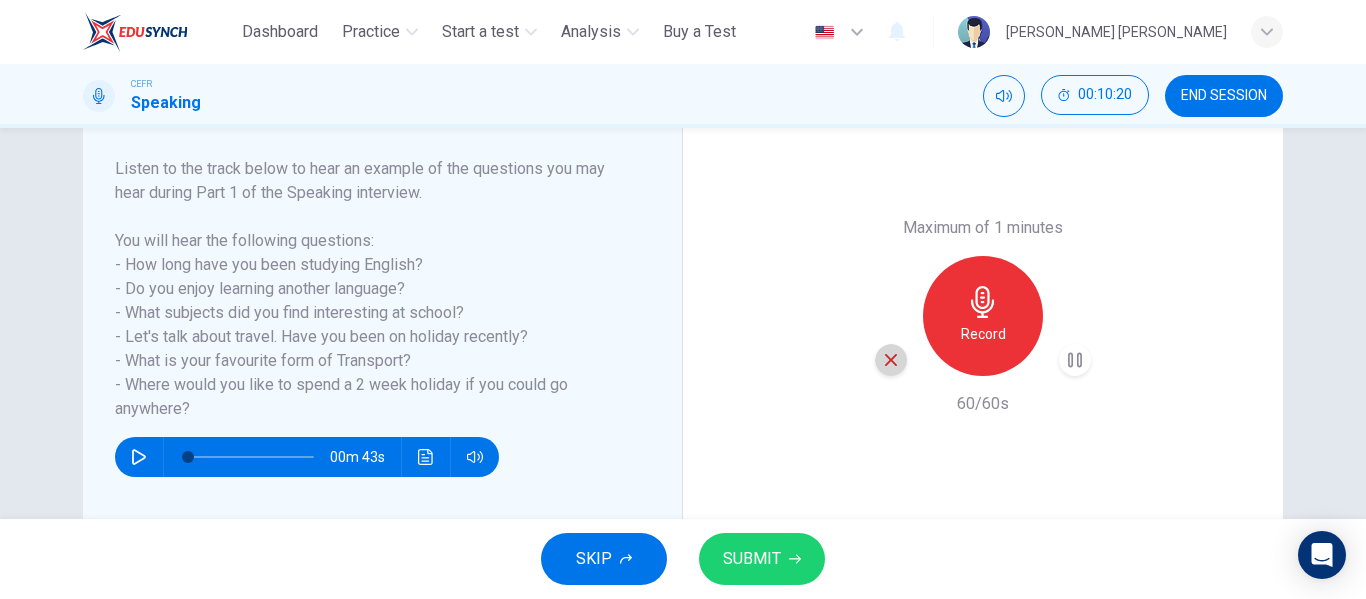 click 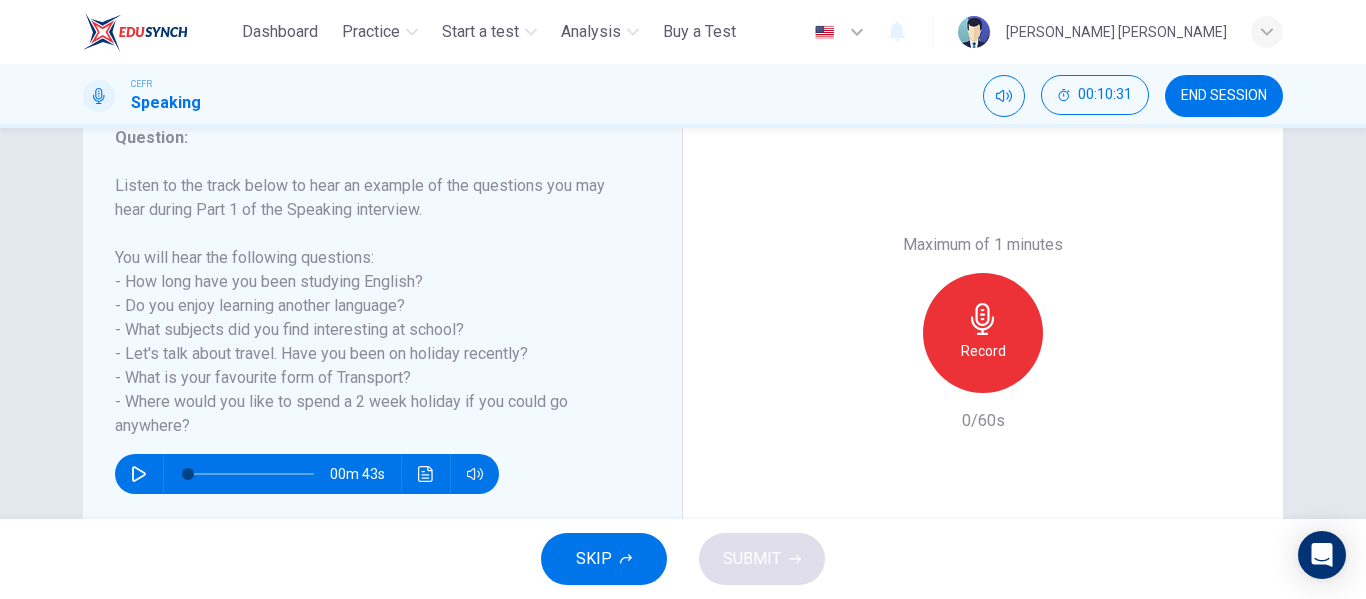 scroll, scrollTop: 284, scrollLeft: 0, axis: vertical 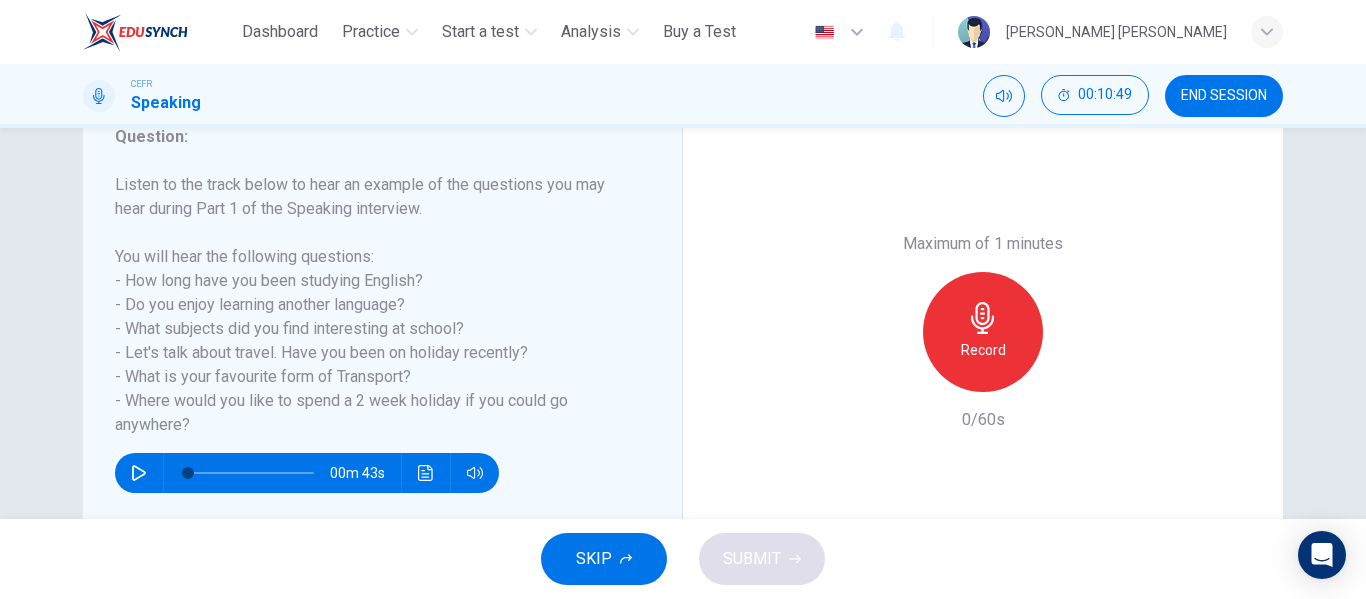 click on "Record" at bounding box center (983, 350) 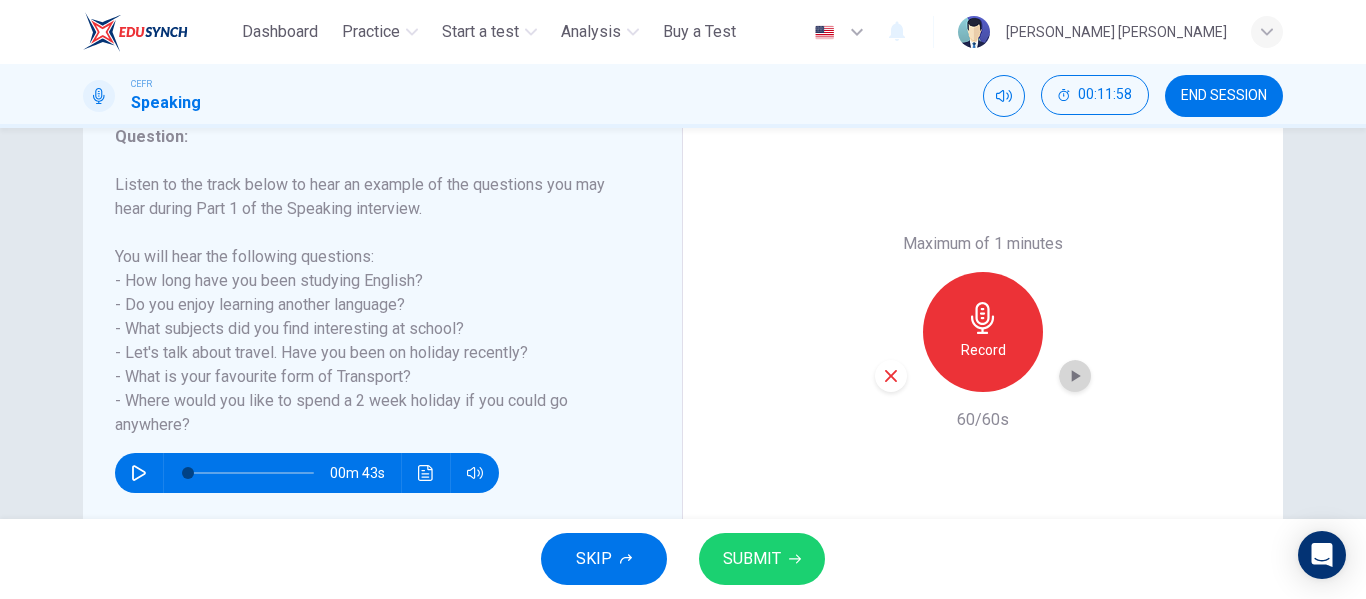 click 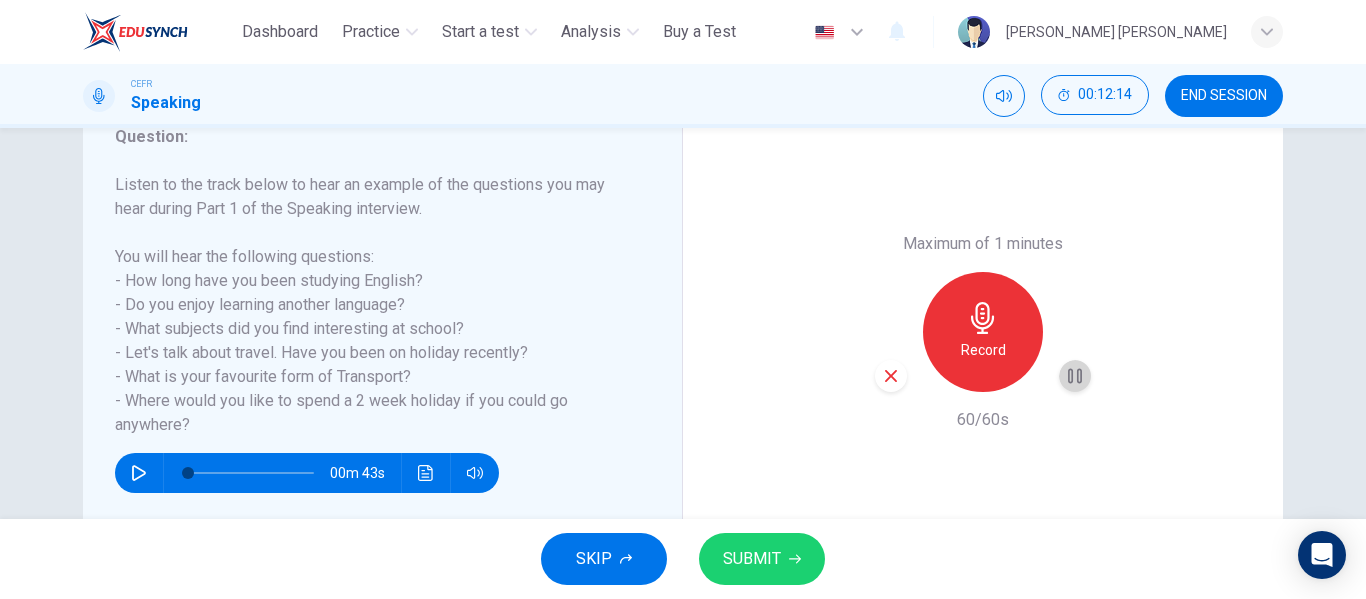 click 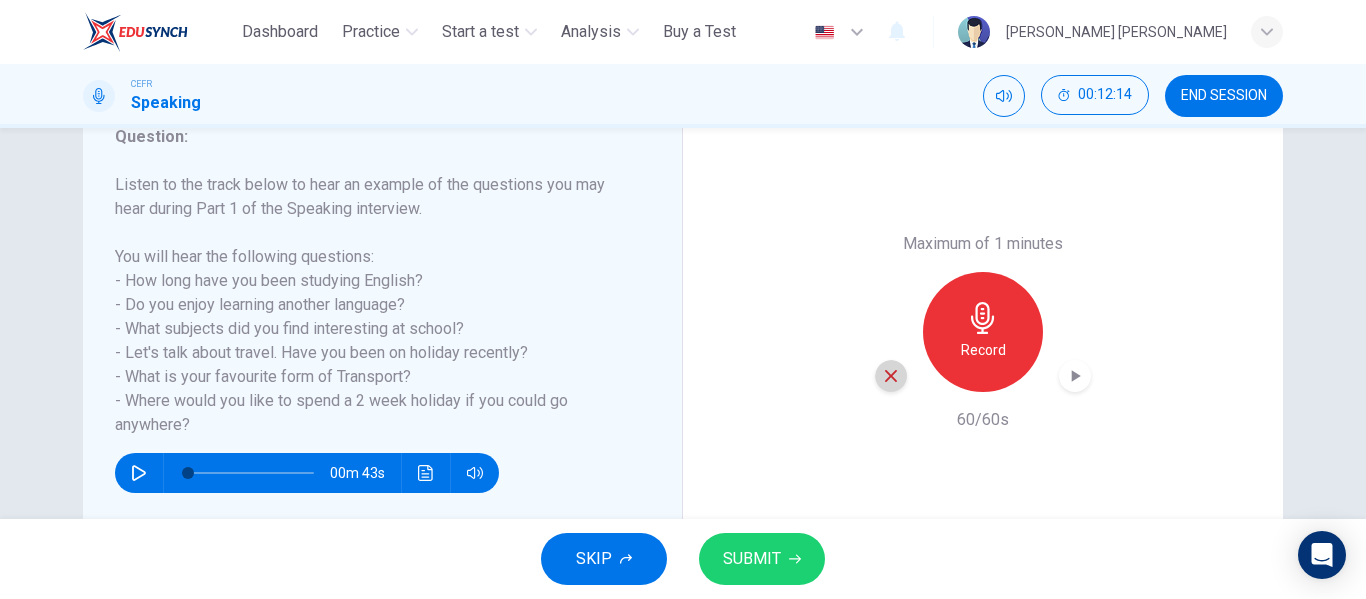 click 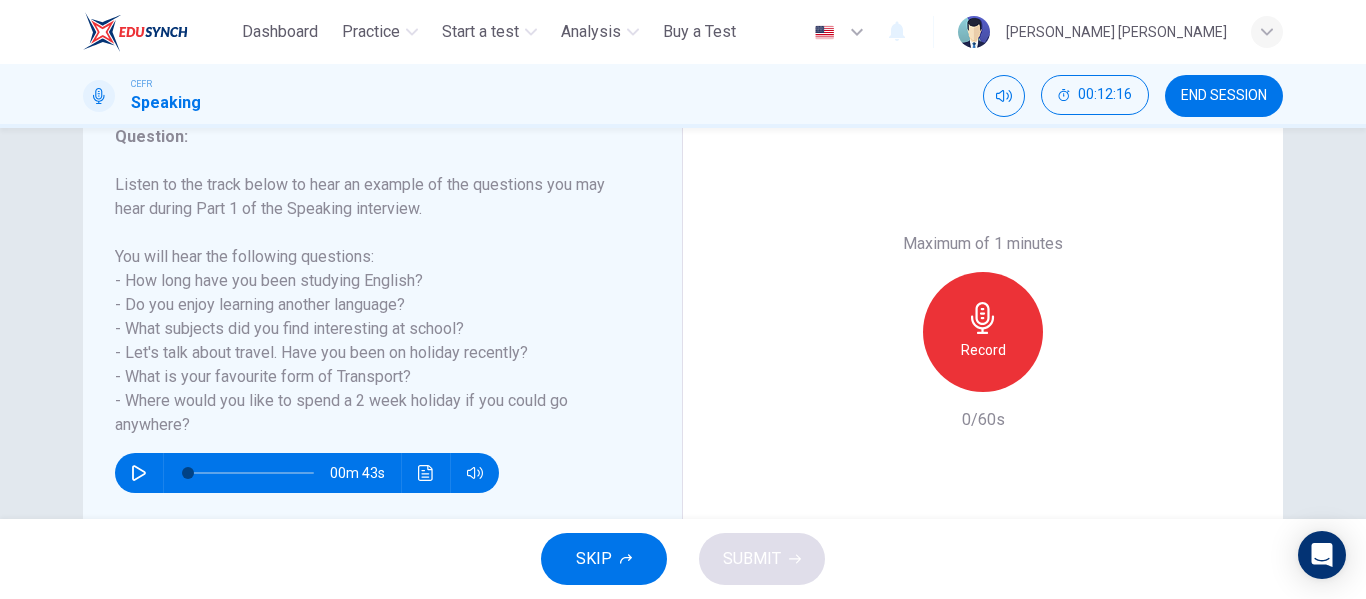 click 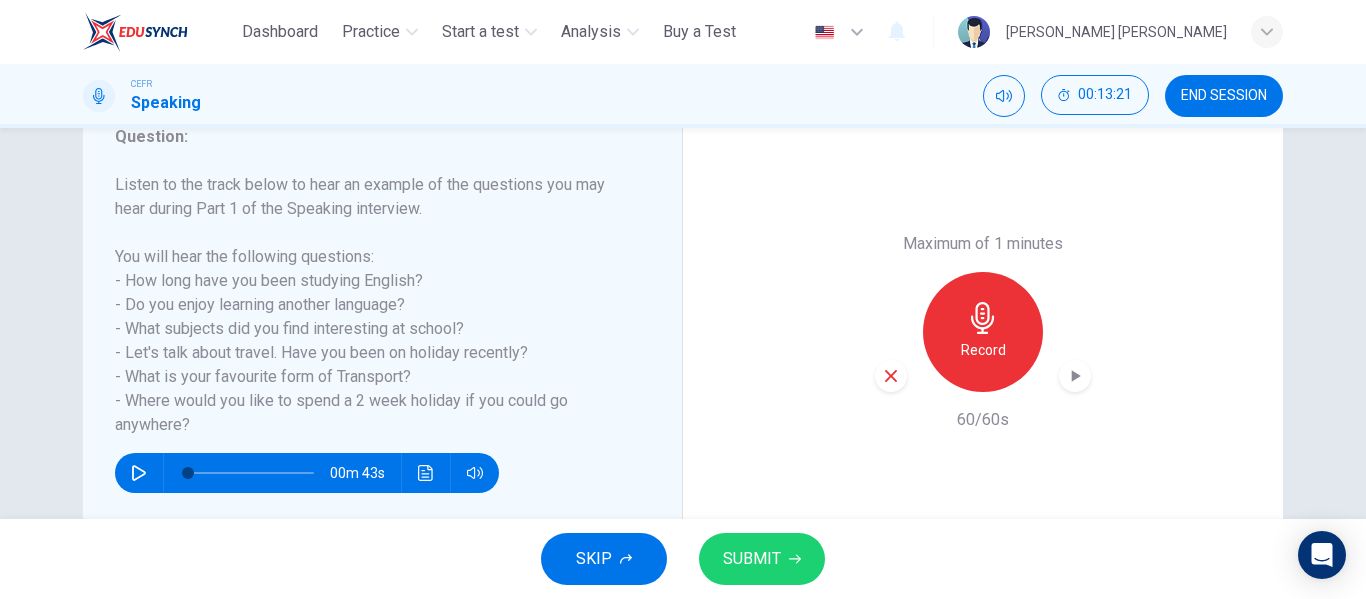click at bounding box center (1075, 376) 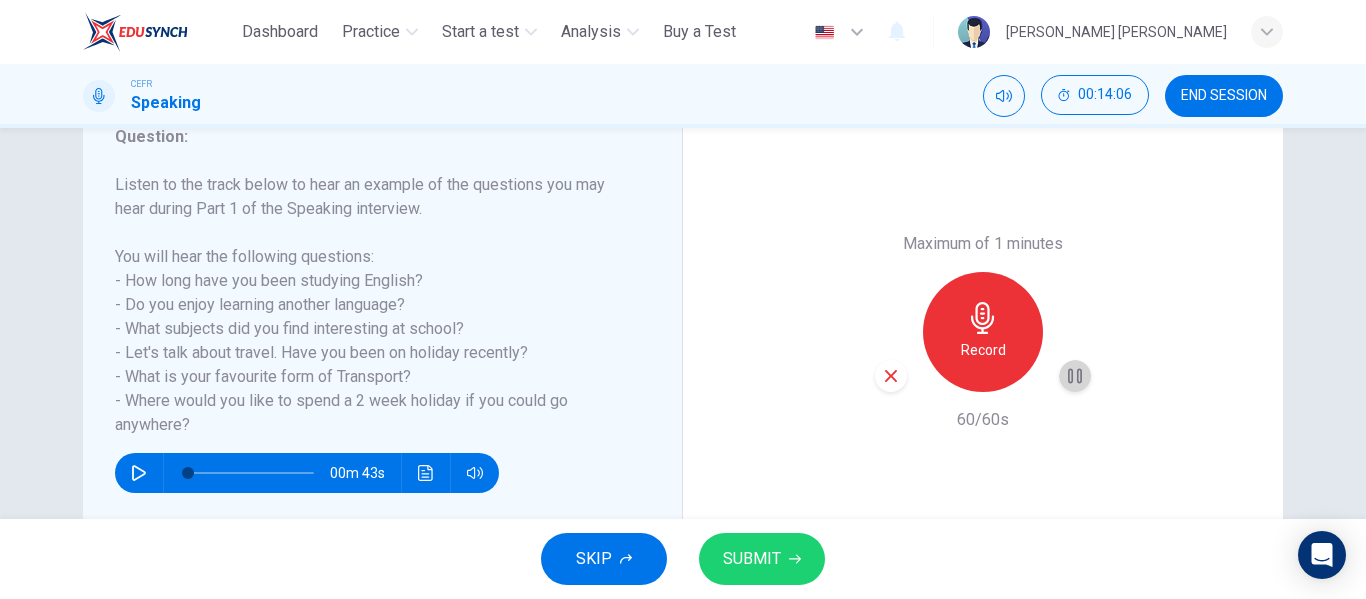 drag, startPoint x: 1081, startPoint y: 370, endPoint x: 1024, endPoint y: 406, distance: 67.41662 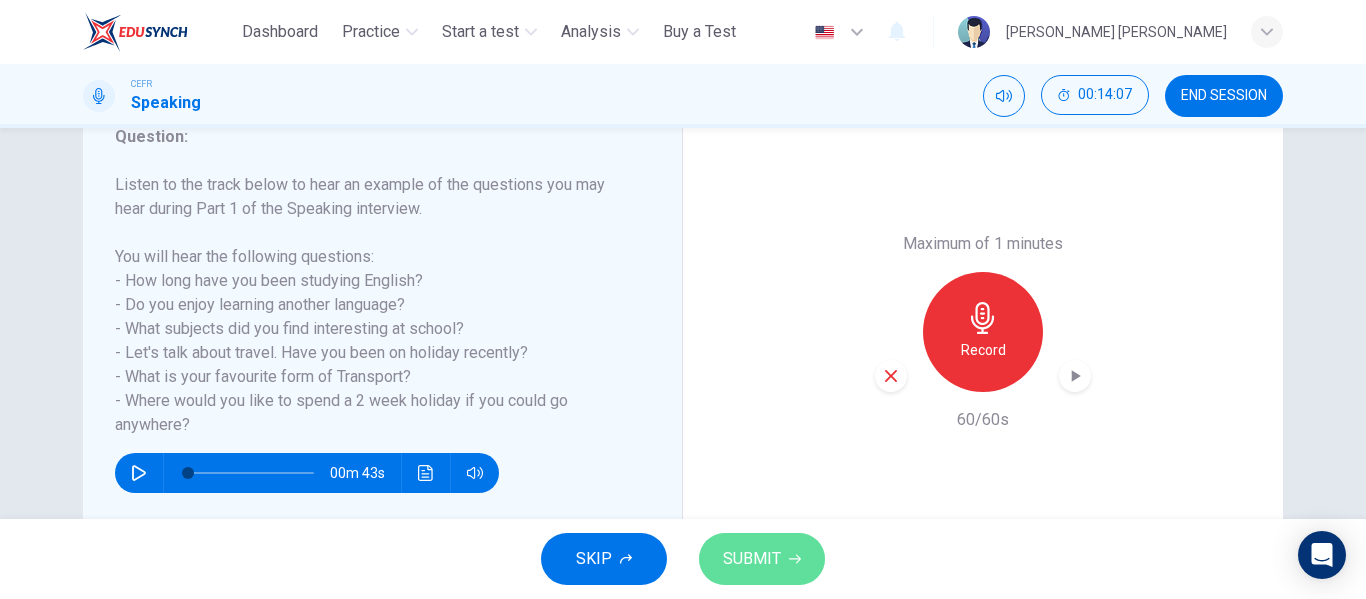 click on "SUBMIT" at bounding box center (752, 559) 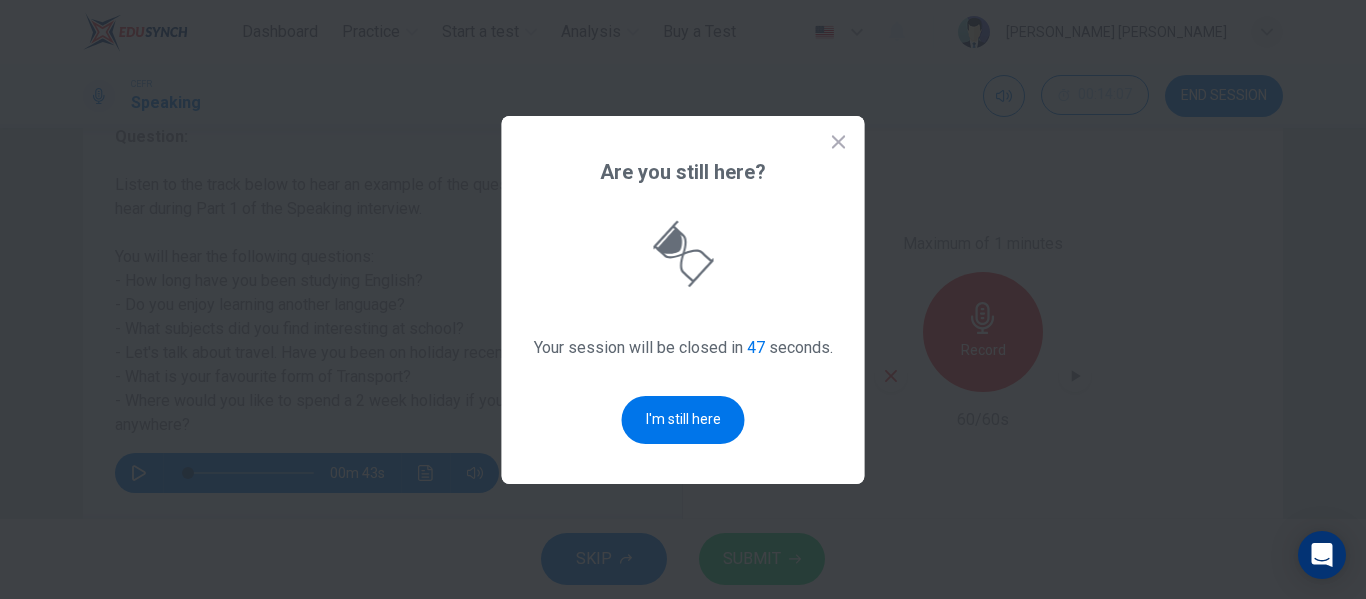 click at bounding box center (683, 299) 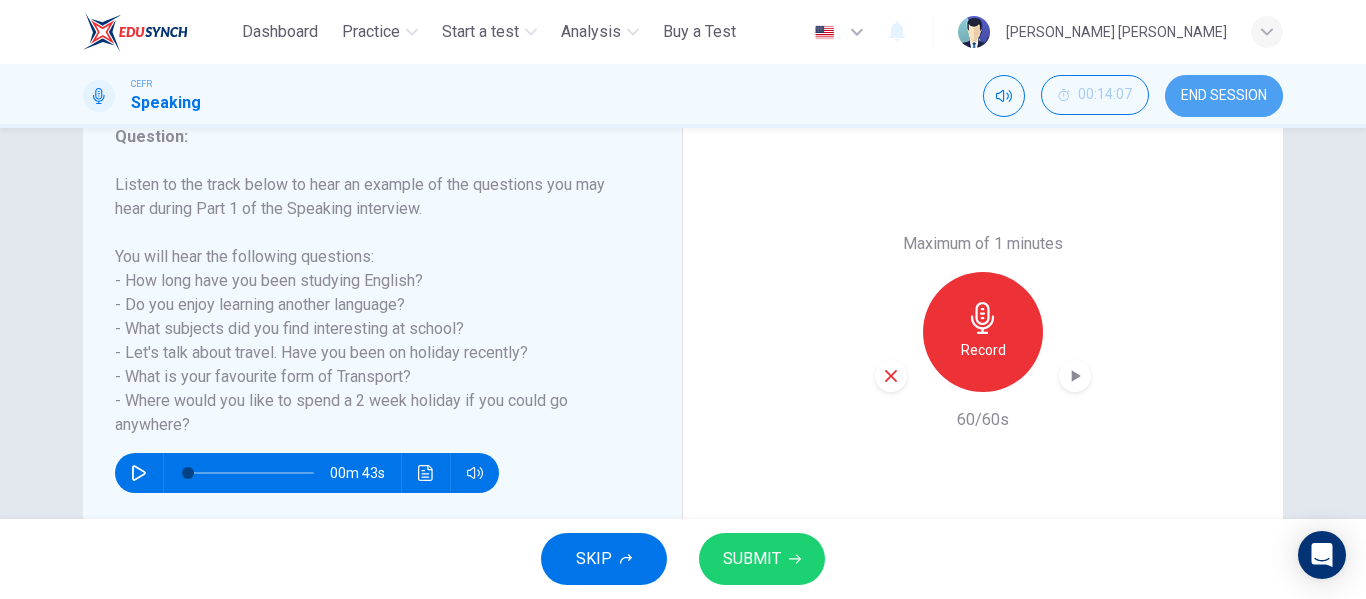 click on "END SESSION" at bounding box center [1224, 96] 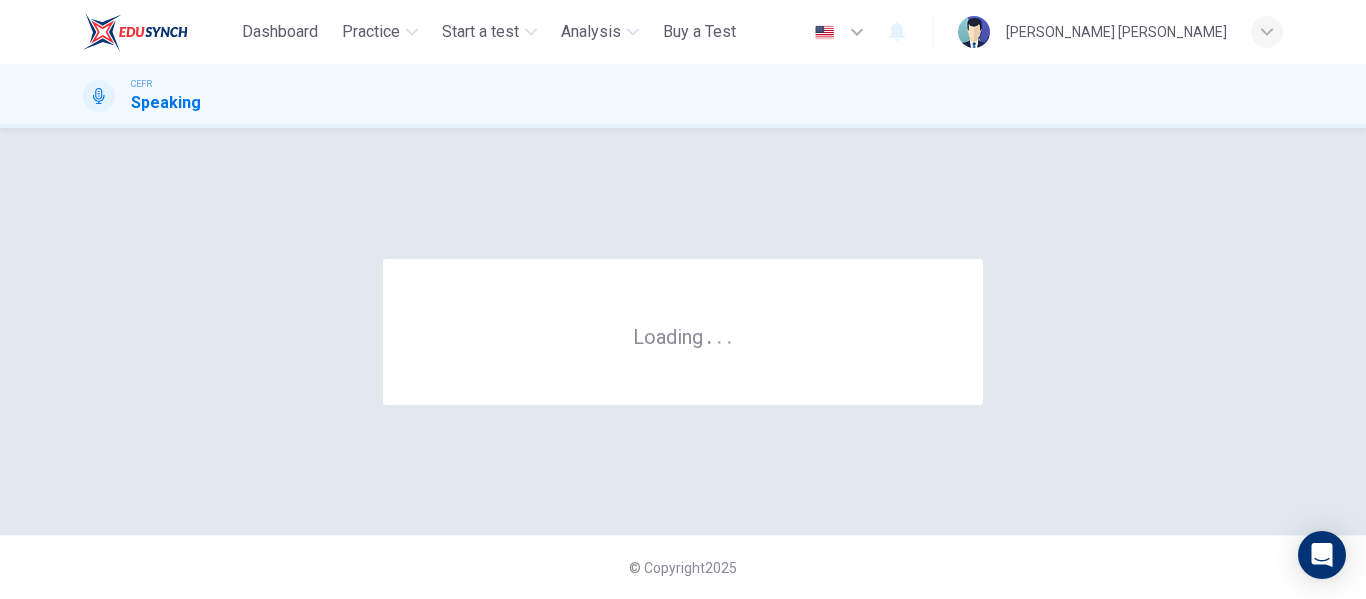 scroll, scrollTop: 0, scrollLeft: 0, axis: both 